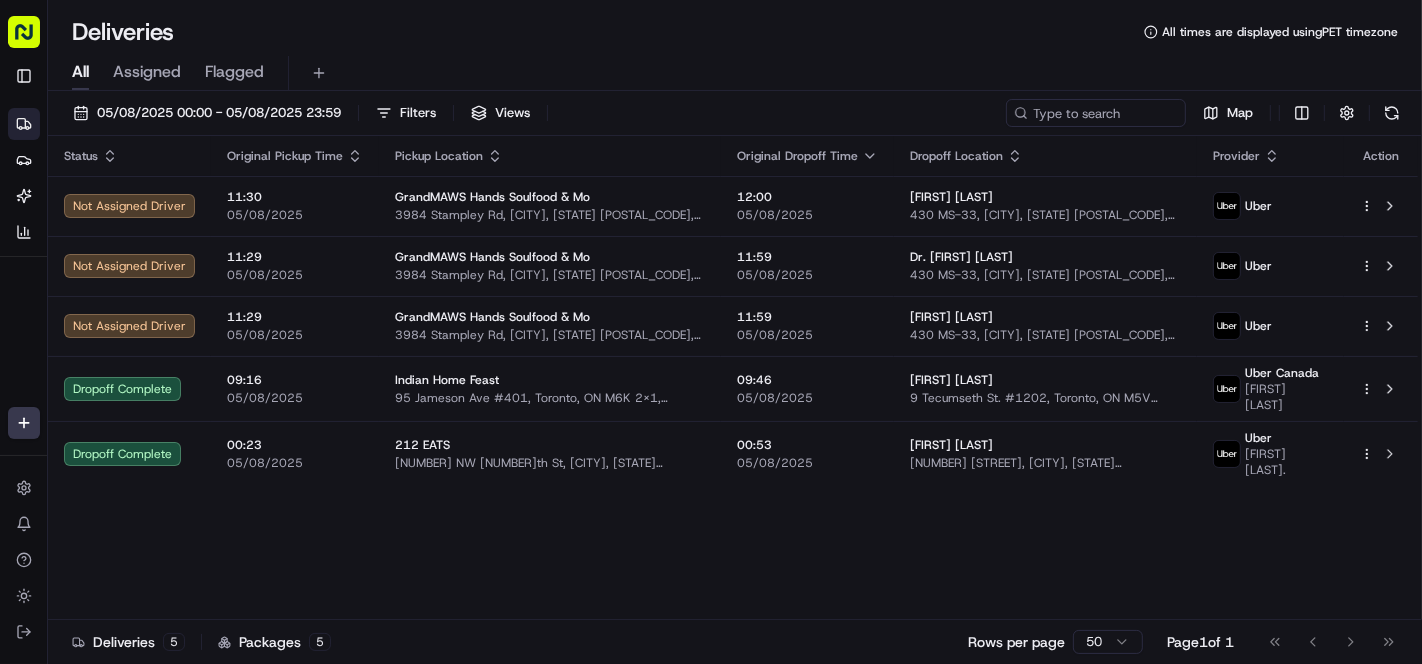scroll, scrollTop: 0, scrollLeft: 0, axis: both 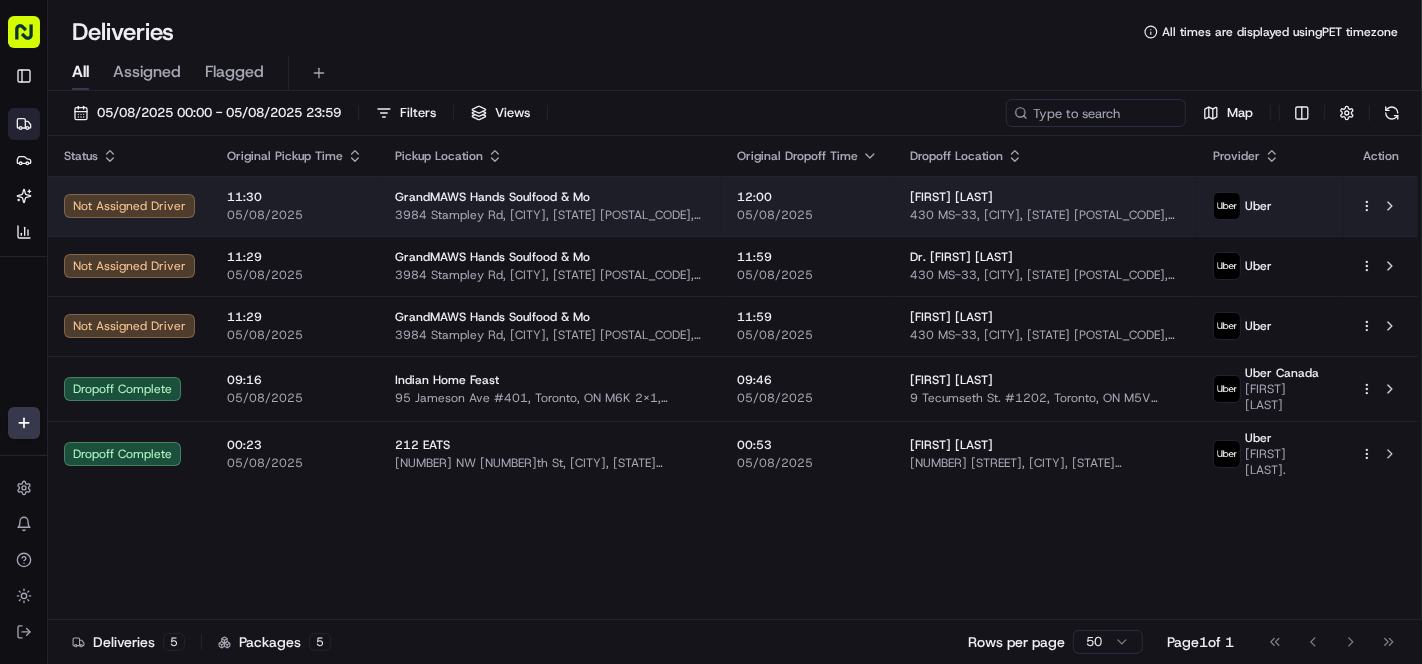 click on "[NUMBER] [STREET], [CITY], [STATE] [POSTAL_CODE], [COUNTRY]" at bounding box center (1045, 215) 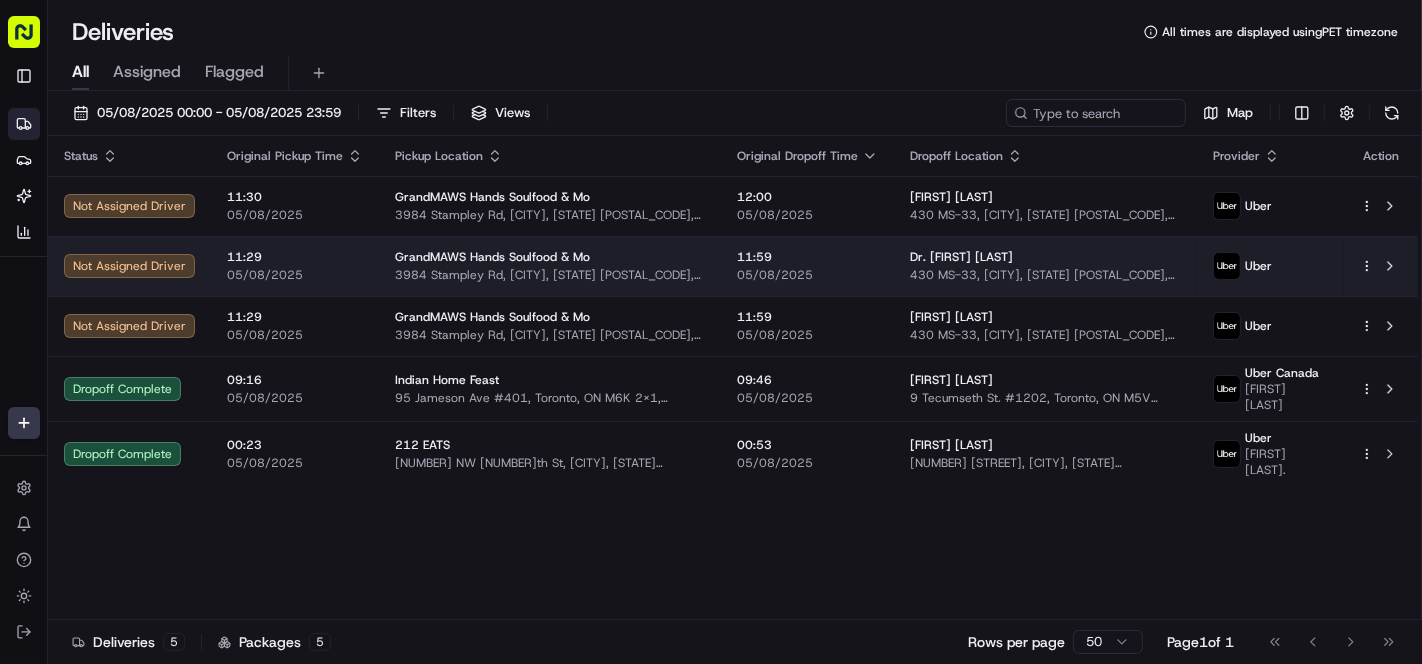 click on "433 MS-33, Fayette, MS 39069, USA" at bounding box center [1045, 275] 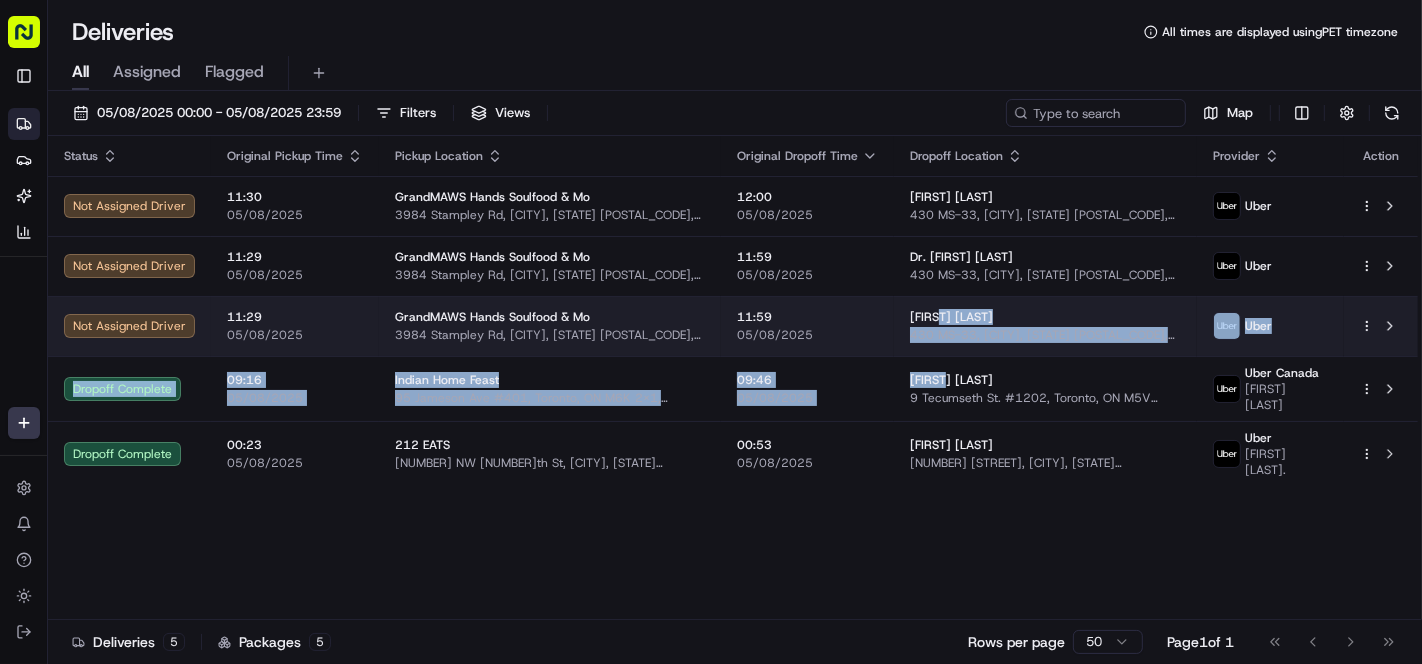 drag, startPoint x: 920, startPoint y: 365, endPoint x: 920, endPoint y: 321, distance: 44 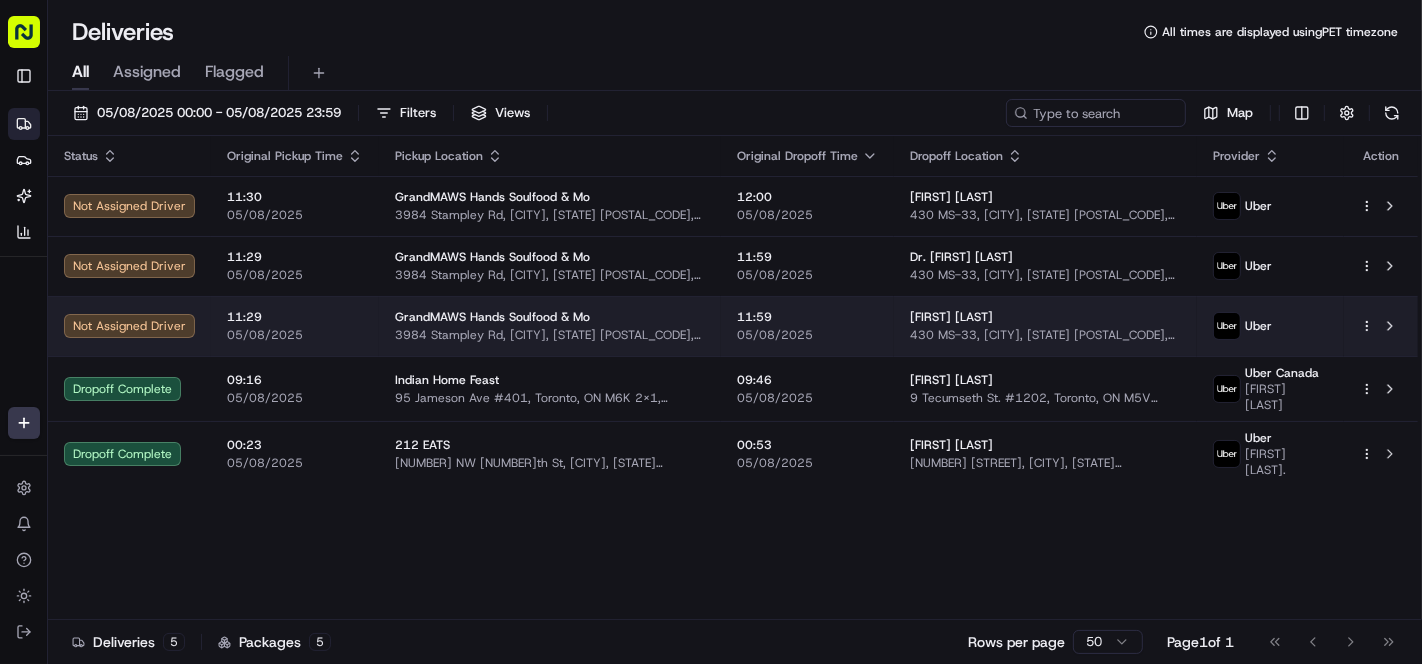 click on "Kim Wilson" at bounding box center (951, 317) 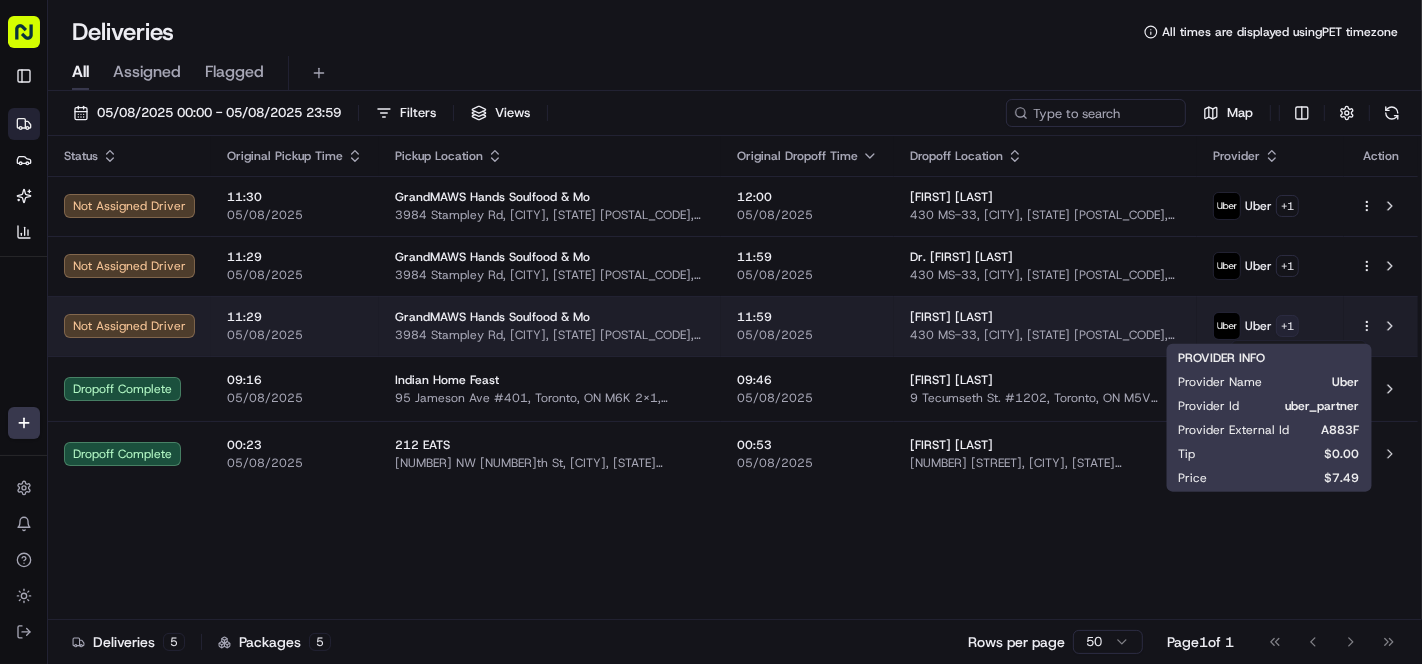 click on "Cookin App renata@cookin.com Toggle Sidebar Deliveries Providers Nash AI Analytics Favorites Main Menu Members & Organization Organization Users Roles Preferences Customization Tracking Orchestration Automations Locations Pickup Locations Dropoff Locations Billing Billing Refund Requests Integrations Notification Triggers Webhooks API Keys Request Logs Create Settings Notifications Chat with us! Toggle Theme Log out Deliveries All times are displayed using  PET   timezone All Assigned Flagged 05/08/2025 00:00 - 05/08/2025 23:59 Filters Views Map Status Original Pickup Time Pickup Location Original Dropoff Time Dropoff Location Provider Action Not Assigned Driver 11:30 05/08/2025 GrandMAWS Hands Soulfood & Mo 3984 Stampley Rd, Fayette, MS 39069, USA 12:00 05/08/2025 Tamika Starks 430 MS-33, Fayette, MS 39069, USA Uber + 1 Not Assigned Driver 11:29 05/08/2025 GrandMAWS Hands Soulfood & Mo 3984 Stampley Rd, Fayette, MS 39069, USA 11:59 05/08/2025 Dr. Timothy Queen Uber + 1 Not Assigned Driver + 1" at bounding box center (711, 332) 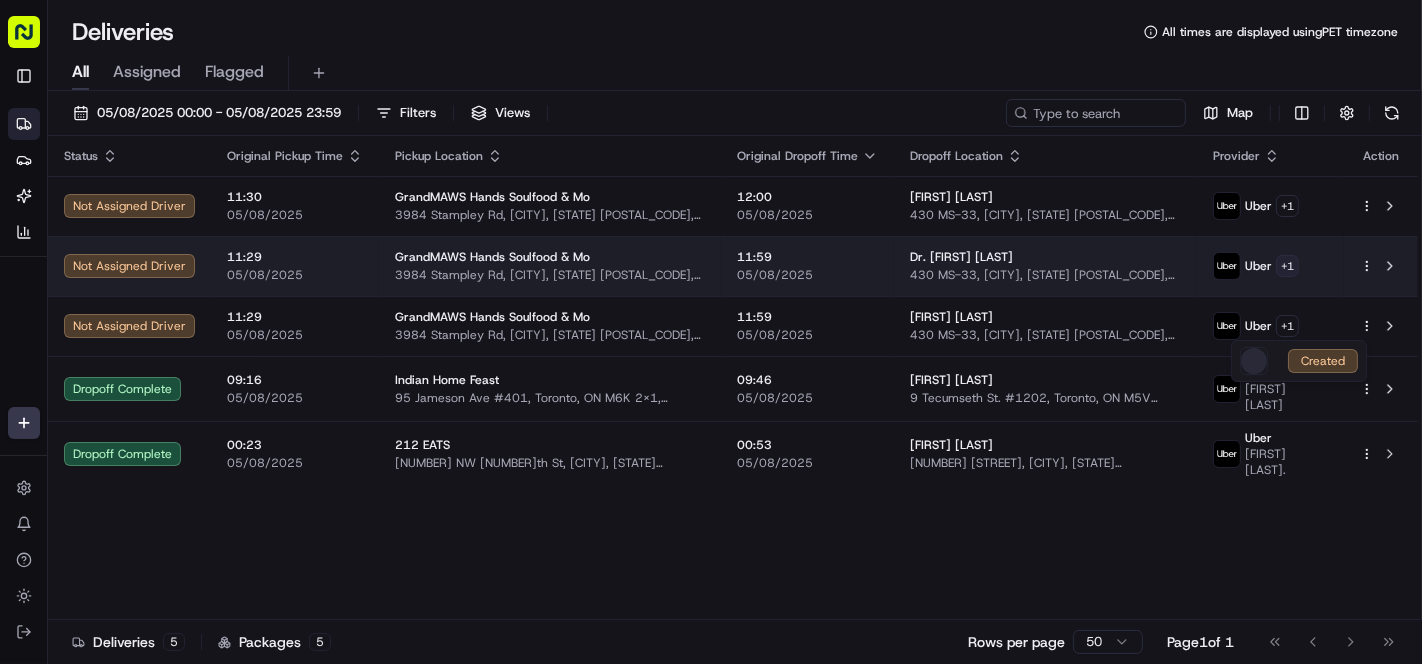 click on "Cookin App renata@cookin.com Toggle Sidebar Deliveries Providers Nash AI Analytics Favorites Main Menu Members & Organization Organization Users Roles Preferences Customization Tracking Orchestration Automations Locations Pickup Locations Dropoff Locations Billing Billing Refund Requests Integrations Notification Triggers Webhooks API Keys Request Logs Create Settings Notifications Chat with us! Toggle Theme Log out Deliveries All times are displayed using  PET   timezone All Assigned Flagged 05/08/2025 00:00 - 05/08/2025 23:59 Filters Views Map Status Original Pickup Time Pickup Location Original Dropoff Time Dropoff Location Provider Action Not Assigned Driver 11:30 05/08/2025 GrandMAWS Hands Soulfood & Mo 3984 Stampley Rd, Fayette, MS 39069, USA 12:00 05/08/2025 Tamika Starks 430 MS-33, Fayette, MS 39069, USA Uber + 1 Not Assigned Driver 11:29 05/08/2025 GrandMAWS Hands Soulfood & Mo 3984 Stampley Rd, Fayette, MS 39069, USA 11:59 05/08/2025 Dr. Timothy Queen Uber + 1 Not Assigned Driver + 1" at bounding box center (711, 332) 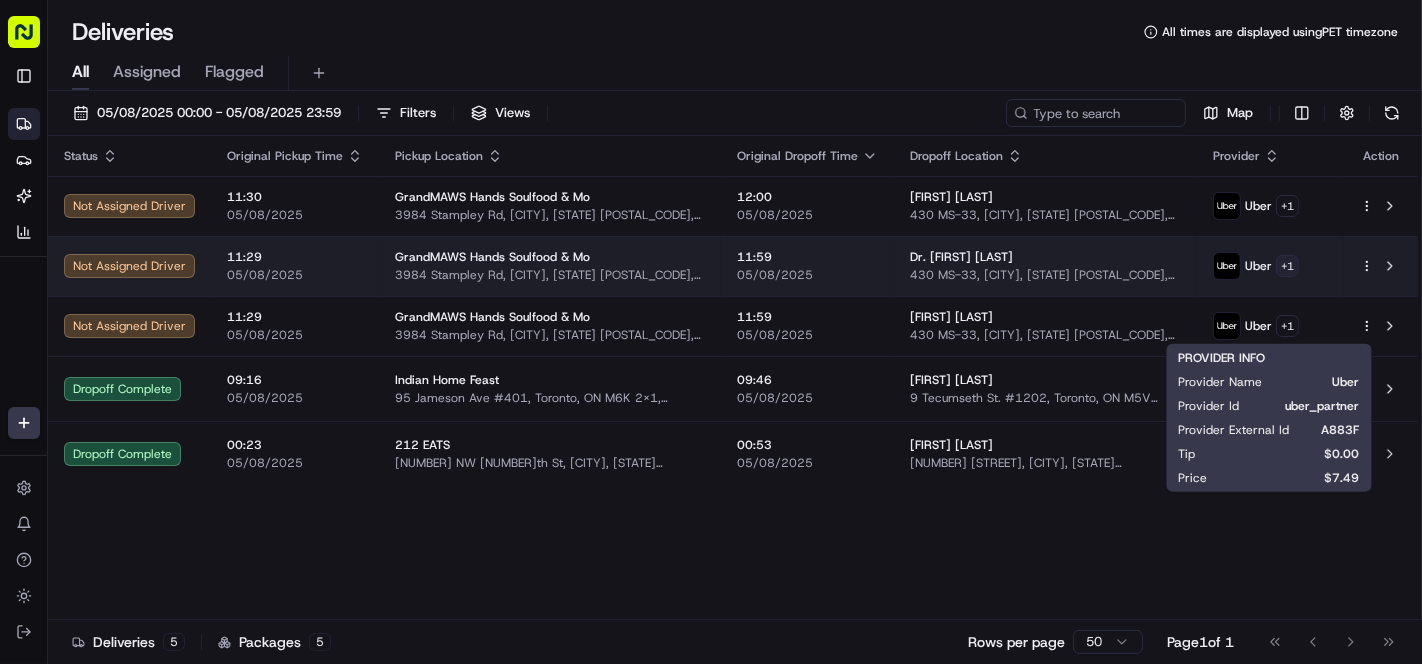 click on "Cookin App renata@cookin.com Toggle Sidebar Deliveries Providers Nash AI Analytics Favorites Main Menu Members & Organization Organization Users Roles Preferences Customization Tracking Orchestration Automations Locations Pickup Locations Dropoff Locations Billing Billing Refund Requests Integrations Notification Triggers Webhooks API Keys Request Logs Create Settings Notifications Chat with us! Toggle Theme Log out Deliveries All times are displayed using  PET   timezone All Assigned Flagged 05/08/2025 00:00 - 05/08/2025 23:59 Filters Views Map Status Original Pickup Time Pickup Location Original Dropoff Time Dropoff Location Provider Action Not Assigned Driver 11:30 05/08/2025 GrandMAWS Hands Soulfood & Mo 3984 Stampley Rd, Fayette, MS 39069, USA 12:00 05/08/2025 Tamika Starks 430 MS-33, Fayette, MS 39069, USA Uber + 1 Not Assigned Driver 11:29 05/08/2025 GrandMAWS Hands Soulfood & Mo 3984 Stampley Rd, Fayette, MS 39069, USA 11:59 05/08/2025 Dr. Timothy Queen Uber + 1 Not Assigned Driver + 1" at bounding box center (711, 332) 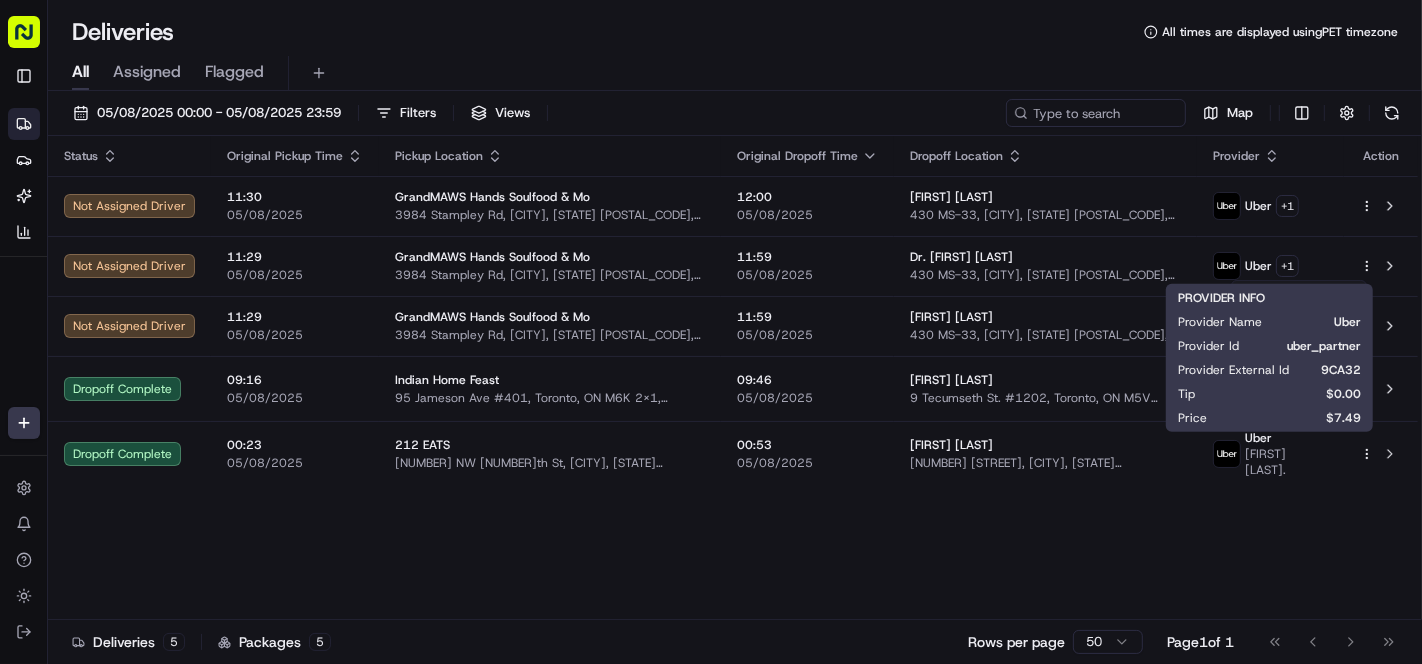 click on "Cookin App renata@cookin.com Toggle Sidebar Deliveries Providers Nash AI Analytics Favorites Main Menu Members & Organization Organization Users Roles Preferences Customization Tracking Orchestration Automations Locations Pickup Locations Dropoff Locations Billing Billing Refund Requests Integrations Notification Triggers Webhooks API Keys Request Logs Create Settings Notifications Chat with us! Toggle Theme Log out Deliveries All times are displayed using  PET   timezone All Assigned Flagged 05/08/2025 00:00 - 05/08/2025 23:59 Filters Views Map Status Original Pickup Time Pickup Location Original Dropoff Time Dropoff Location Provider Action Not Assigned Driver 11:30 05/08/2025 GrandMAWS Hands Soulfood & Mo 3984 Stampley Rd, Fayette, MS 39069, USA 12:00 05/08/2025 Tamika Starks 430 MS-33, Fayette, MS 39069, USA Uber + 1 Not Assigned Driver 11:29 05/08/2025 GrandMAWS Hands Soulfood & Mo 3984 Stampley Rd, Fayette, MS 39069, USA 11:59 05/08/2025 Dr. Timothy Queen Uber + 1 Not Assigned Driver + 1" at bounding box center [711, 332] 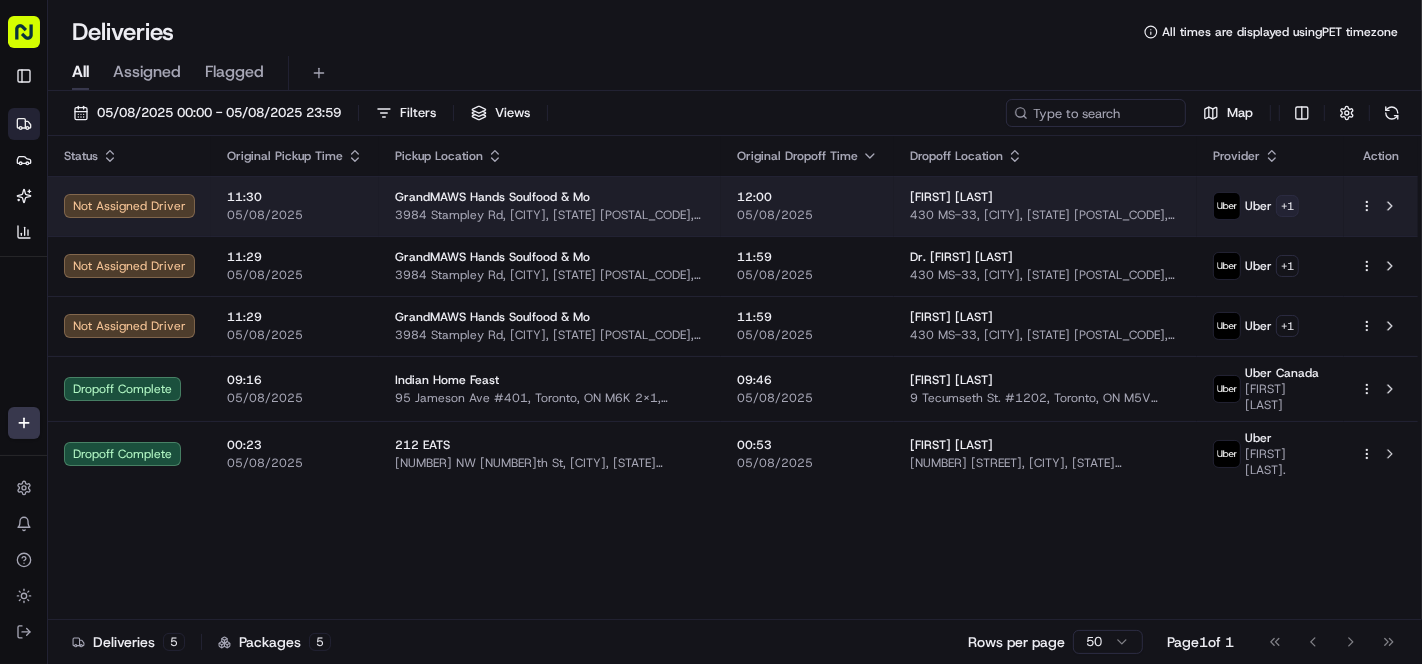 click on "Cookin App renata@cookin.com Toggle Sidebar Deliveries Providers Nash AI Analytics Favorites Main Menu Members & Organization Organization Users Roles Preferences Customization Tracking Orchestration Automations Locations Pickup Locations Dropoff Locations Billing Billing Refund Requests Integrations Notification Triggers Webhooks API Keys Request Logs Create Settings Notifications Chat with us! Toggle Theme Log out Deliveries All times are displayed using  PET   timezone All Assigned Flagged 05/08/2025 00:00 - 05/08/2025 23:59 Filters Views Map Status Original Pickup Time Pickup Location Original Dropoff Time Dropoff Location Provider Action Not Assigned Driver 11:30 05/08/2025 GrandMAWS Hands Soulfood & Mo 3984 Stampley Rd, Fayette, MS 39069, USA 12:00 05/08/2025 Tamika Starks 430 MS-33, Fayette, MS 39069, USA Uber + 1 Not Assigned Driver 11:29 05/08/2025 GrandMAWS Hands Soulfood & Mo 3984 Stampley Rd, Fayette, MS 39069, USA 11:59 05/08/2025 Dr. Timothy Queen Uber + 1 Not Assigned Driver + 1" at bounding box center (711, 332) 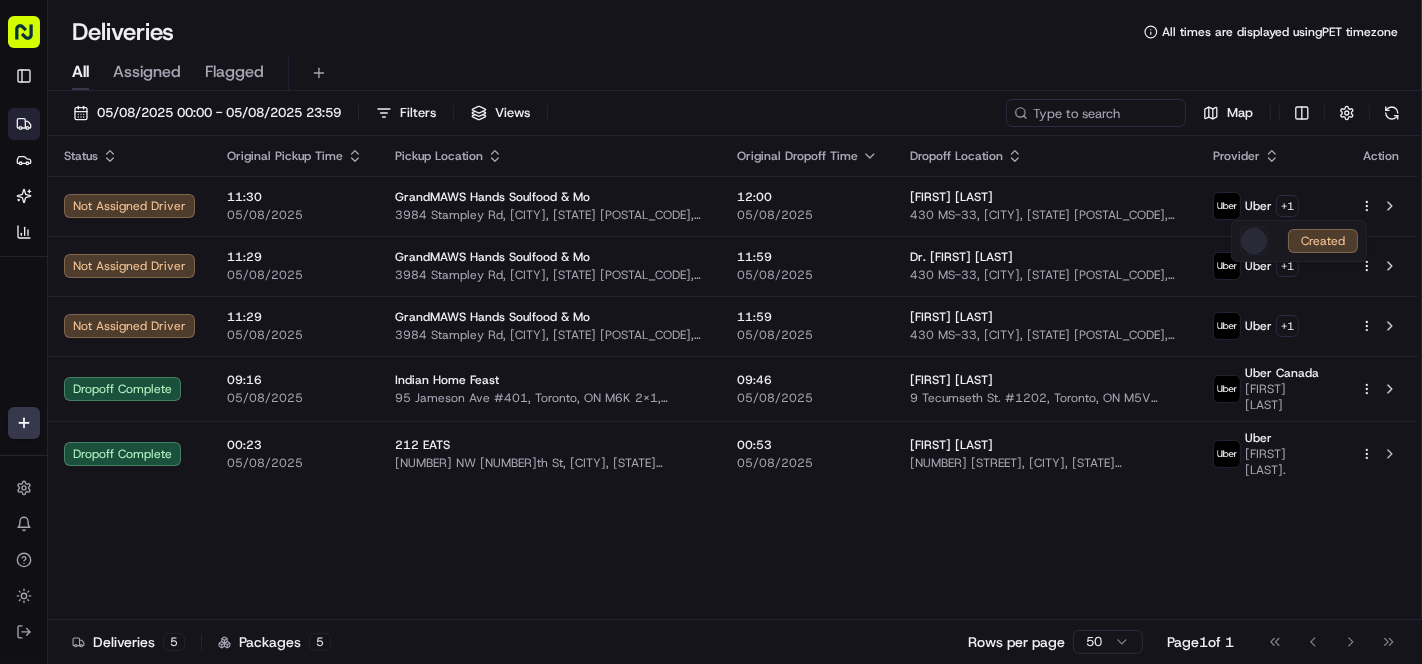 click on "Cookin App renata@cookin.com Toggle Sidebar Deliveries Providers Nash AI Analytics Favorites Main Menu Members & Organization Organization Users Roles Preferences Customization Tracking Orchestration Automations Locations Pickup Locations Dropoff Locations Billing Billing Refund Requests Integrations Notification Triggers Webhooks API Keys Request Logs Create Settings Notifications Chat with us! Toggle Theme Log out Deliveries All times are displayed using  PET   timezone All Assigned Flagged 05/08/2025 00:00 - 05/08/2025 23:59 Filters Views Map Status Original Pickup Time Pickup Location Original Dropoff Time Dropoff Location Provider Action Not Assigned Driver 11:30 05/08/2025 GrandMAWS Hands Soulfood & Mo 3984 Stampley Rd, Fayette, MS 39069, USA 12:00 05/08/2025 Tamika Starks 430 MS-33, Fayette, MS 39069, USA Uber + 1 Not Assigned Driver 11:29 05/08/2025 GrandMAWS Hands Soulfood & Mo 3984 Stampley Rd, Fayette, MS 39069, USA 11:59 05/08/2025 Dr. Timothy Queen Uber + 1 Not Assigned Driver + 1" at bounding box center (711, 332) 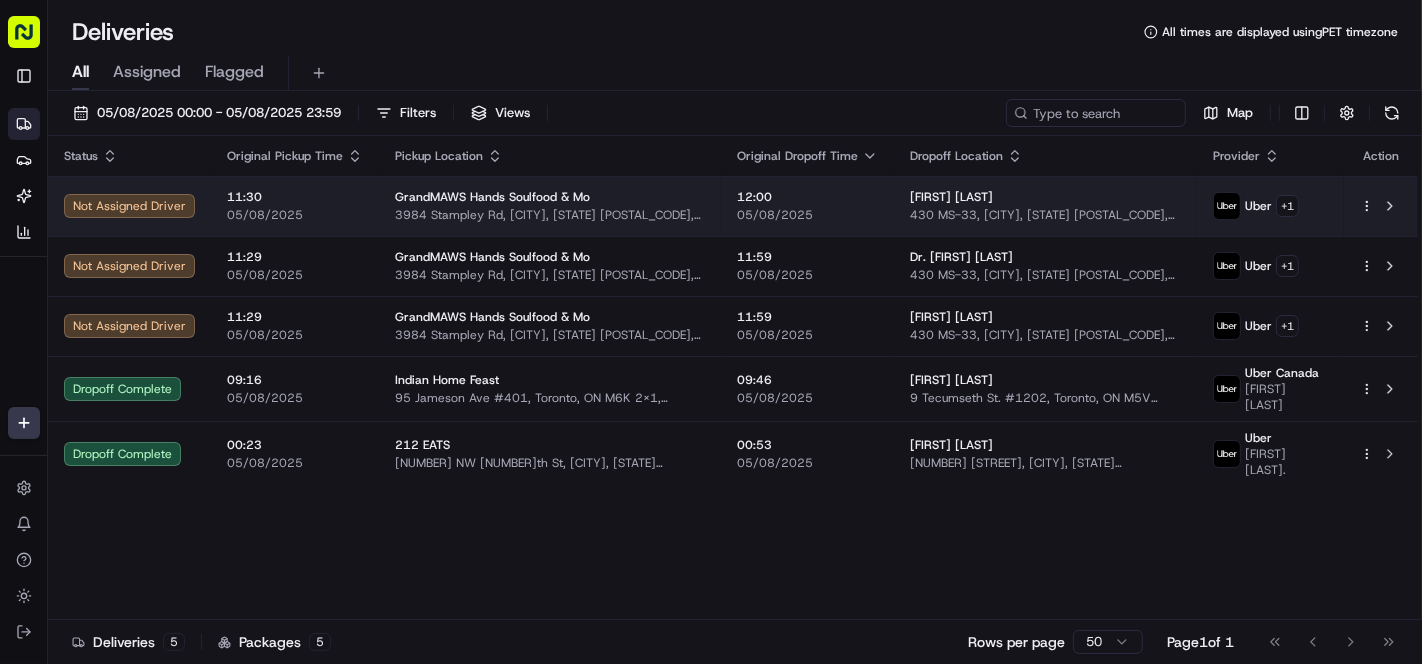 click on "[NUMBER] [STREET], [CITY], [STATE] [POSTAL_CODE], [COUNTRY]" at bounding box center (1045, 215) 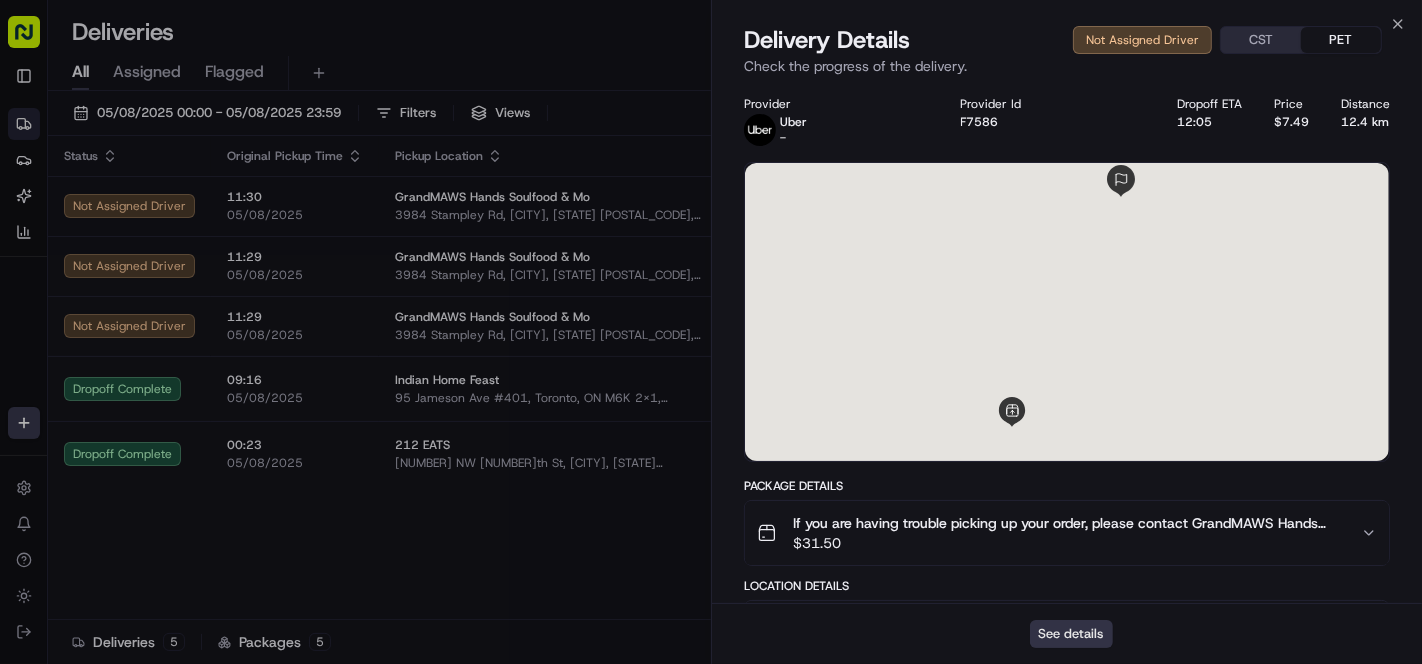 click on "See details" at bounding box center [1071, 634] 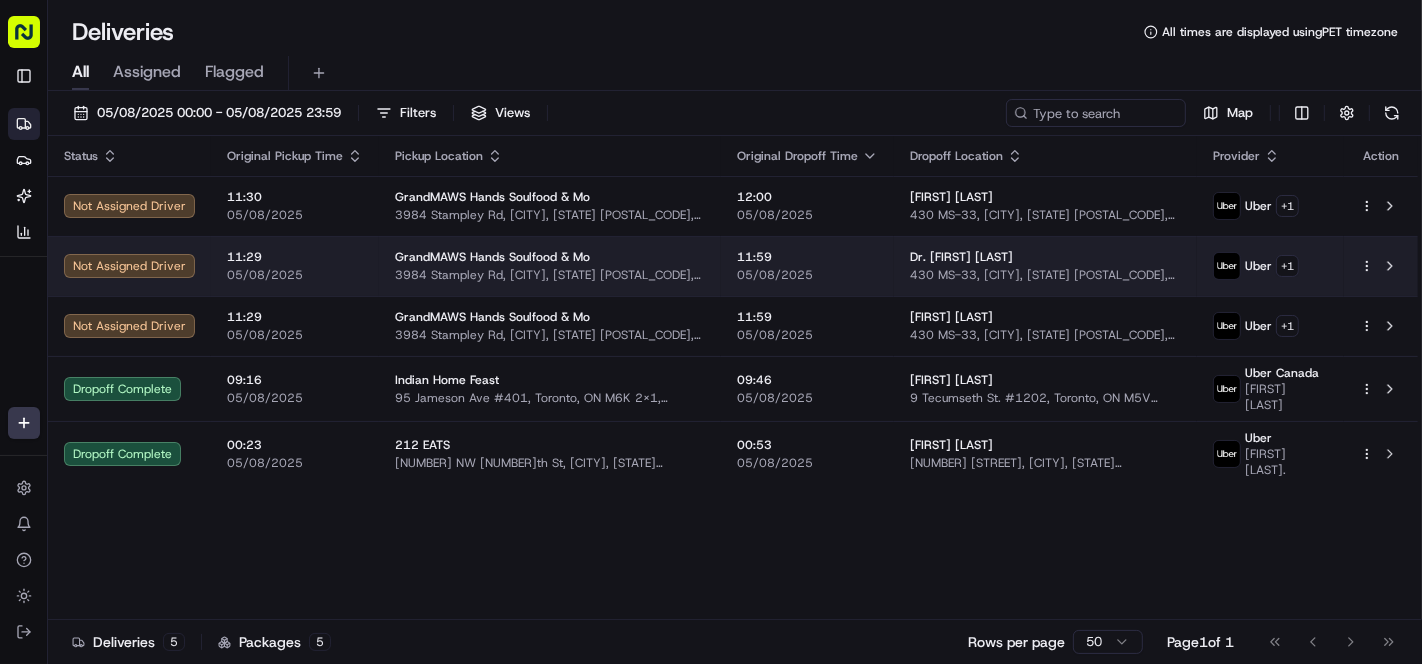 click on "[NUMBER] [STREET], [CITY], [STATE] [POSTAL_CODE], [COUNTRY]" at bounding box center [550, 275] 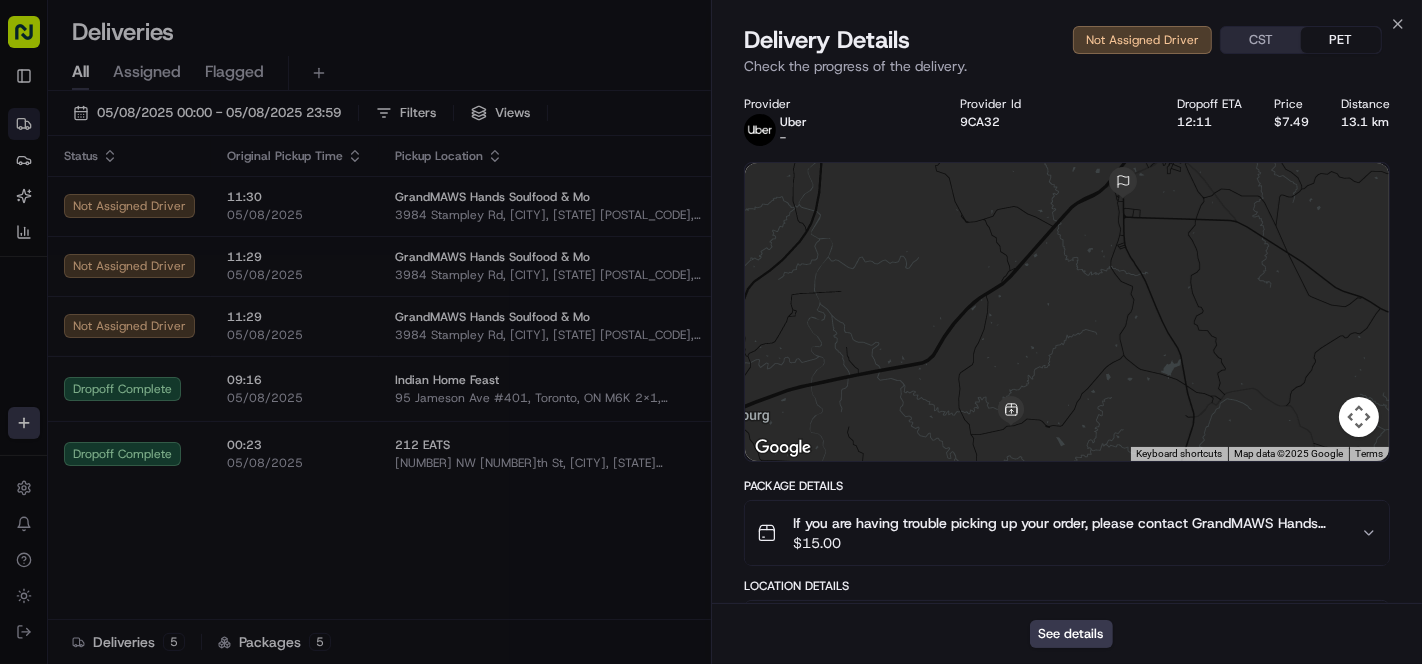 scroll, scrollTop: 290, scrollLeft: 0, axis: vertical 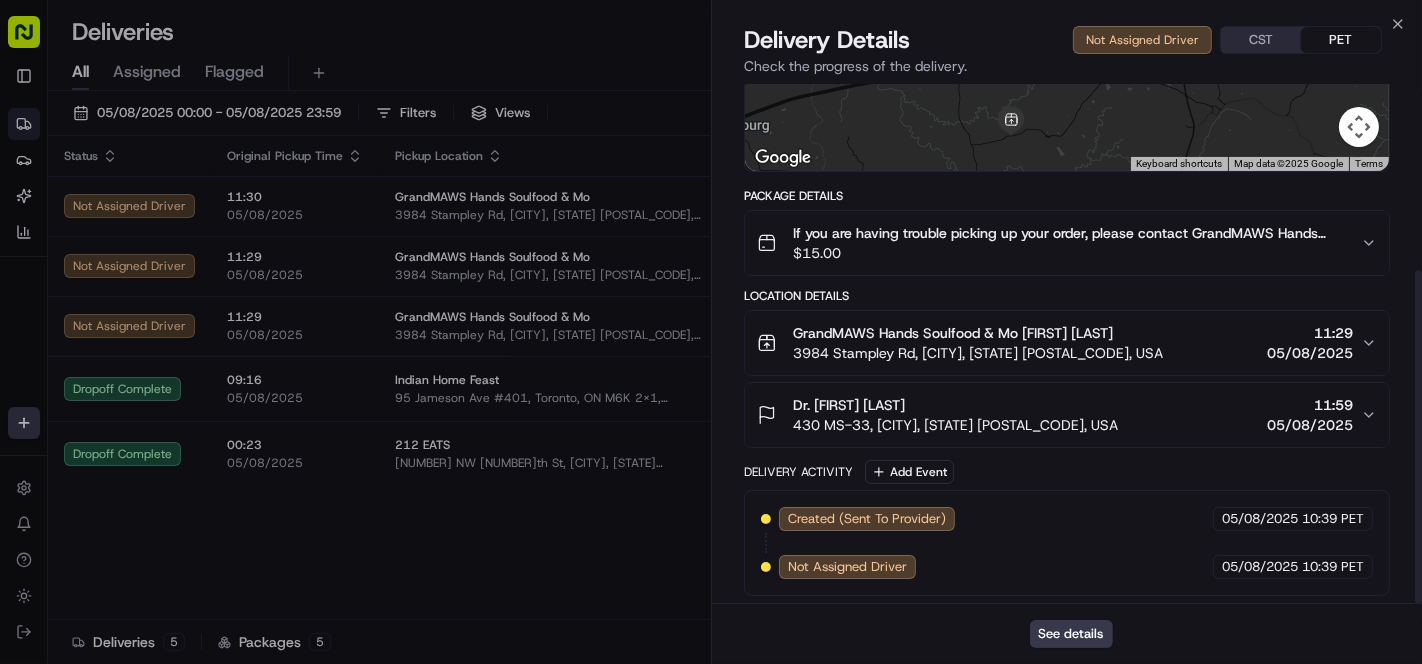 click on "$ 15.00" at bounding box center [1069, 253] 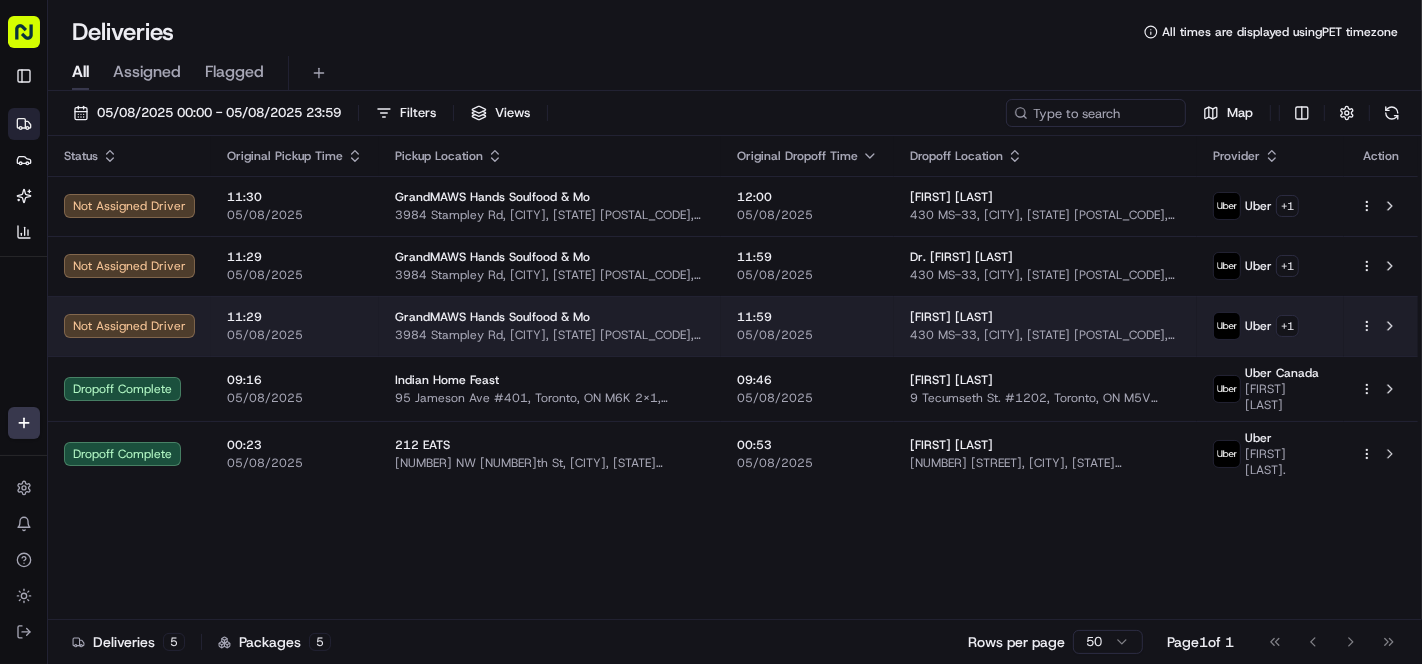 click on "430 MS-33, Fayette, MS 39069, USA" at bounding box center [1045, 335] 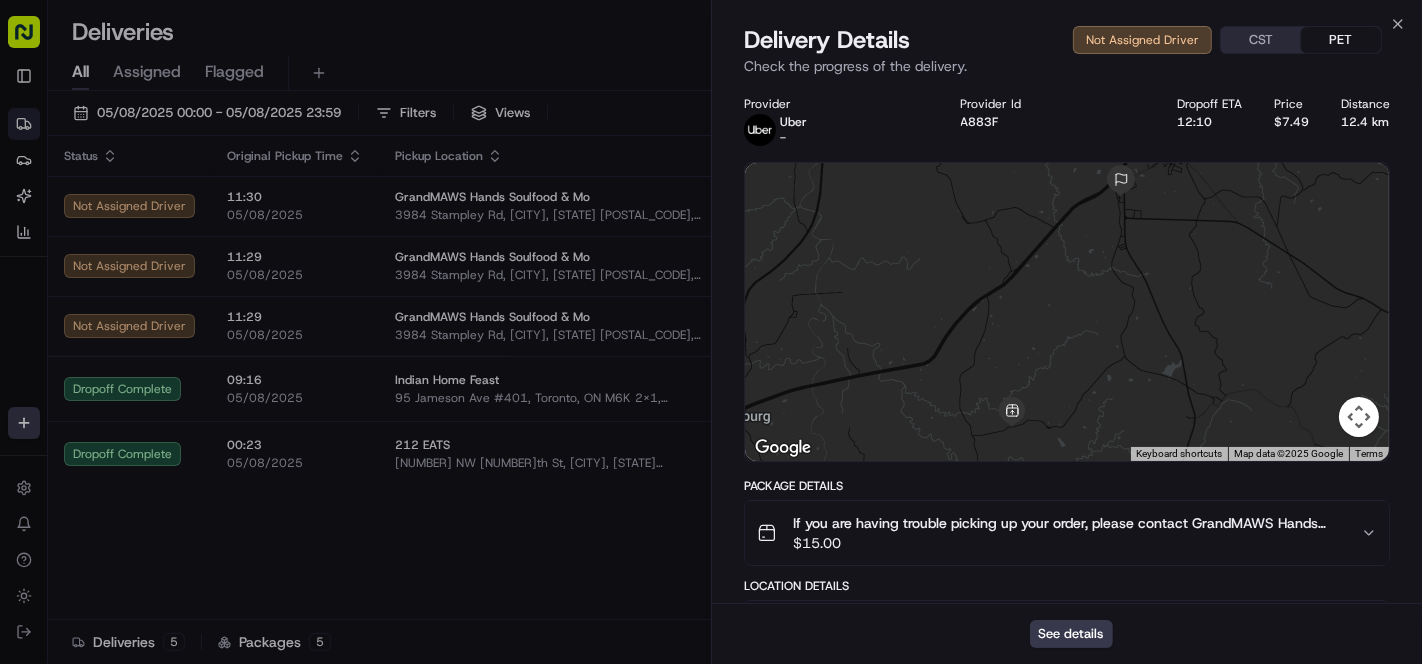 scroll, scrollTop: 290, scrollLeft: 0, axis: vertical 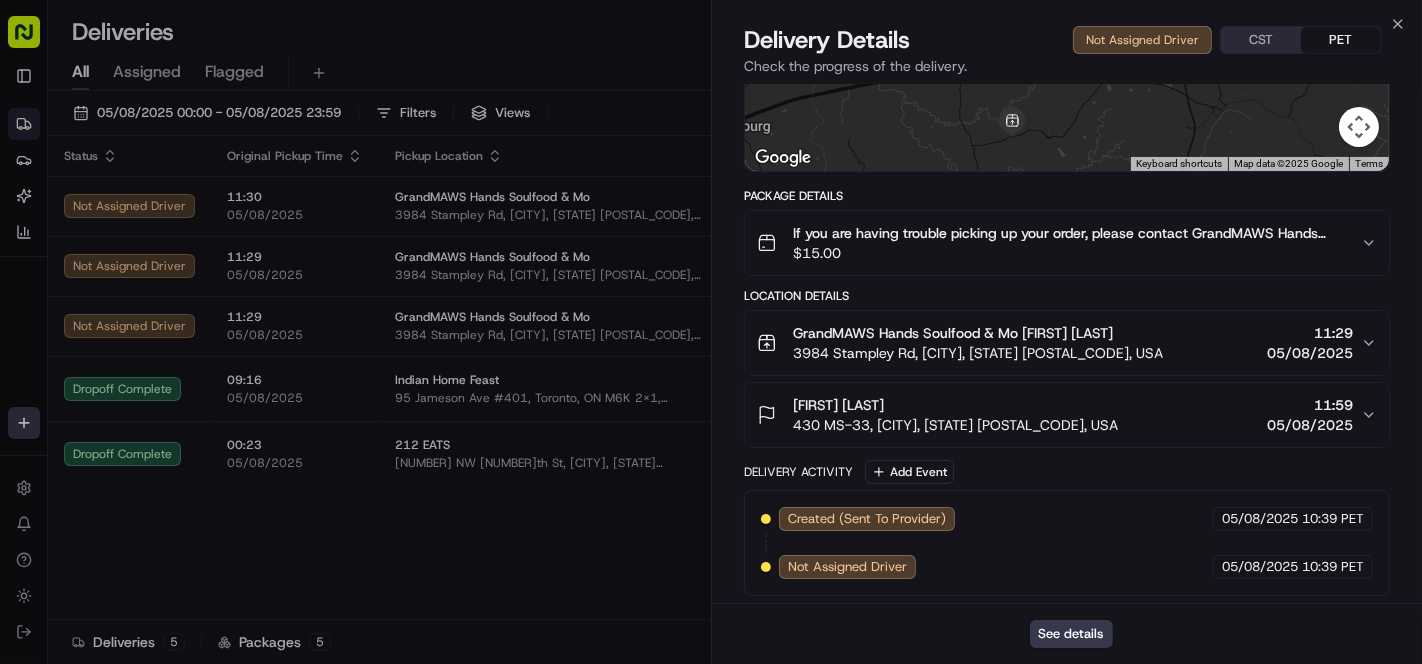 click on "GrandMAWS Hands Soulfood & Mo [NAME] [LAST]" at bounding box center [953, 333] 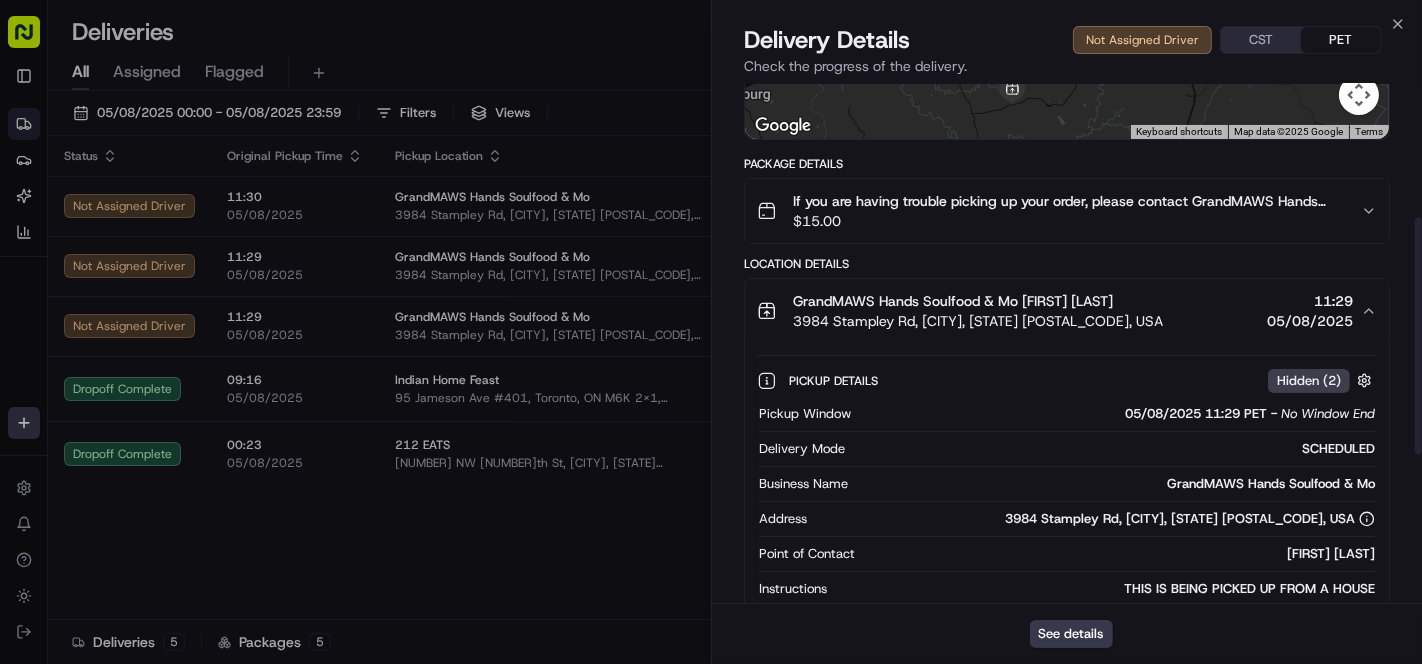 scroll, scrollTop: 290, scrollLeft: 0, axis: vertical 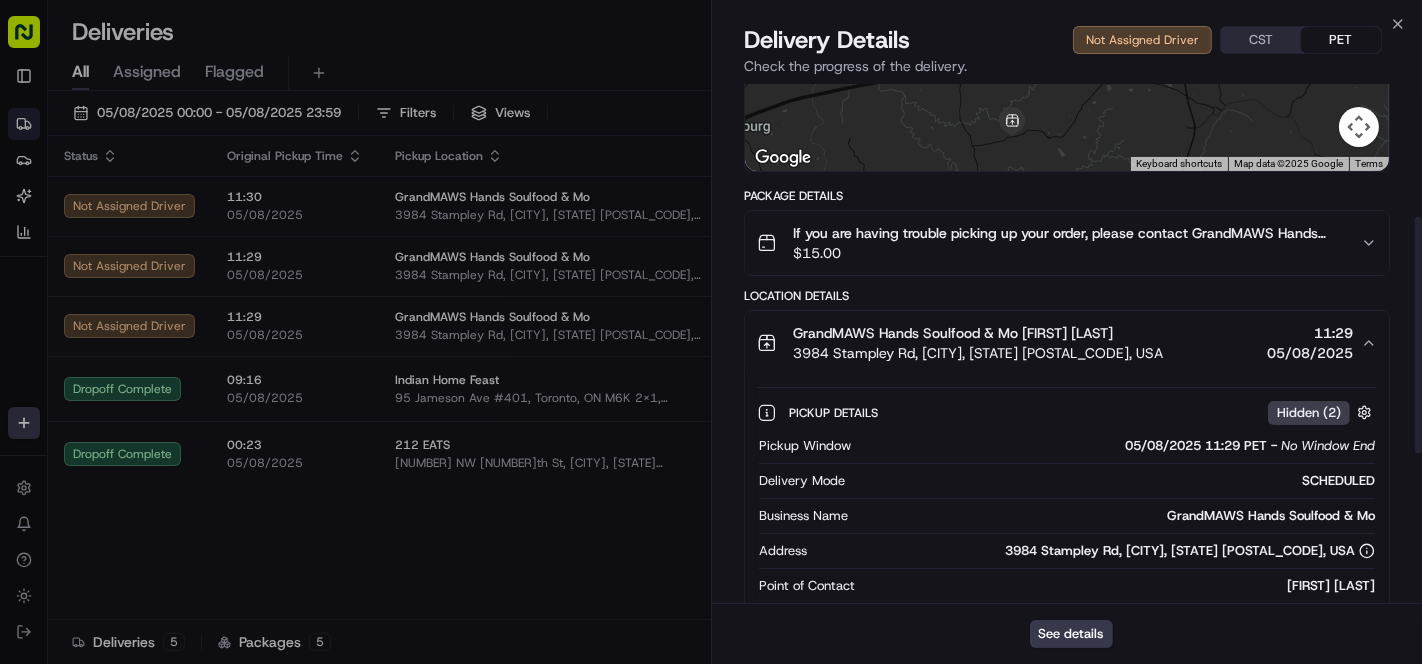 click on "If you are having trouble picking up your order, please contact GrandMAWS Hands Soulfood & Mo for pickup at [PHONE]. Please do not contact the drop-off recipient for any pick-up issues." at bounding box center [1069, 233] 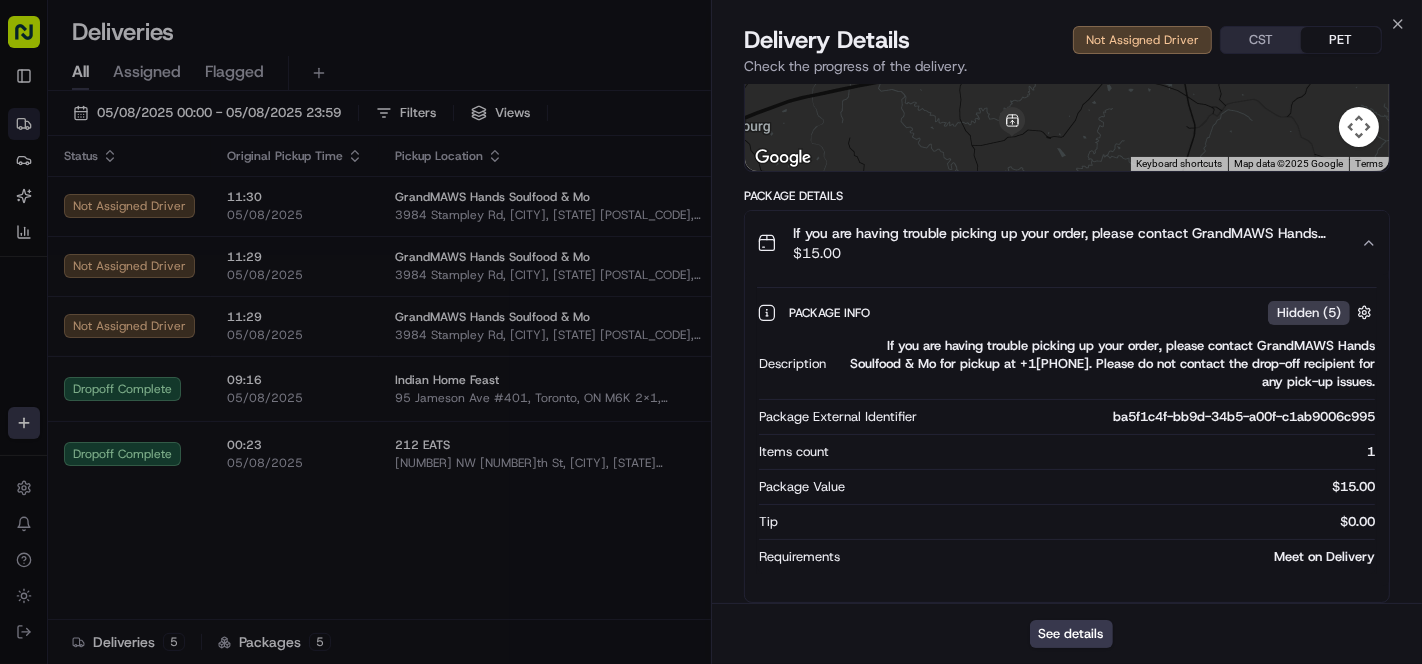 click on "See details" at bounding box center [1067, 633] 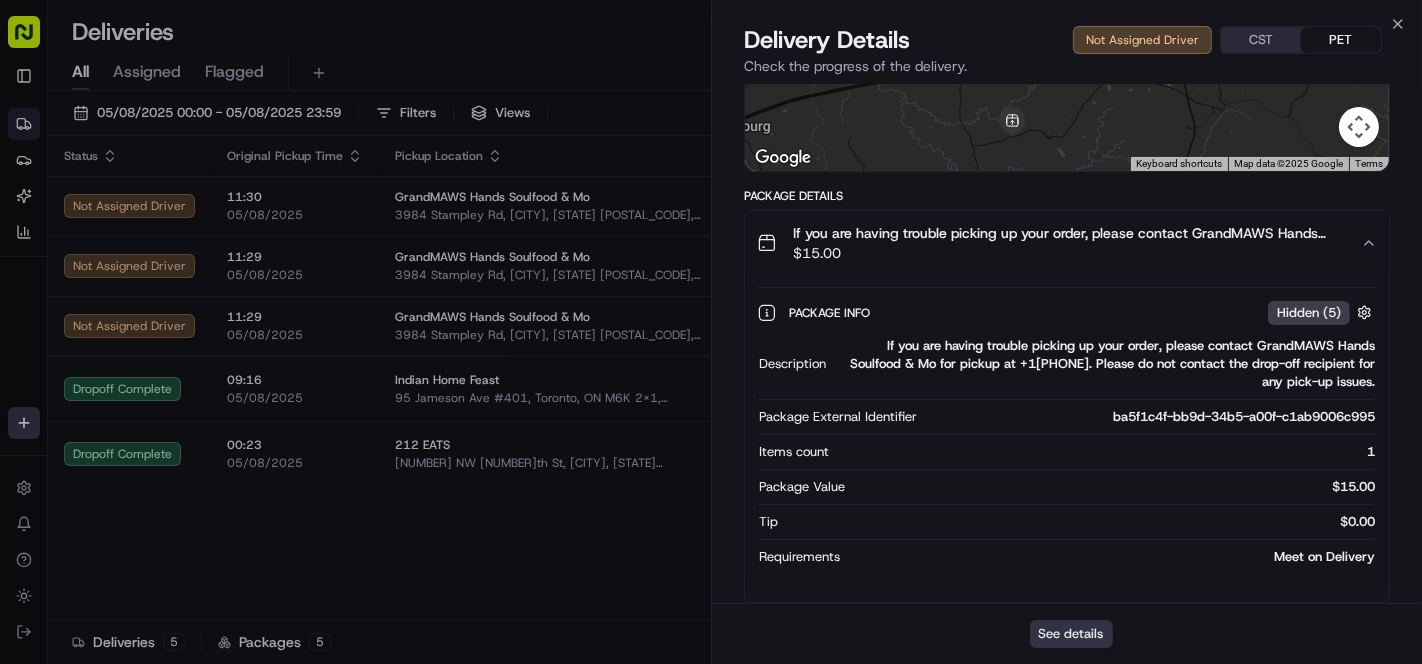 click on "See details" at bounding box center [1071, 634] 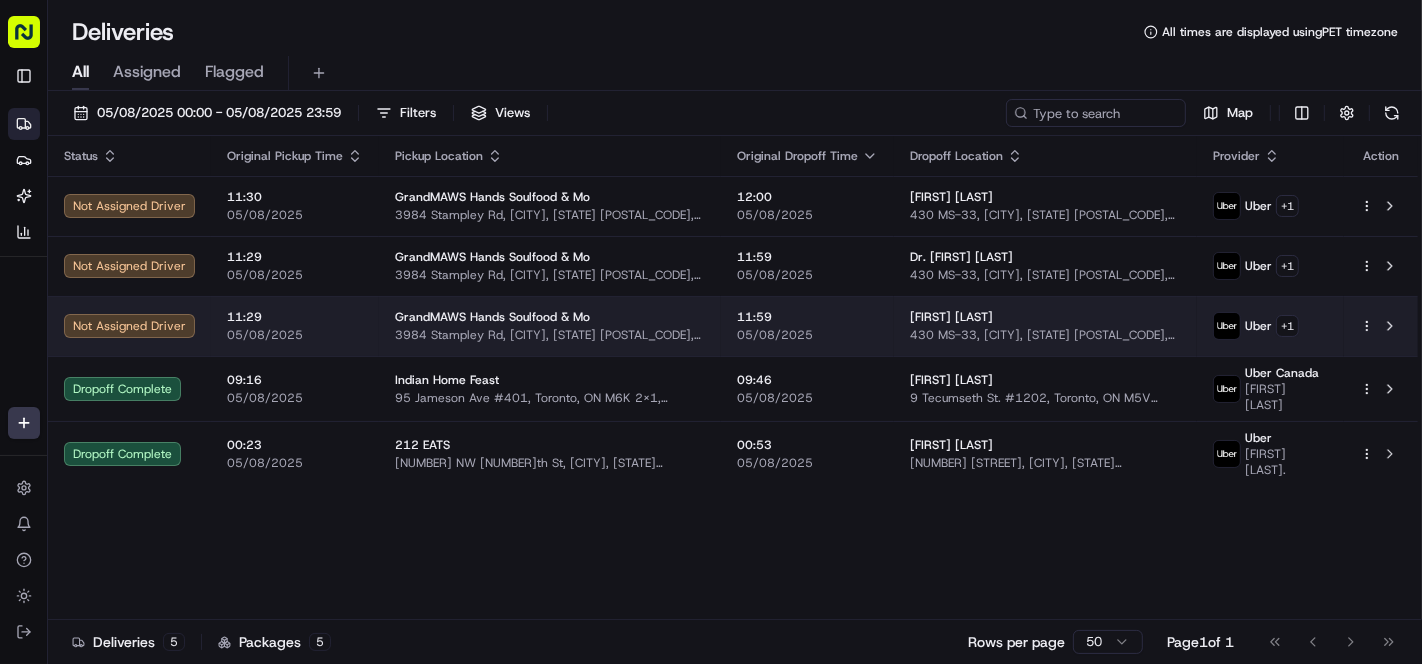 click on "Kim Wilson 430 MS-33, Fayette, MS 39069, USA" at bounding box center [1045, 326] 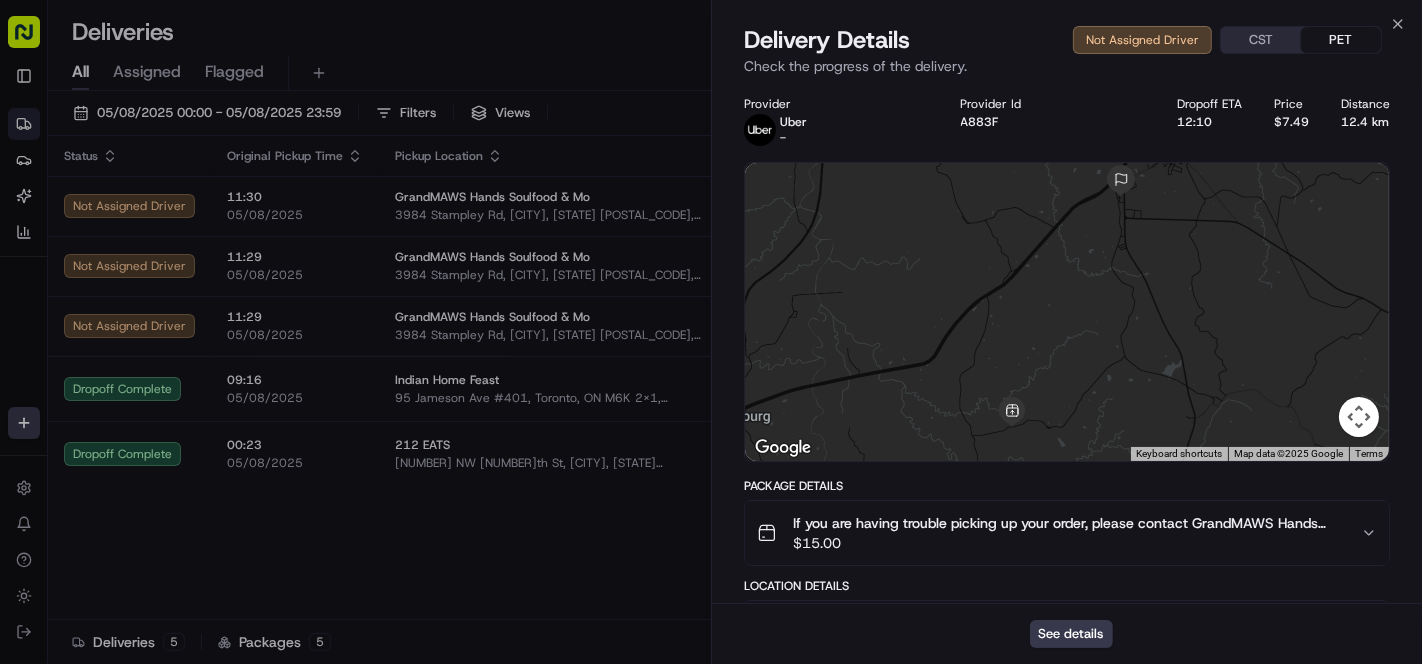 scroll, scrollTop: 290, scrollLeft: 0, axis: vertical 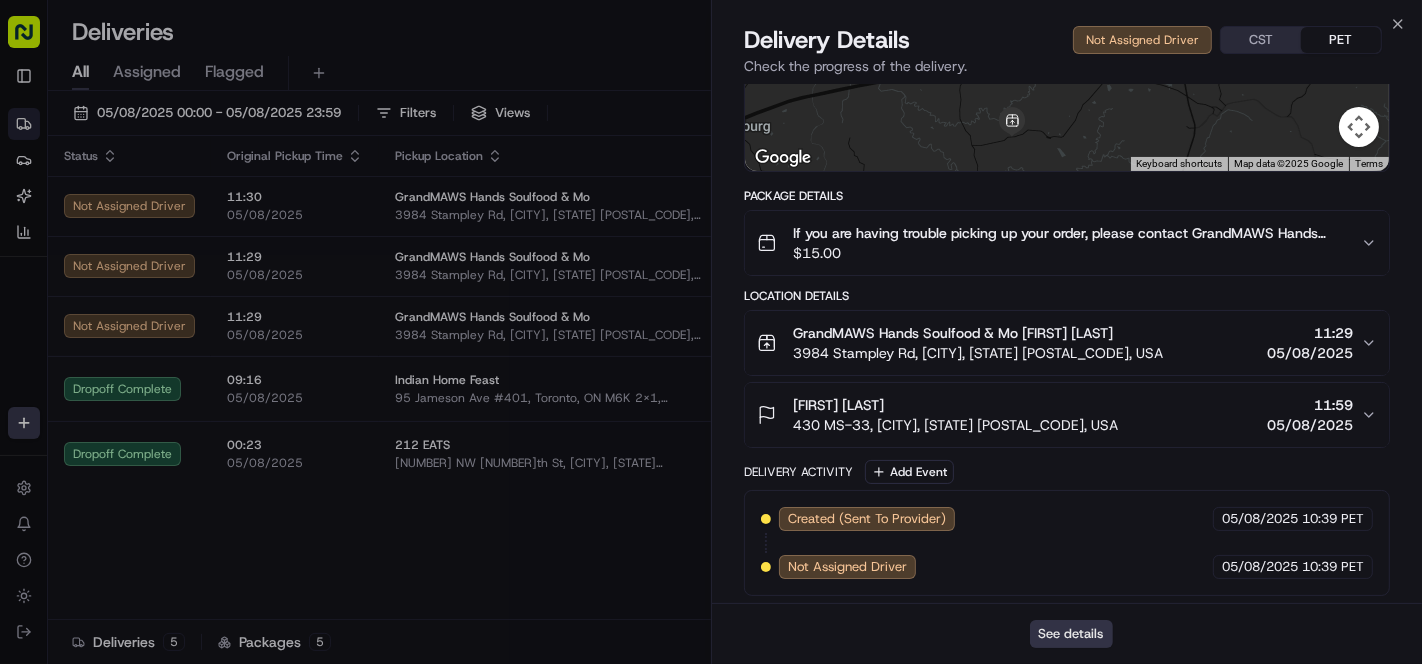 click on "See details" at bounding box center (1071, 634) 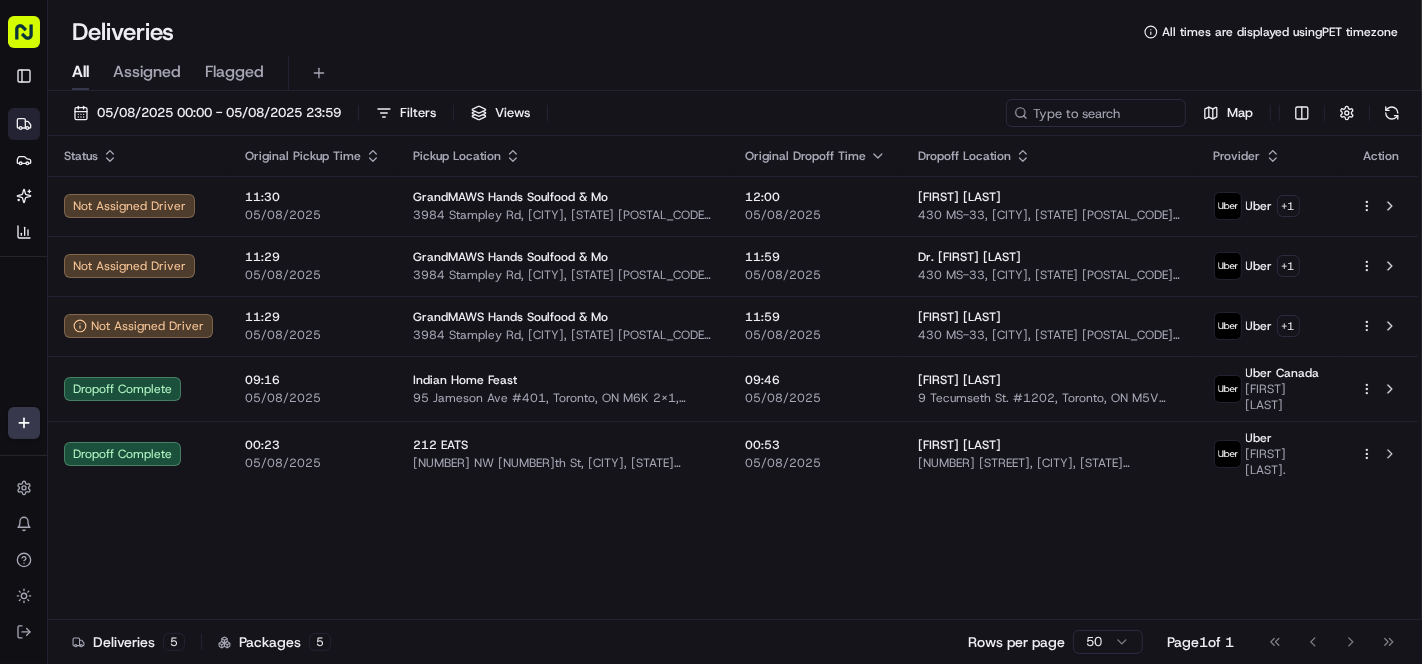 click on "Status Original Pickup Time Pickup Location Original Dropoff Time Dropoff Location Provider Action Not Assigned Driver 11:30 05/08/2025 GrandMAWS Hands Soulfood & Mo 3984 Stampley Rd, Fayette, MS 39069, USA 12:00 05/08/2025 Tamika Starks 430 MS-33, Fayette, MS 39069, USA Uber + 1 Not Assigned Driver 11:29 05/08/2025 GrandMAWS Hands Soulfood & Mo 3984 Stampley Rd, Fayette, MS 39069, USA 11:59 05/08/2025 Dr. Timothy Queen 433 MS-33, Fayette, MS 39069, USA Uber + 1 Not Assigned Driver 11:29 05/08/2025 GrandMAWS Hands Soulfood & Mo 3984 Stampley Rd, Fayette, MS 39069, USA 11:59 05/08/2025 Kim Wilson 430 MS-33, Fayette, MS 39069, USA Uber + 1 Dropoff Complete 09:16 05/08/2025 Indian Home Feast 95 Jameson Ave #401, Toronto, ON M6K 2X1, Canada 09:46 05/08/2025 Taru Soin 9 Tecumseth St. #1202, Toronto, ON M5V 0S5, Canada Uber Canada GREGORY P. Dropoff Complete 00:23 05/08/2025 212 EATS 10 NW 167th St, North Miami Beach, FL 33169, USA 00:53 05/08/2025 Chad Collins 2904 Dolphin Dr, Miramar, FL 33025, USA Uber ANDREW D." at bounding box center [733, 378] 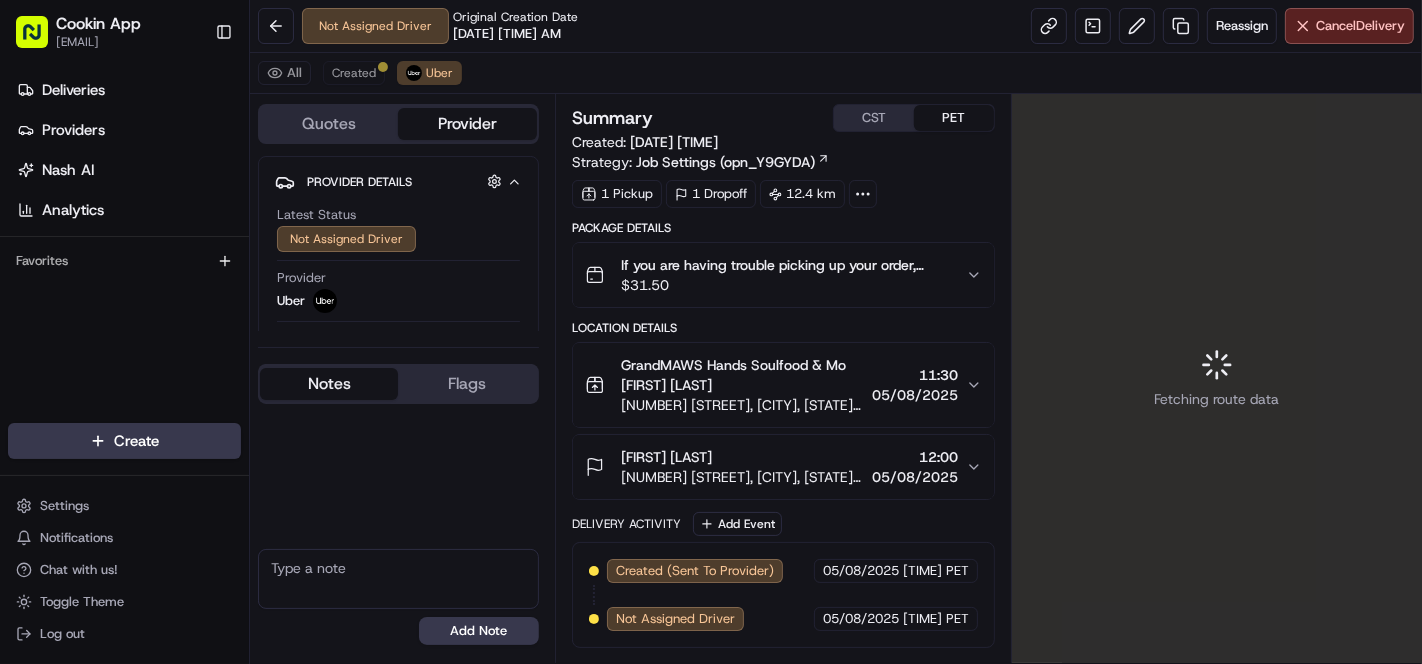scroll, scrollTop: 0, scrollLeft: 0, axis: both 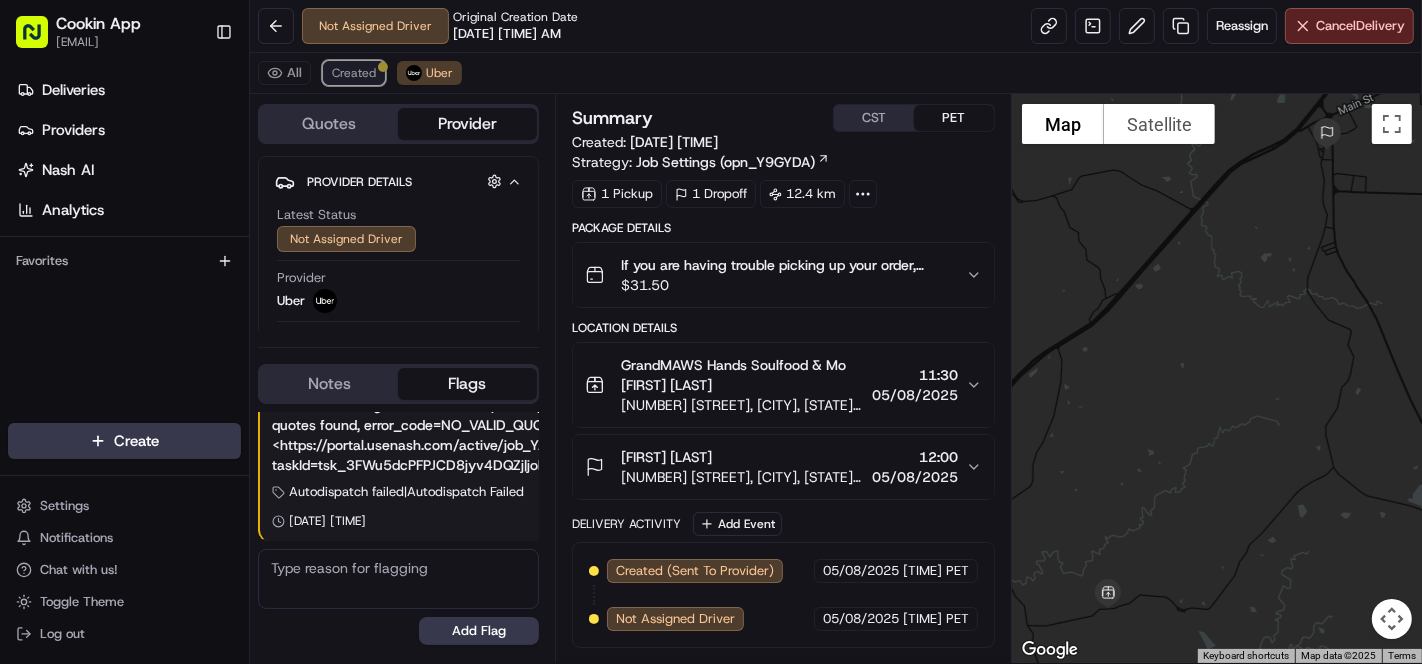 click on "Created" at bounding box center (354, 73) 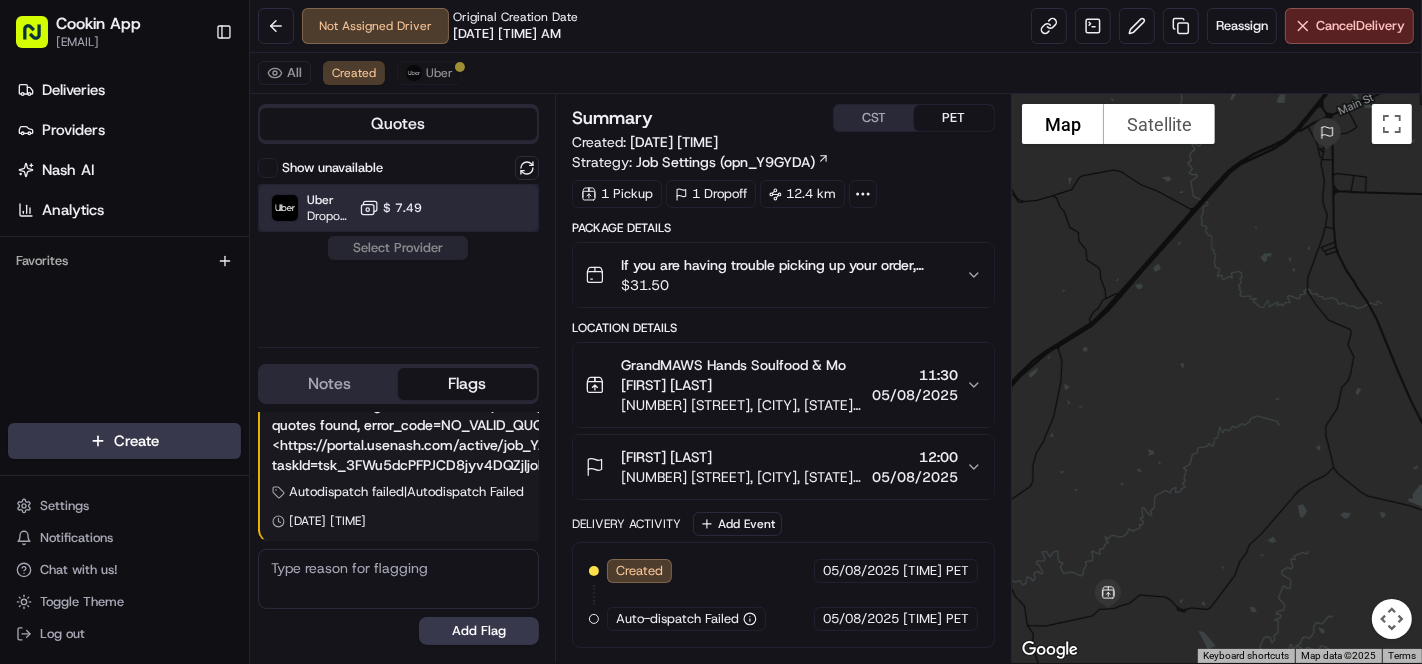 click on "Uber Dropoff ETA   47 minutes $   7.49" at bounding box center [398, 208] 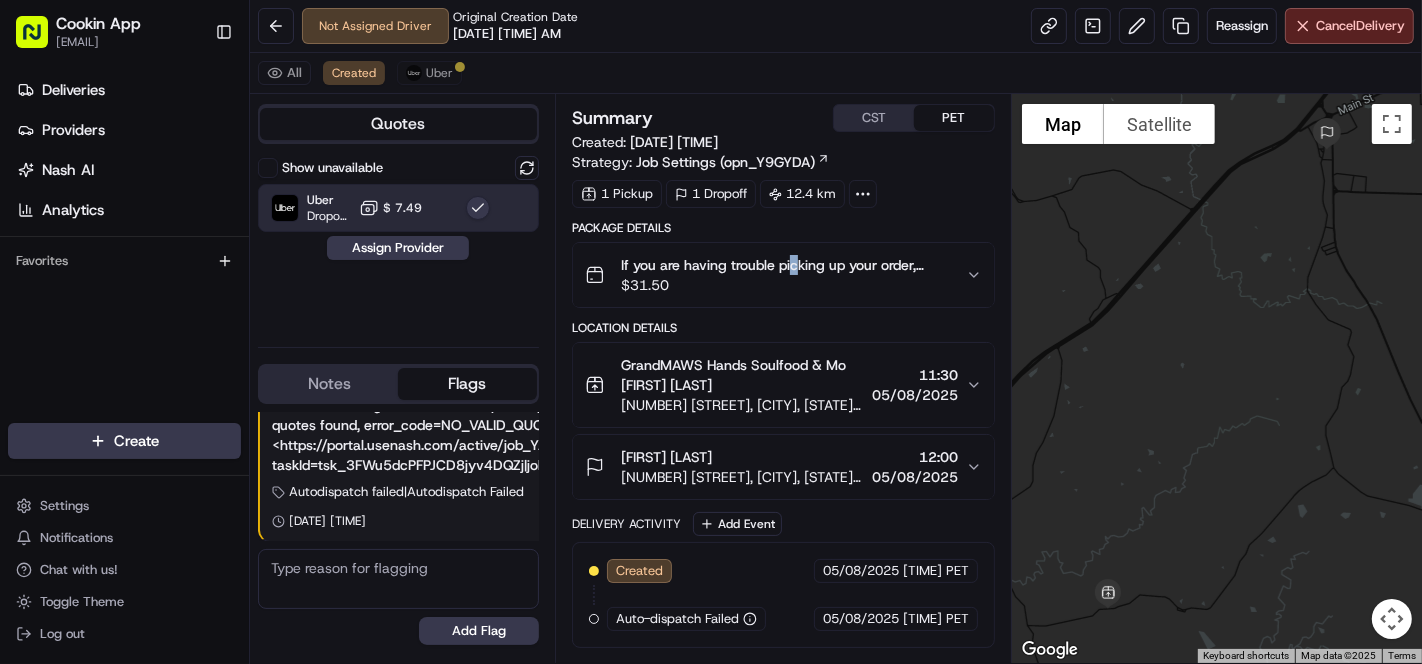 click on "If you are having trouble picking up your order, please contact GrandMAWS Hands Soulfood & Mo for pickup at [PHONE]. Please do not contact the drop-off recipient for any pick-up issues." at bounding box center (785, 265) 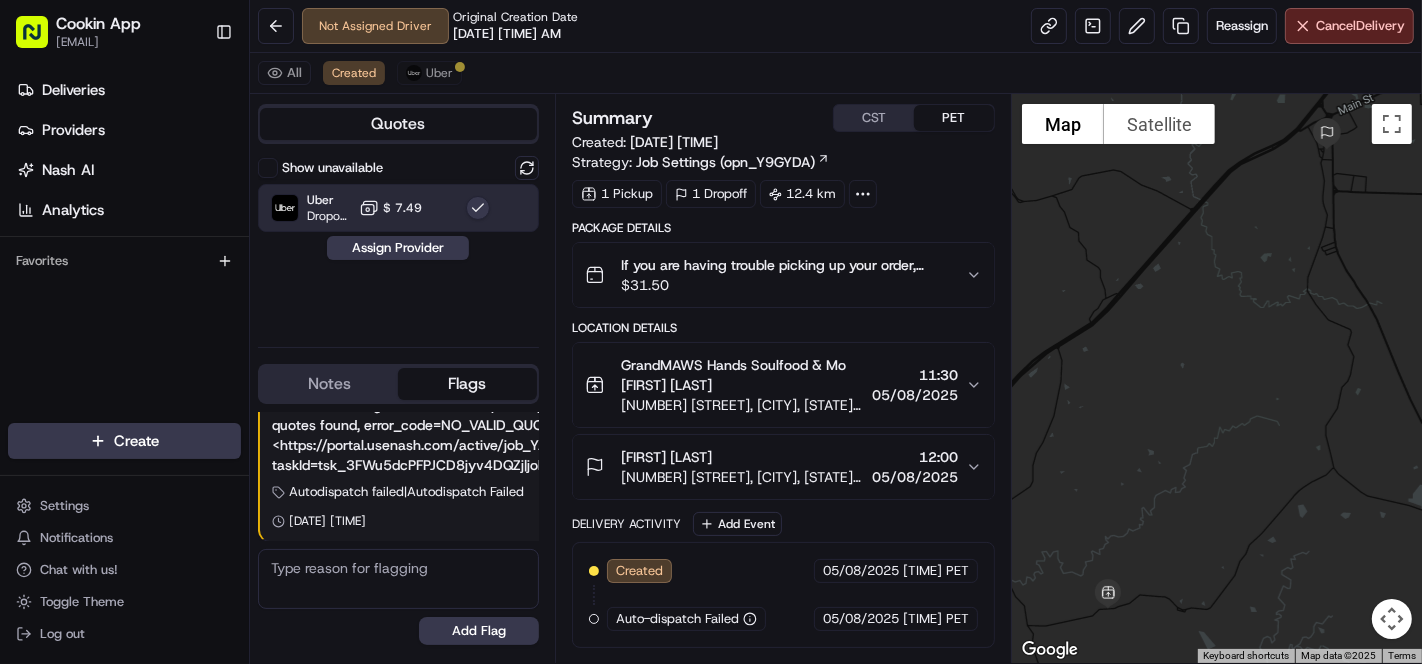 click on "$ 31.50" at bounding box center (785, 285) 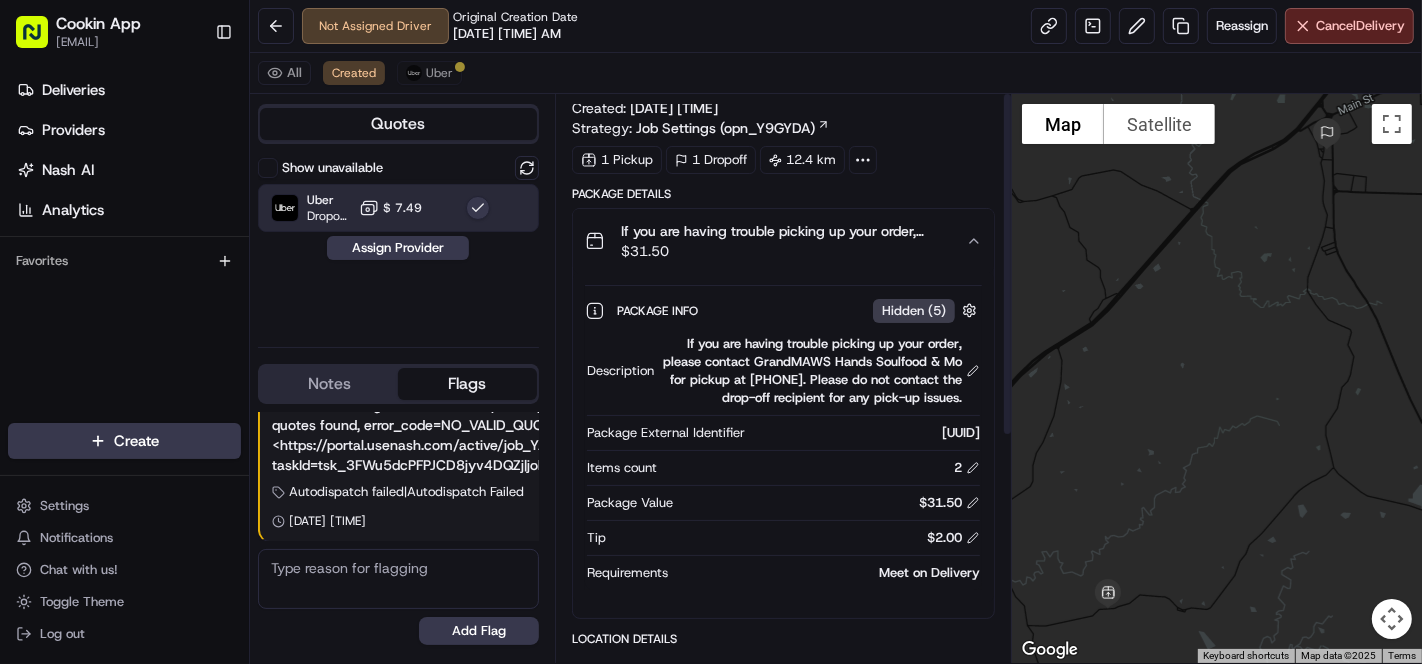 scroll, scrollTop: 0, scrollLeft: 0, axis: both 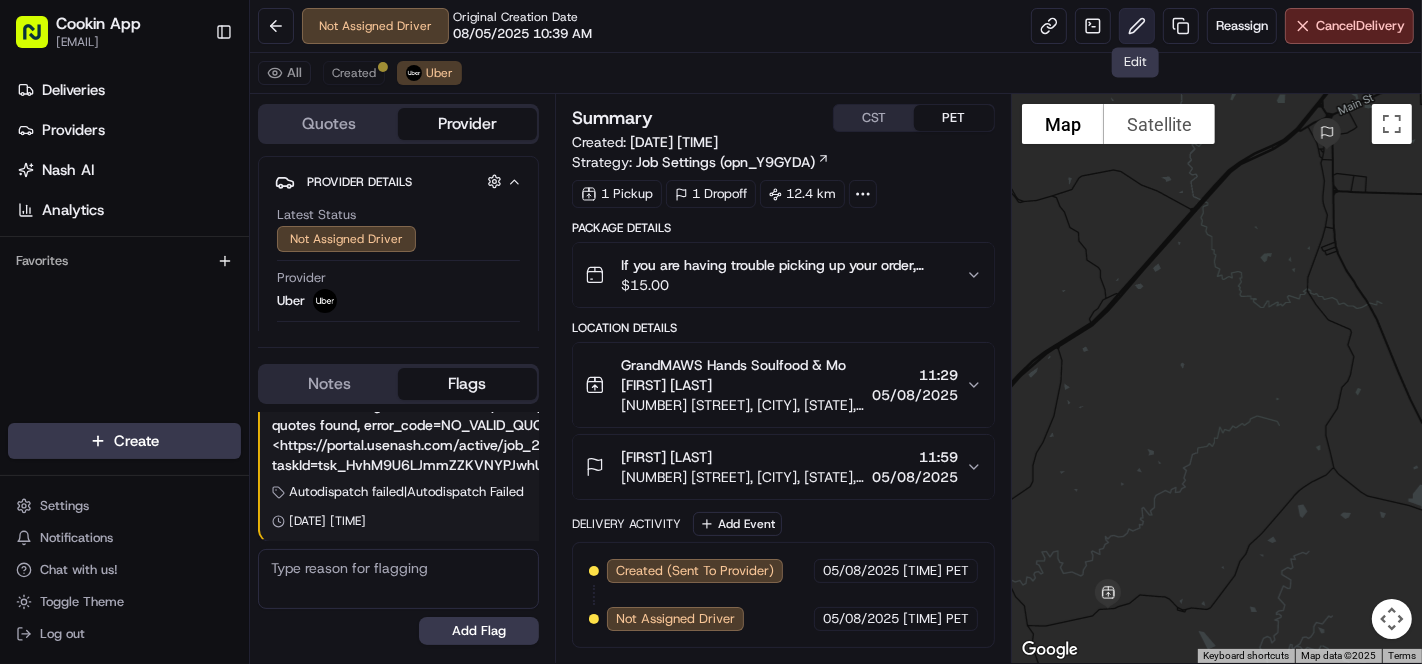 click at bounding box center [1137, 26] 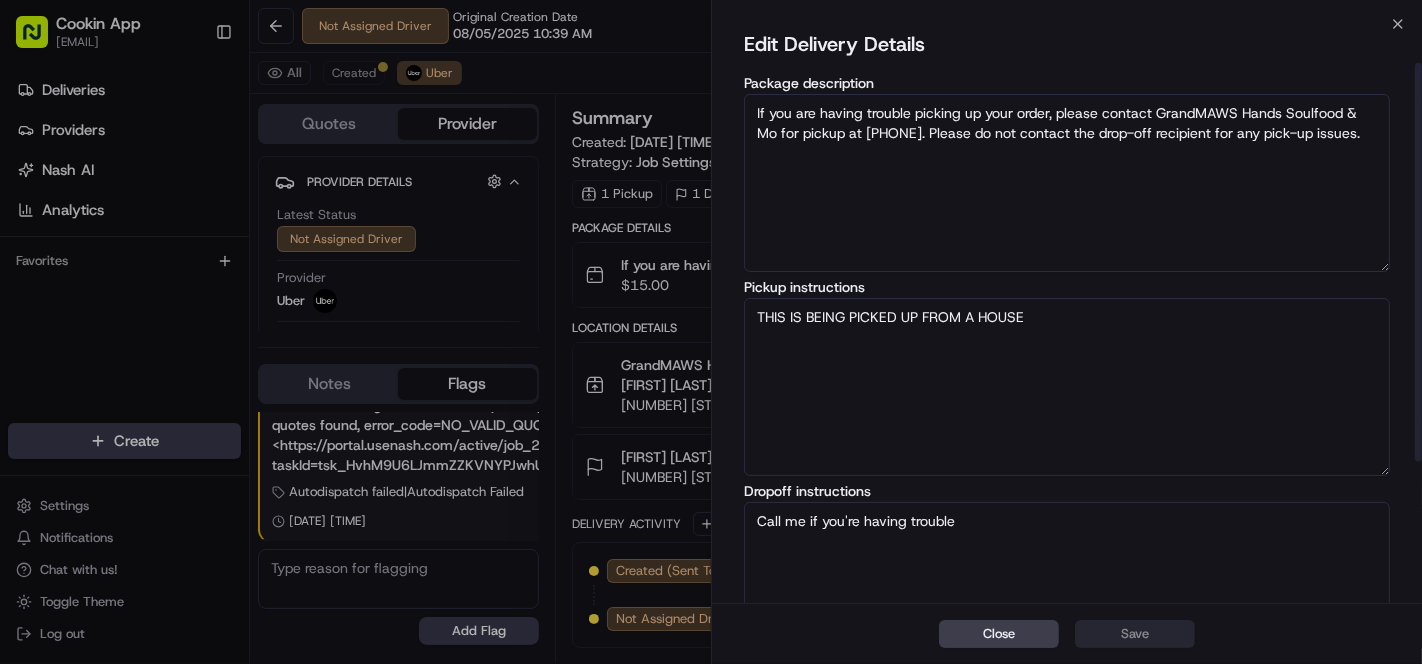 scroll, scrollTop: 264, scrollLeft: 0, axis: vertical 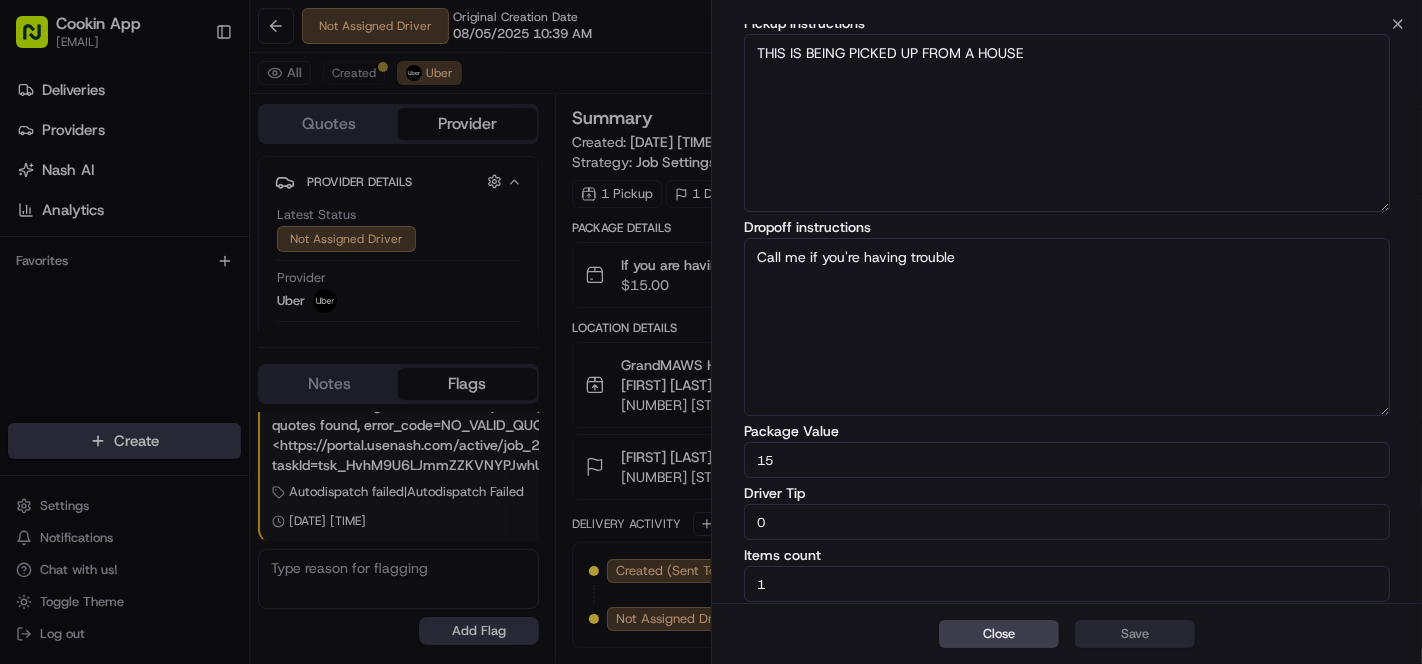 drag, startPoint x: 821, startPoint y: 521, endPoint x: 476, endPoint y: 456, distance: 351.0698 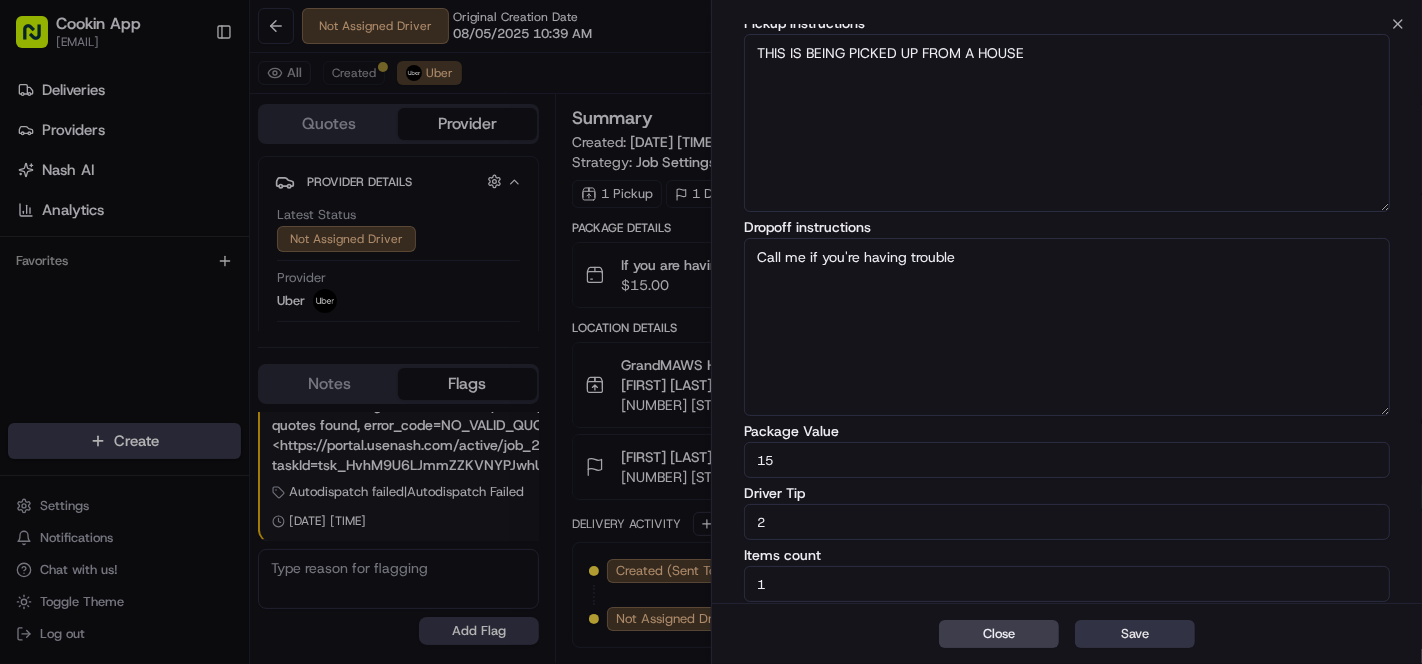 type on "2" 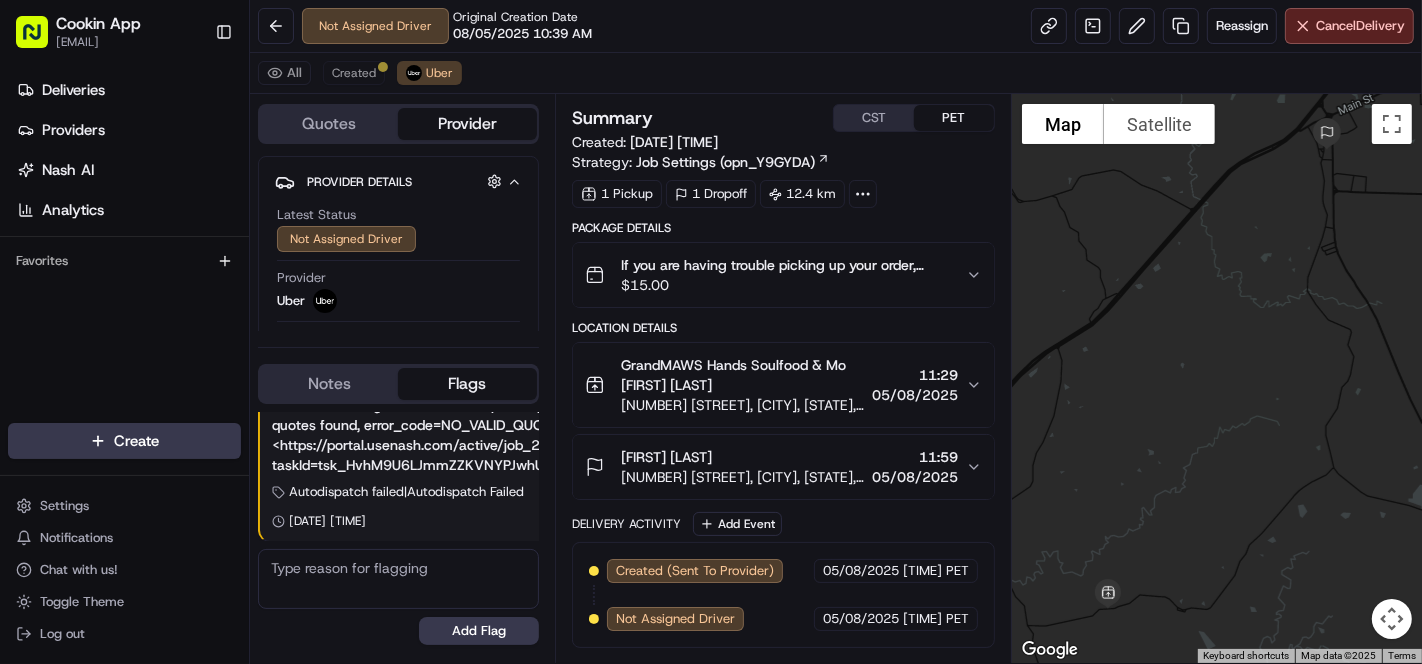 click on "Not Assigned Driver Original Creation Date [DATE] [TIME] Reassign Cancel  Delivery" at bounding box center [836, 26] 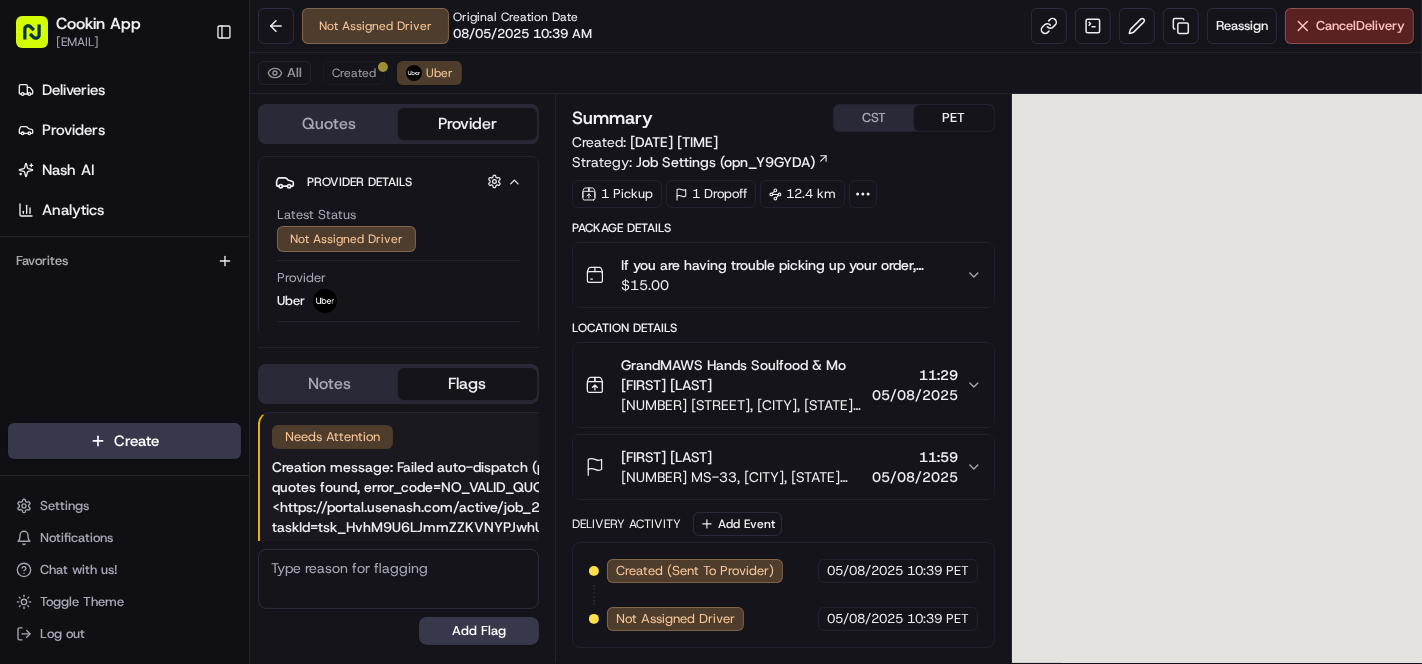 scroll, scrollTop: 0, scrollLeft: 0, axis: both 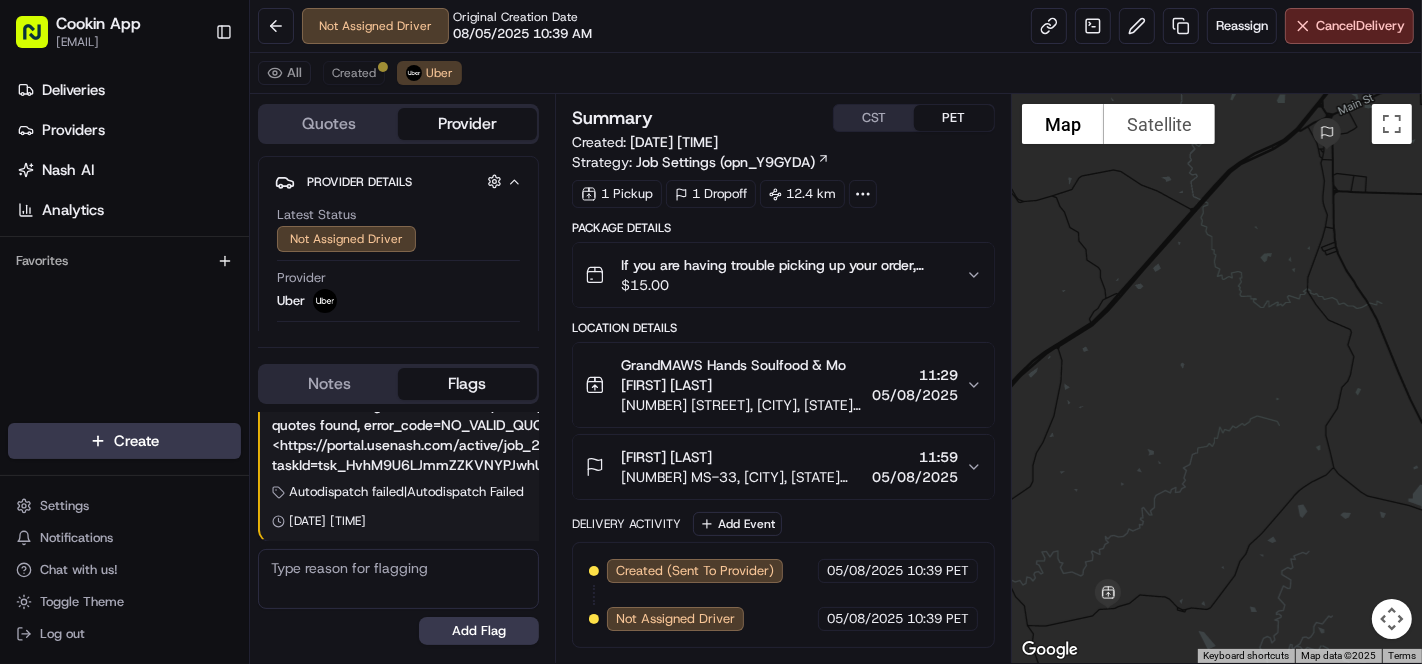 drag, startPoint x: 885, startPoint y: 260, endPoint x: 870, endPoint y: 260, distance: 15 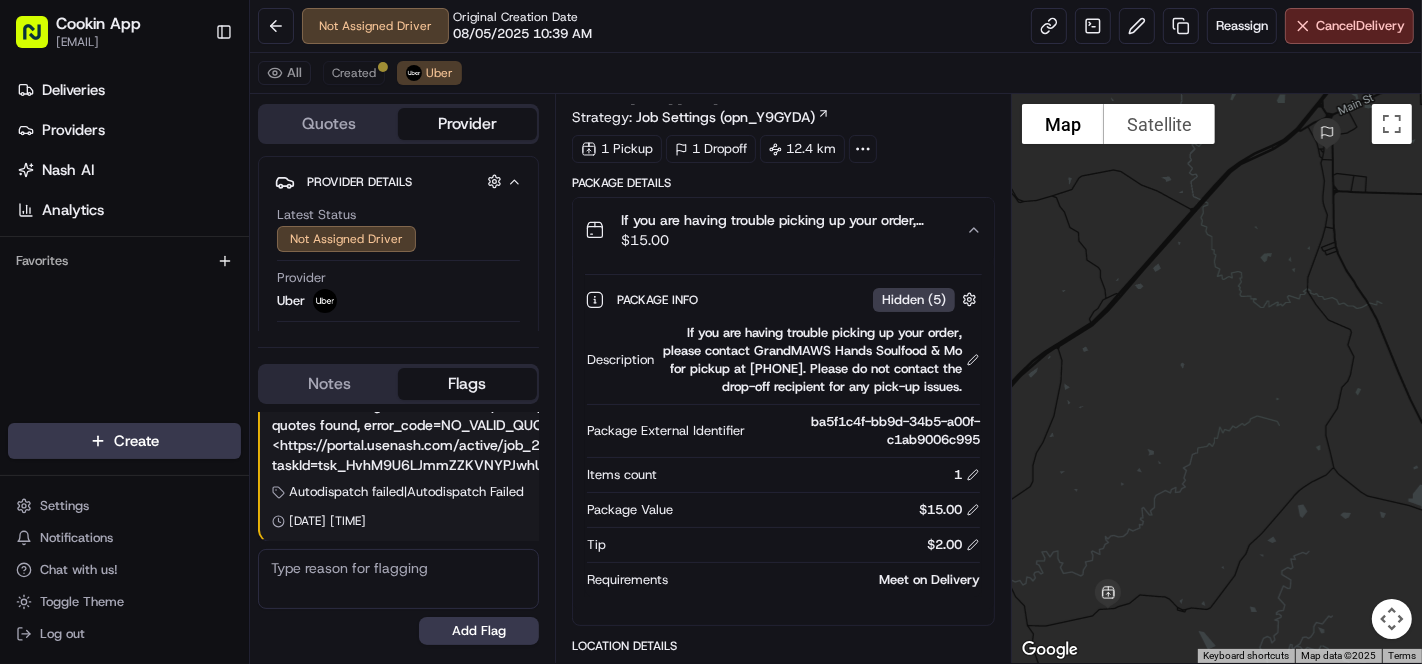 scroll, scrollTop: 0, scrollLeft: 0, axis: both 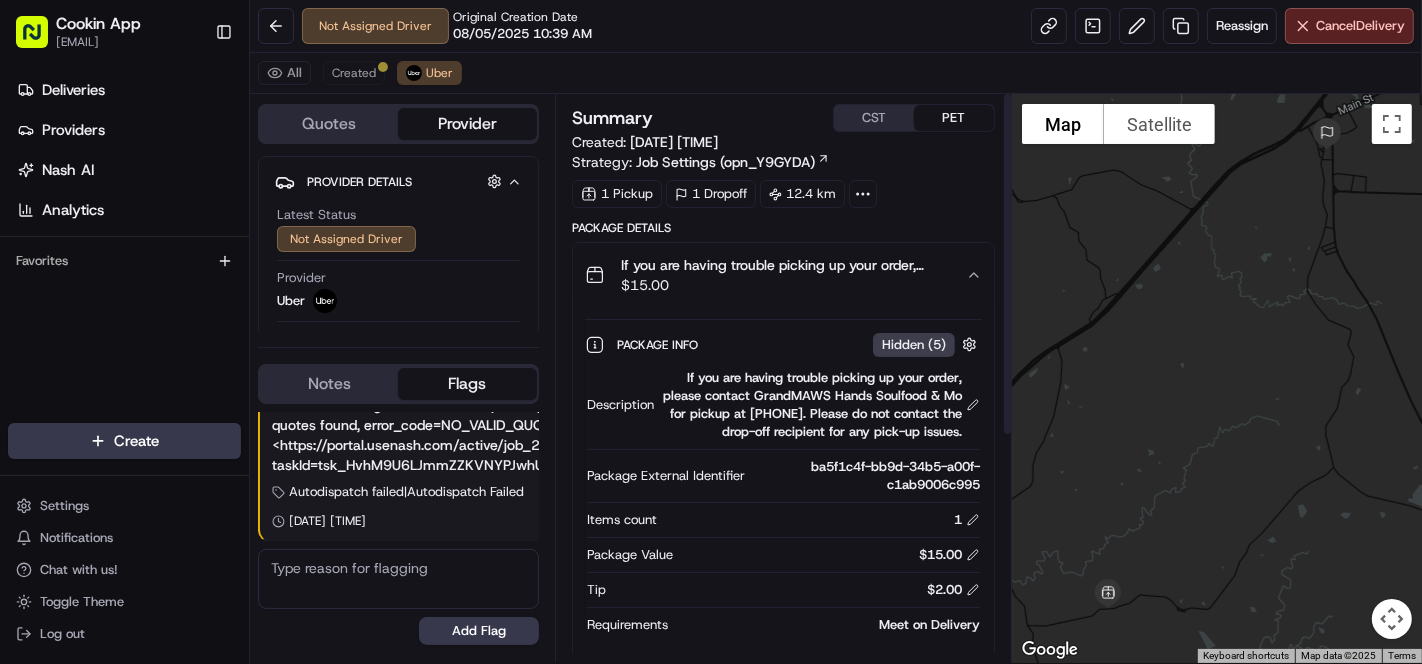 click on "$ 15.00" at bounding box center [785, 285] 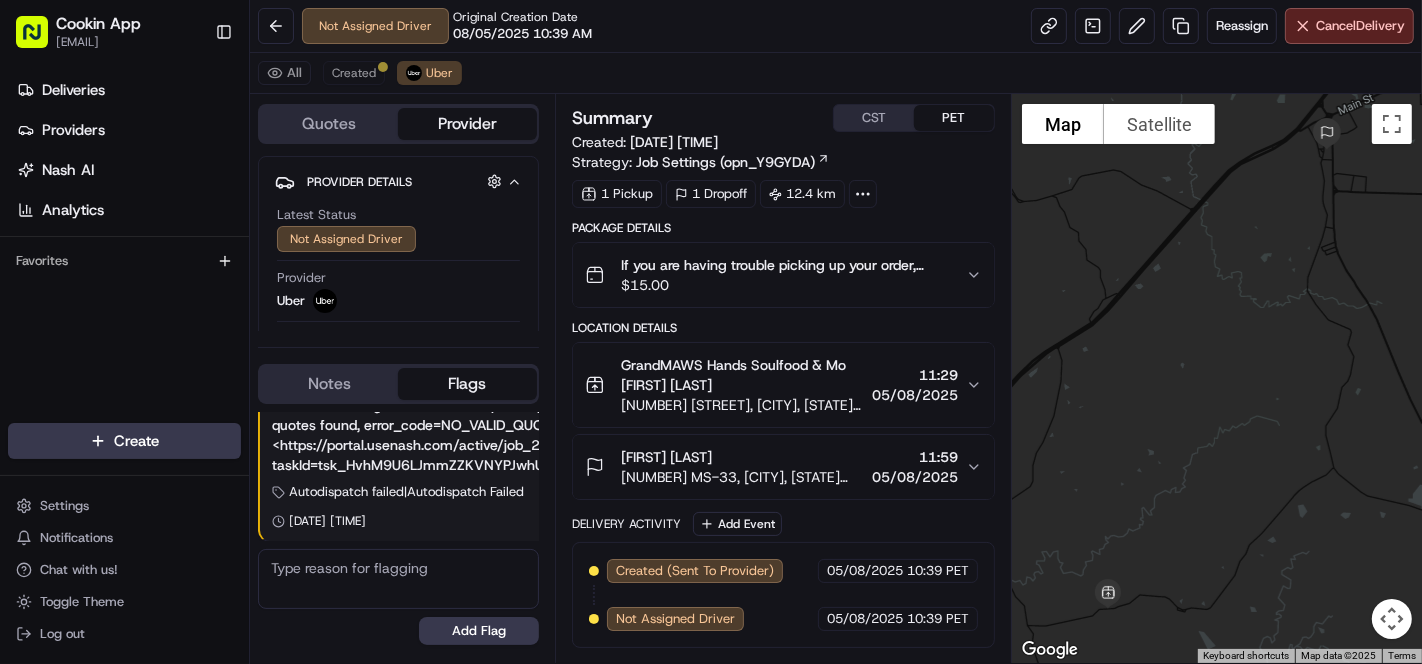 click on "If you are having trouble picking up your order, please contact GrandMAWS Hands Soulfood & Mo for  pickup at +16017028766. Please do not contact the drop-off recipient for any  pick-up issues. $ 15.00" at bounding box center [783, 275] 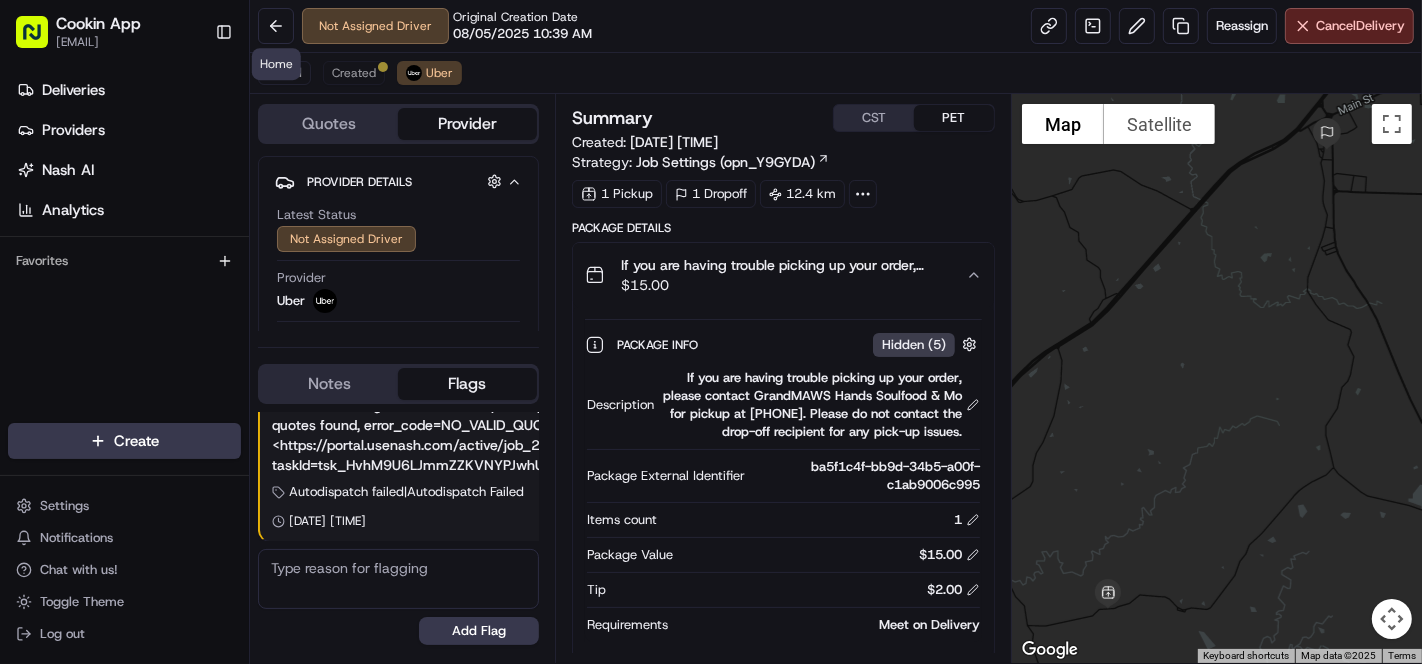 click on "All Created Uber" at bounding box center (836, 73) 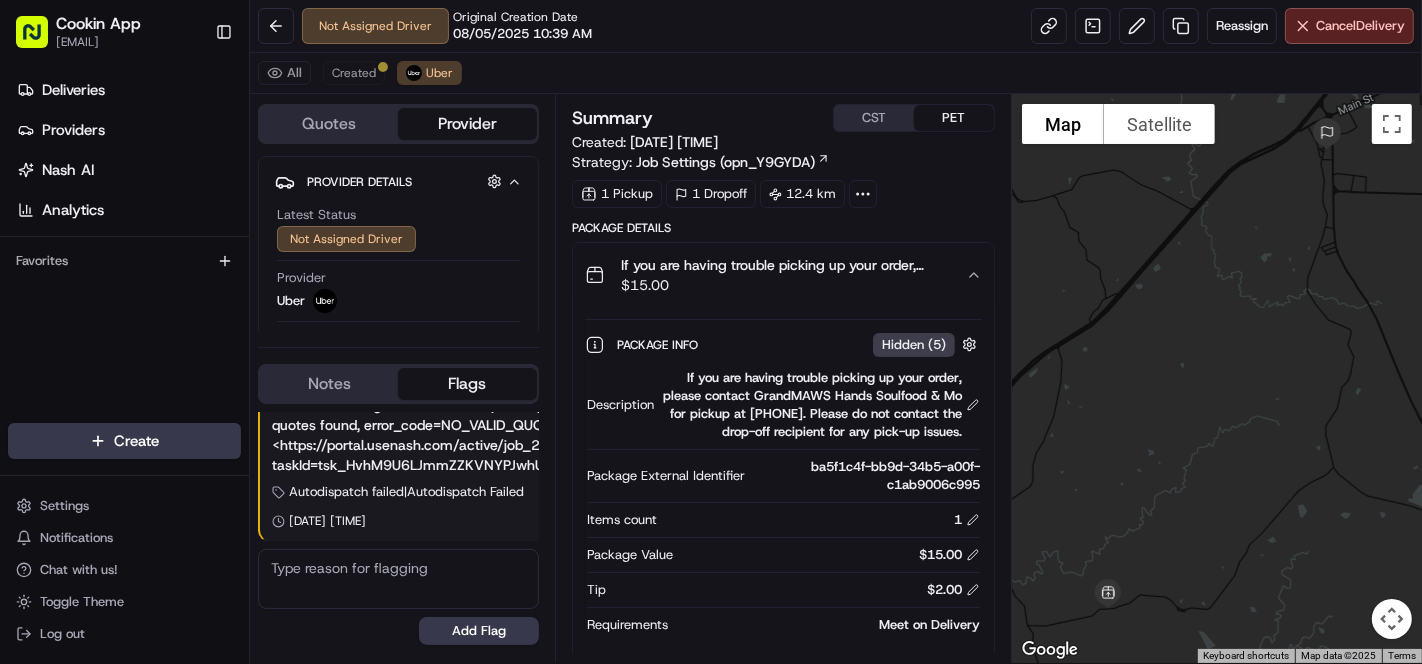 click on "All Created Uber" at bounding box center (836, 73) 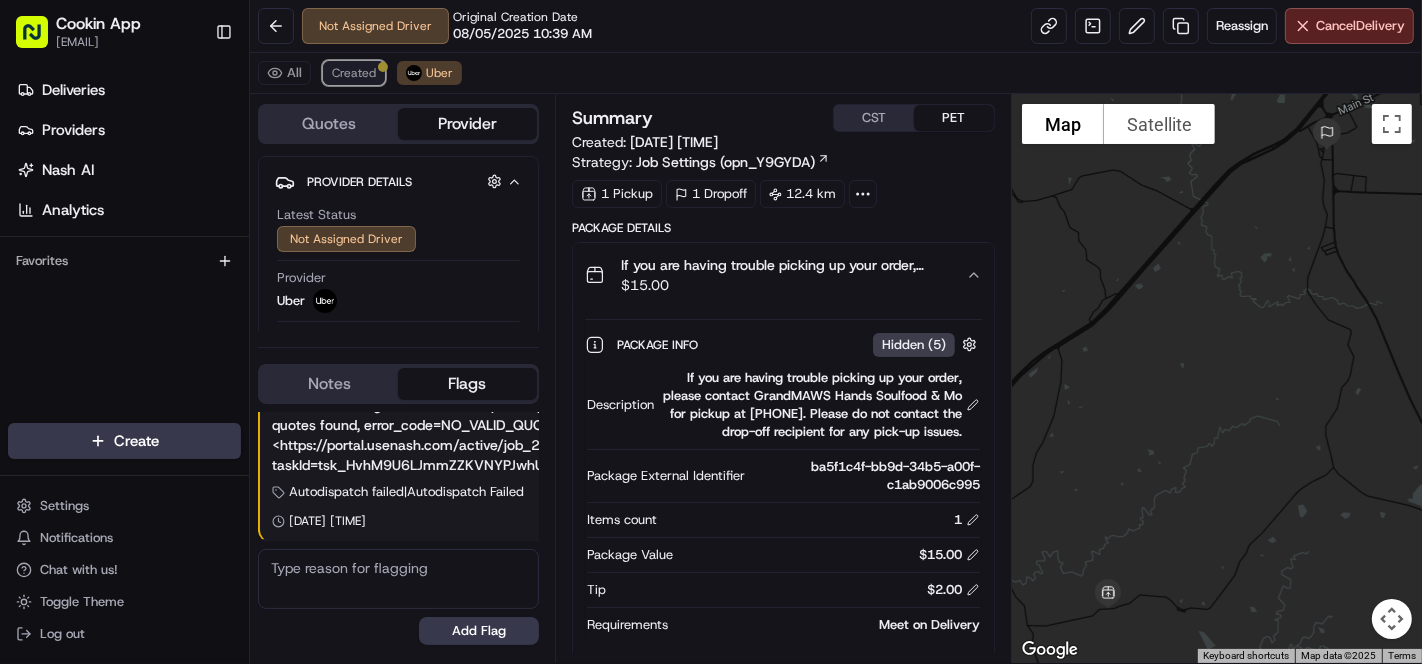click on "Created" at bounding box center (354, 73) 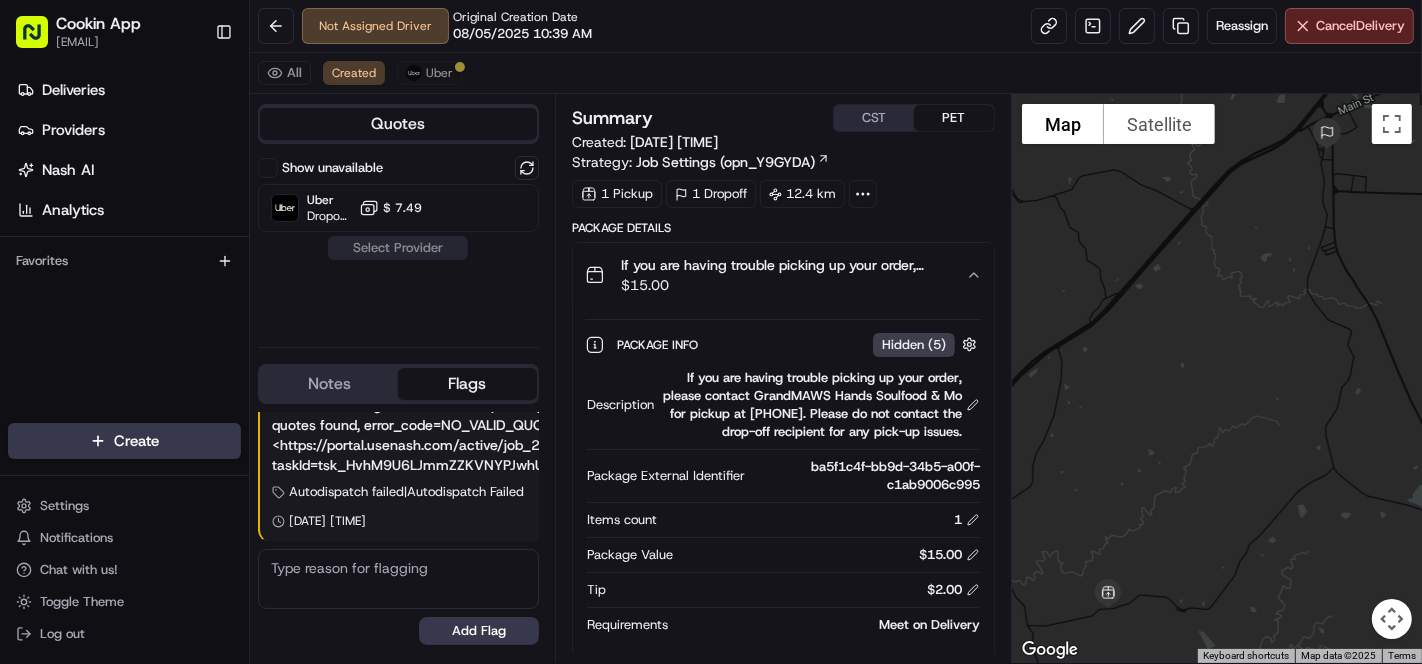 click on "Show unavailable Uber Dropoff ETA   45 minutes $   7.49" at bounding box center [398, 194] 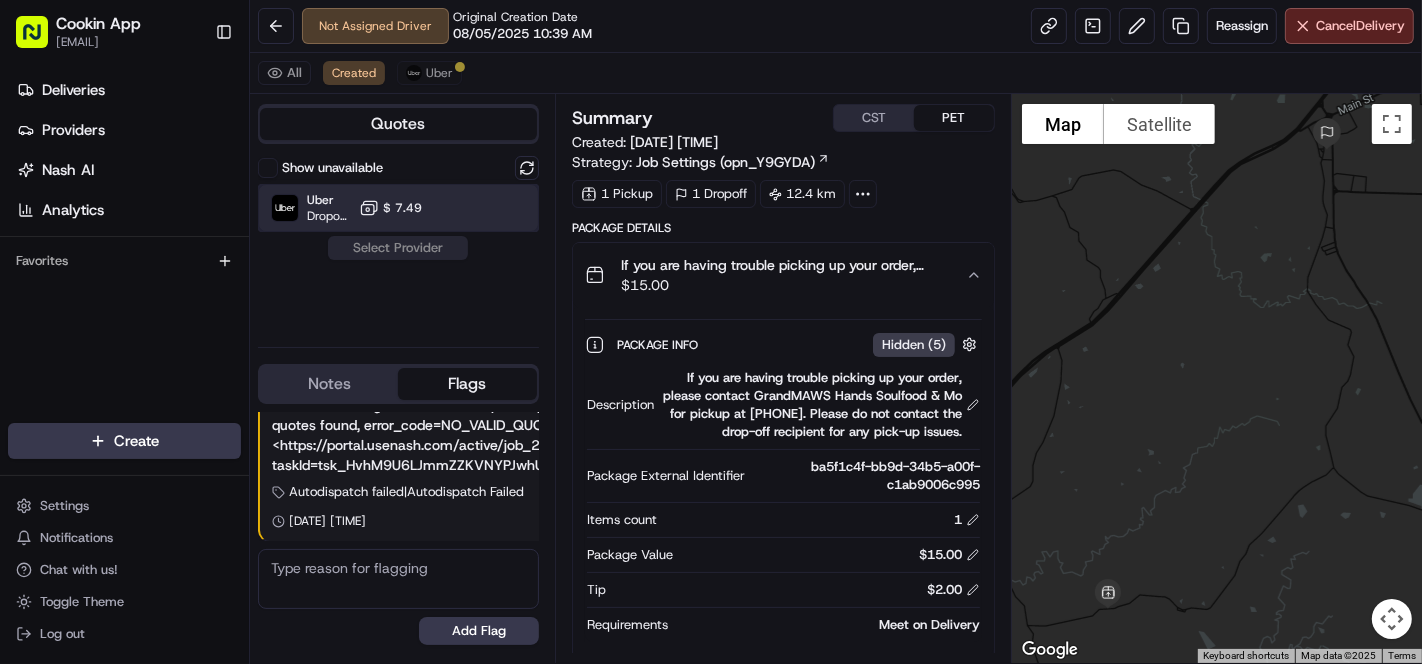 click on "Uber Dropoff ETA   45 minutes $   7.49" at bounding box center (398, 208) 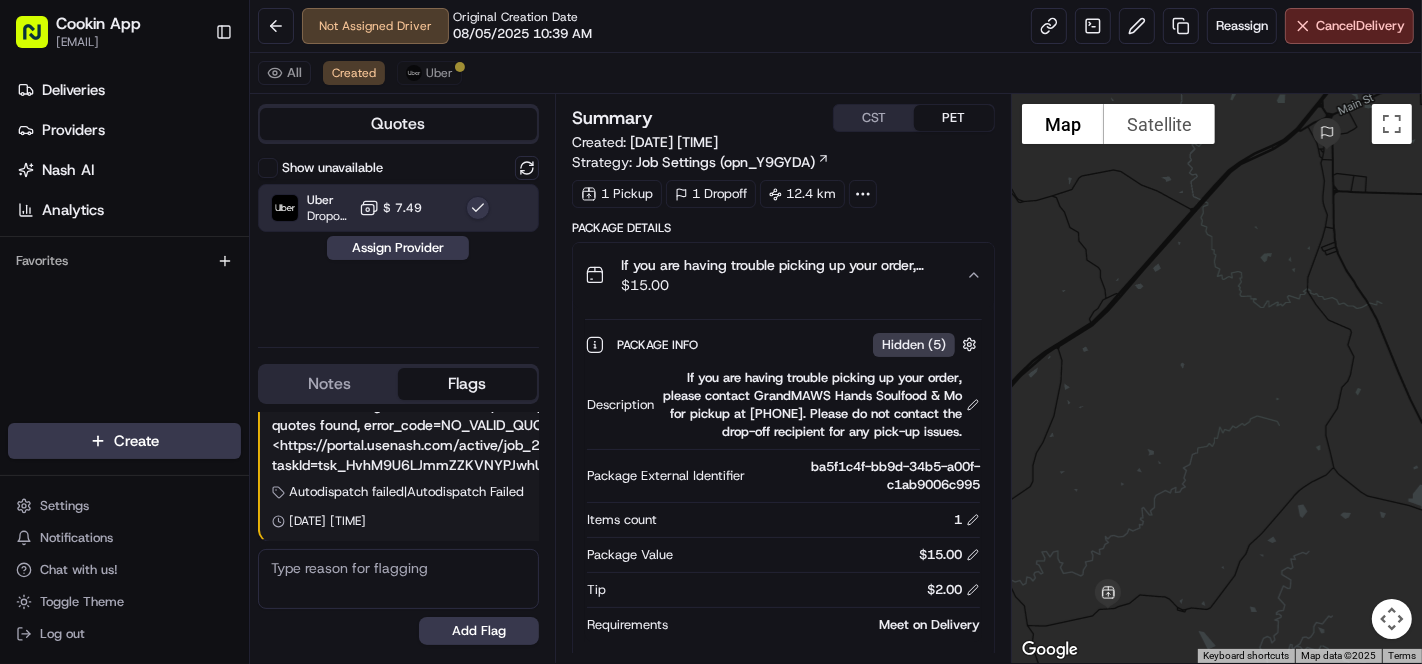 click on "Not Assigned Driver Original Creation Date 08/05/2025 10:39 AM Reassign Cancel  Delivery" at bounding box center (836, 26) 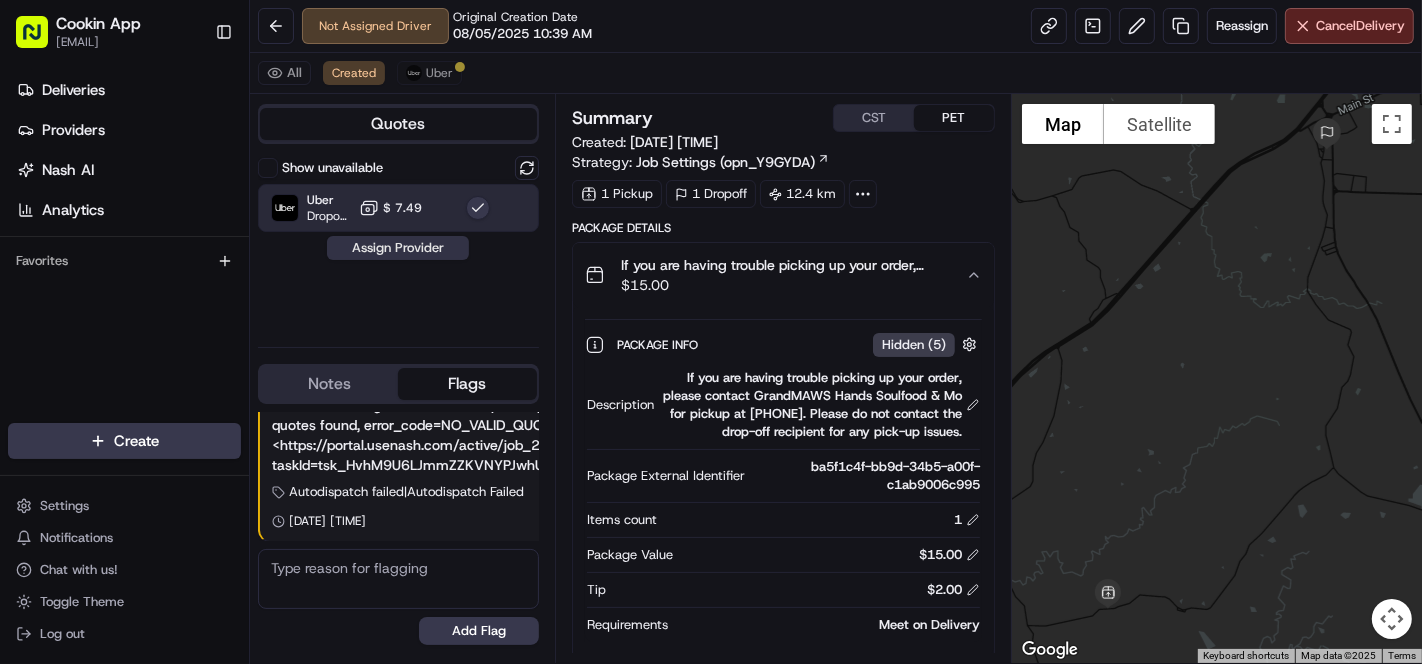 click on "Assign Provider" at bounding box center (398, 248) 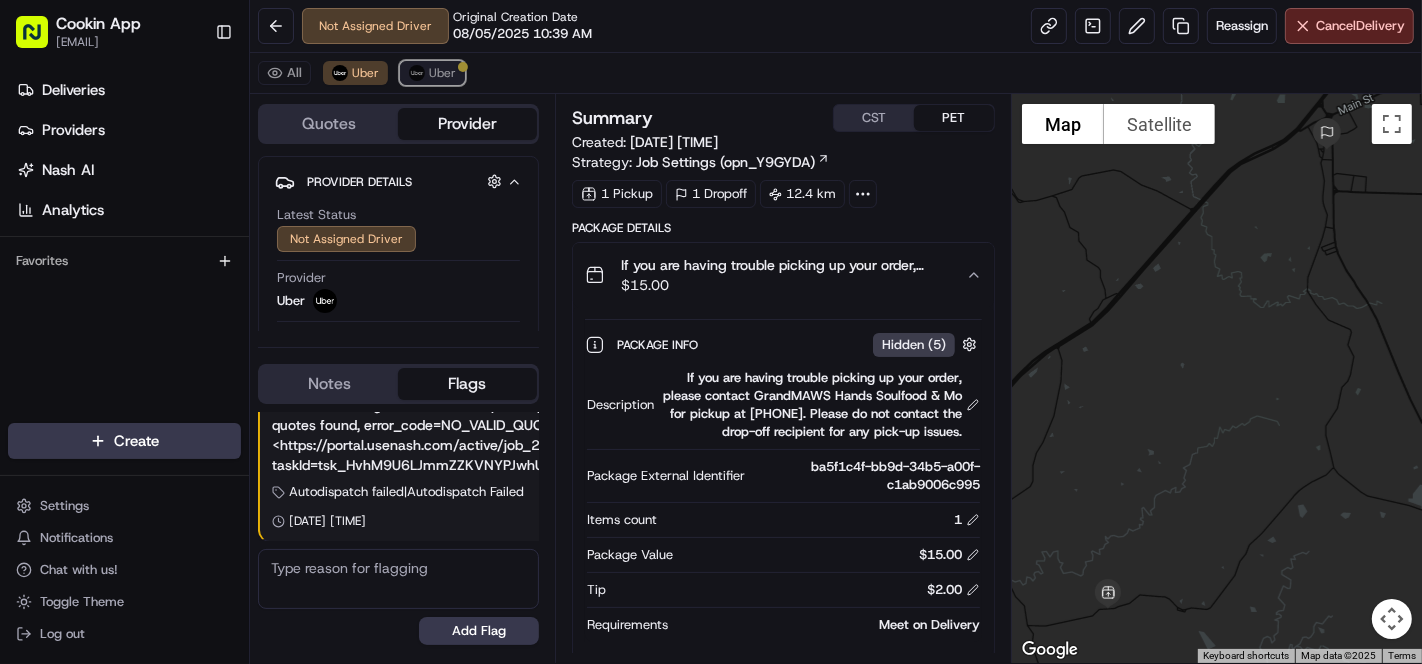 click on "Uber" at bounding box center [442, 73] 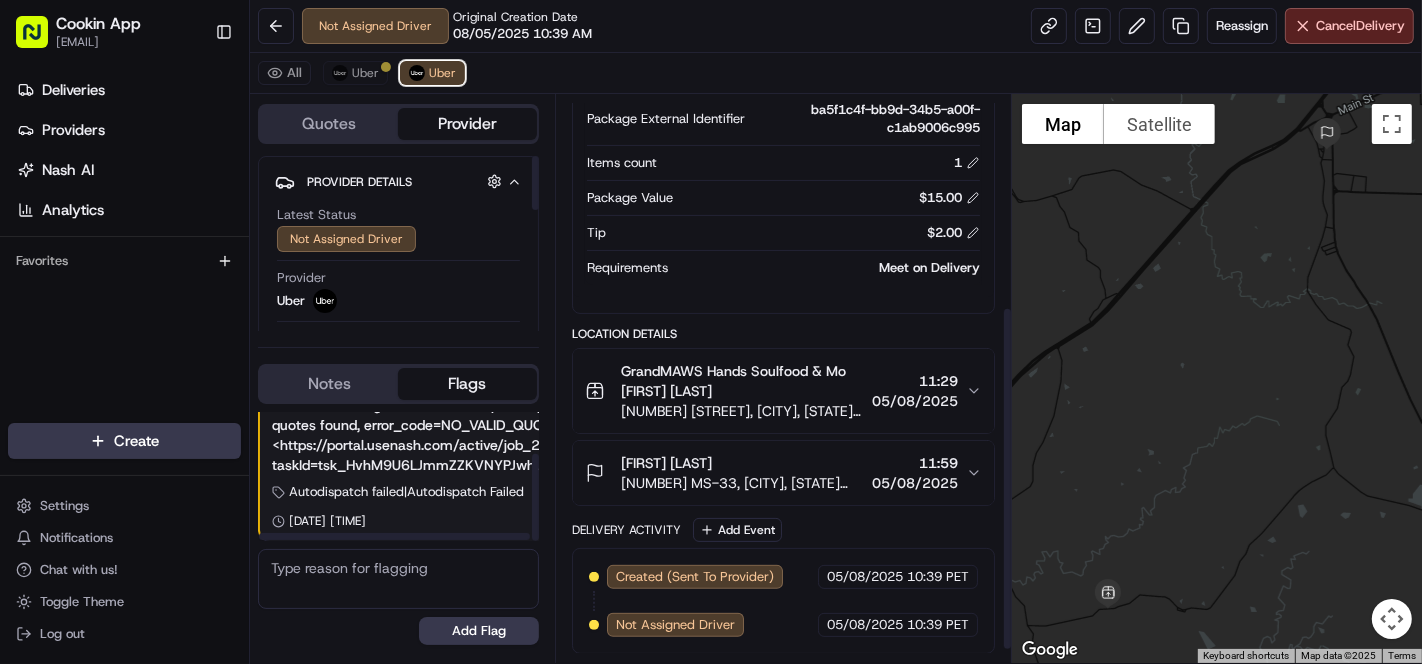 scroll, scrollTop: 370, scrollLeft: 0, axis: vertical 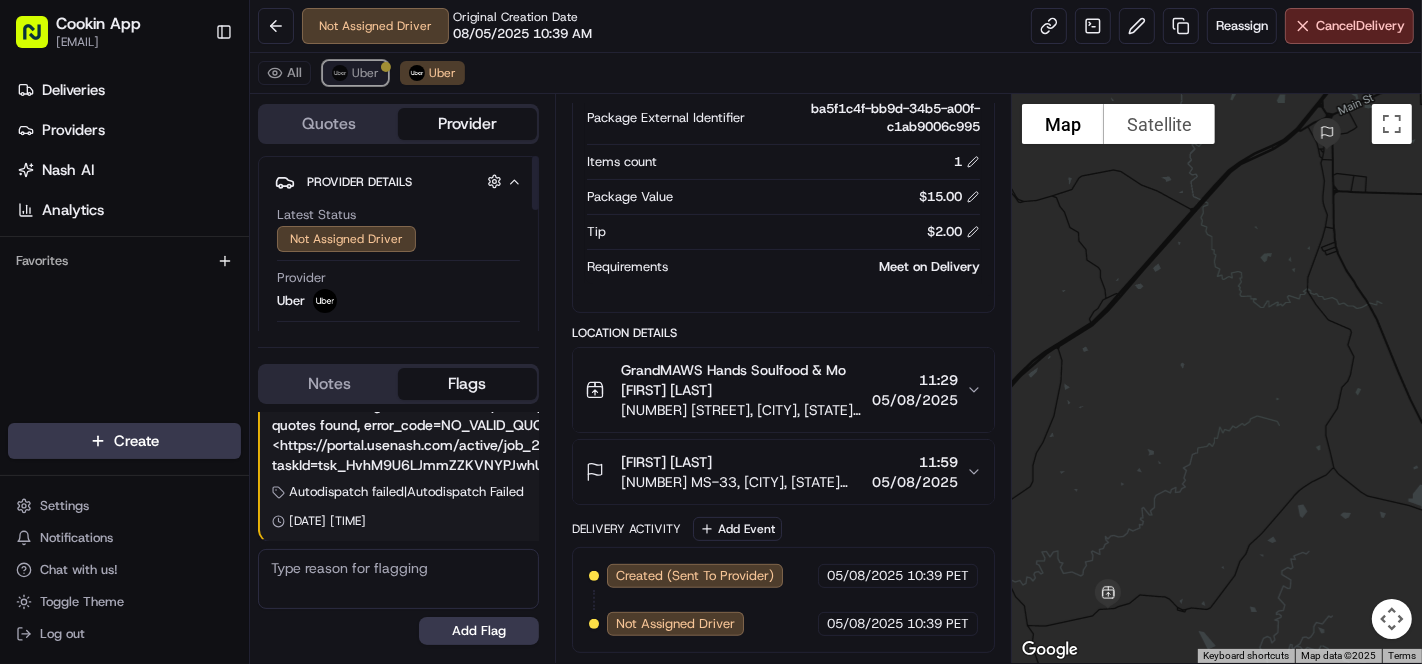 click on "Uber" at bounding box center [365, 73] 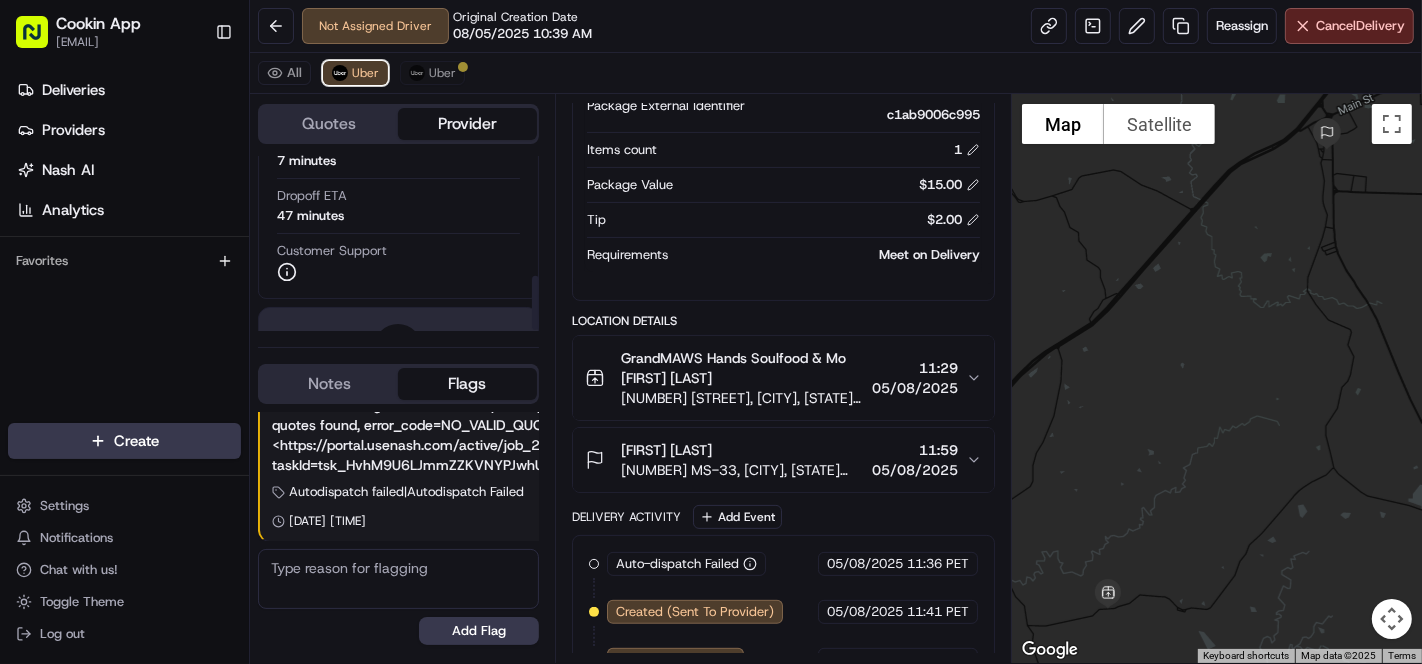 scroll, scrollTop: 392, scrollLeft: 0, axis: vertical 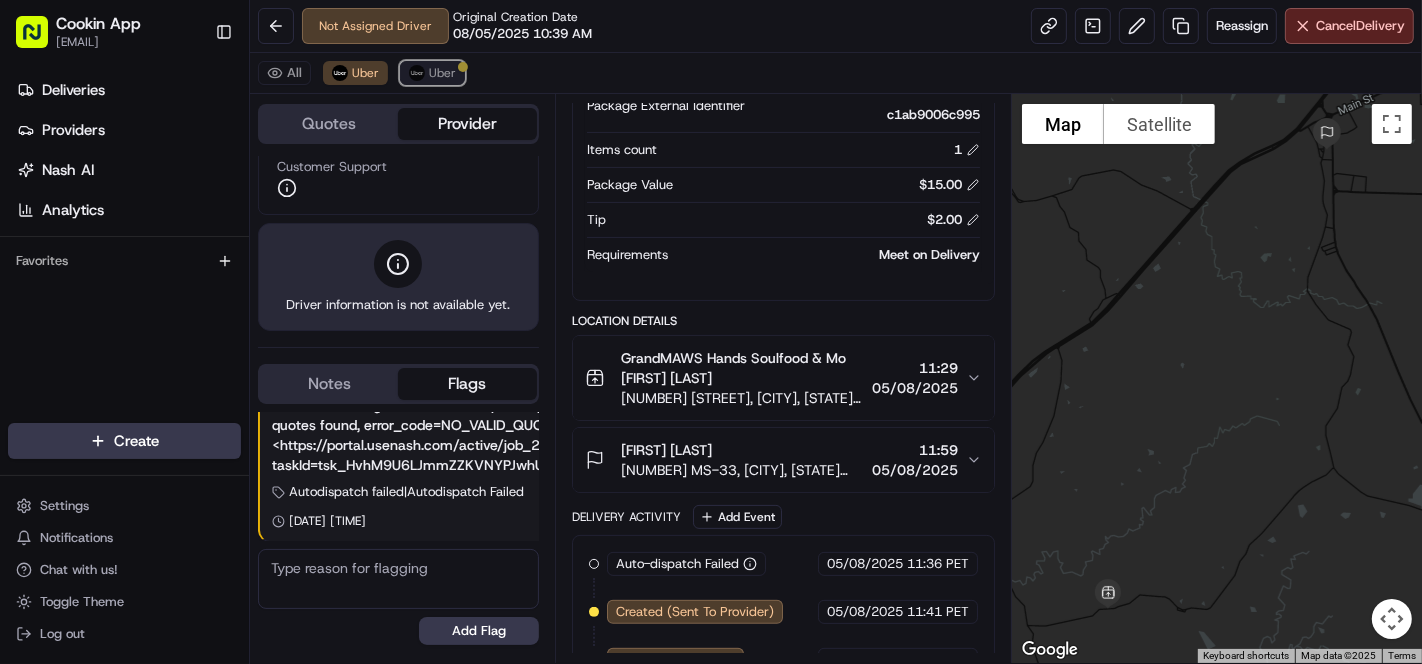 click on "Uber" at bounding box center [442, 73] 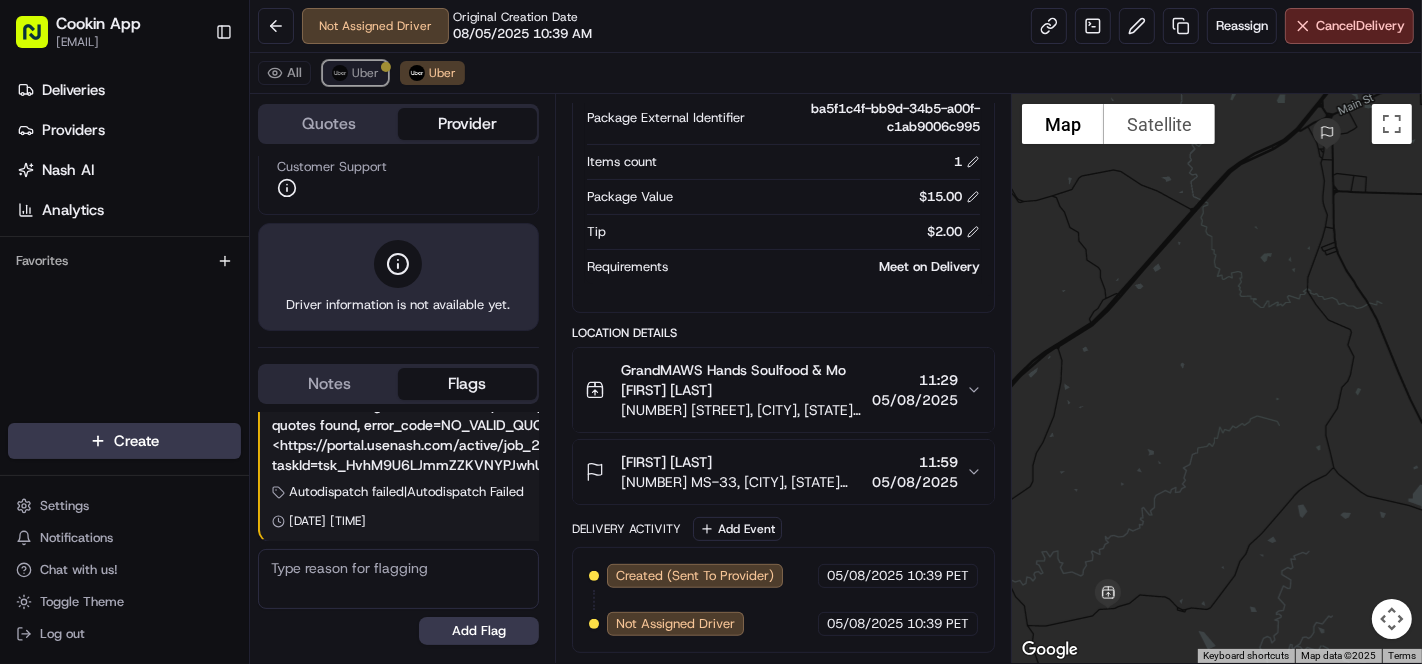 click on "Uber" at bounding box center (355, 73) 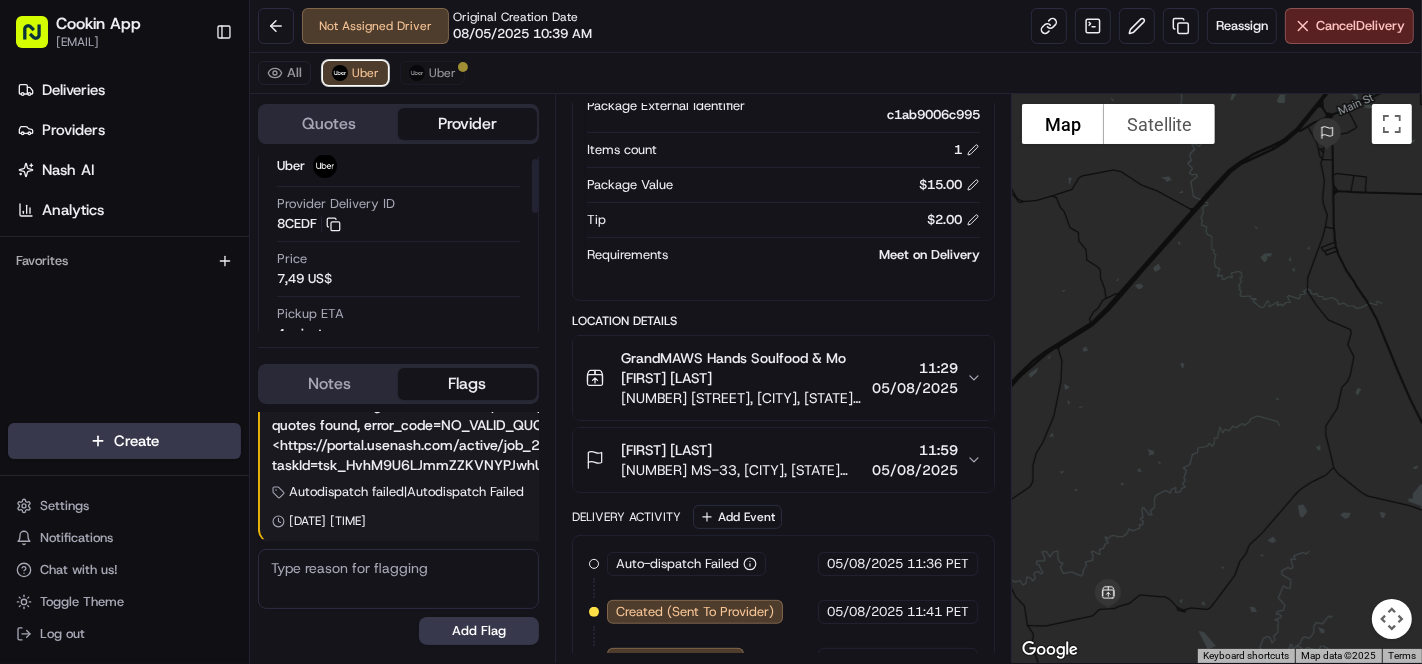 scroll, scrollTop: 0, scrollLeft: 0, axis: both 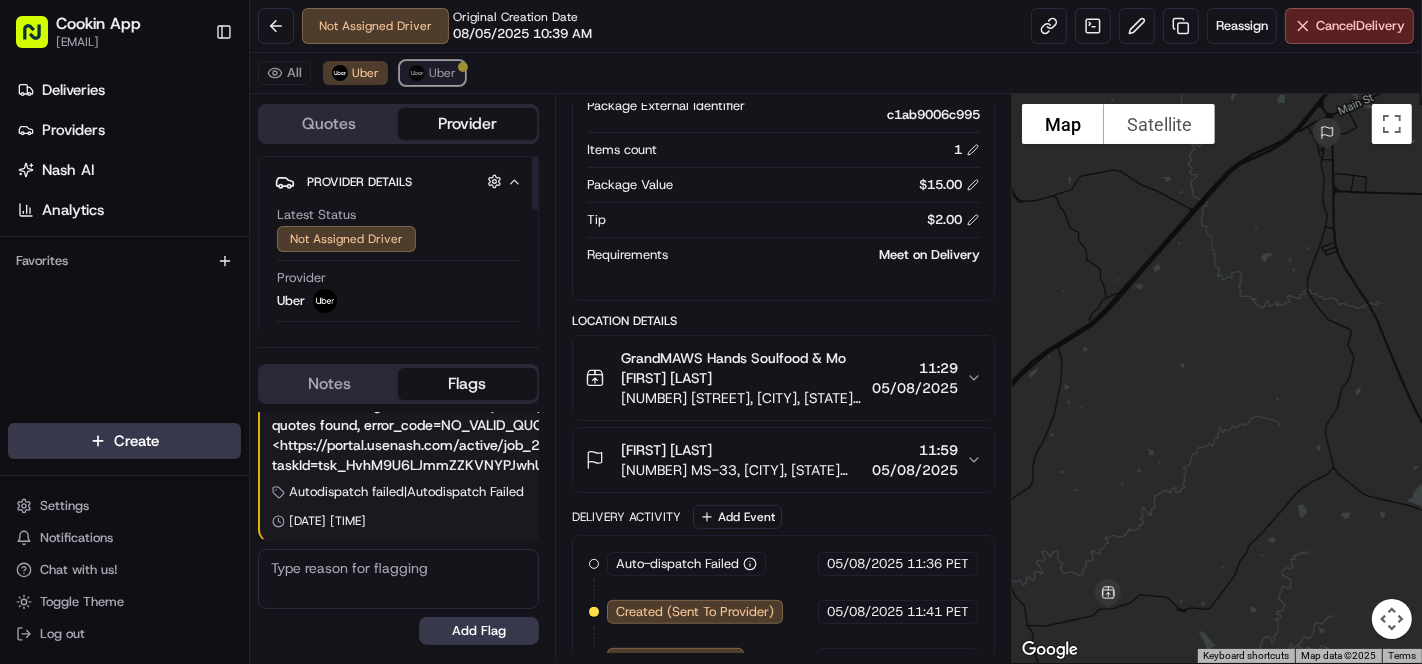 click on "Uber" at bounding box center [442, 73] 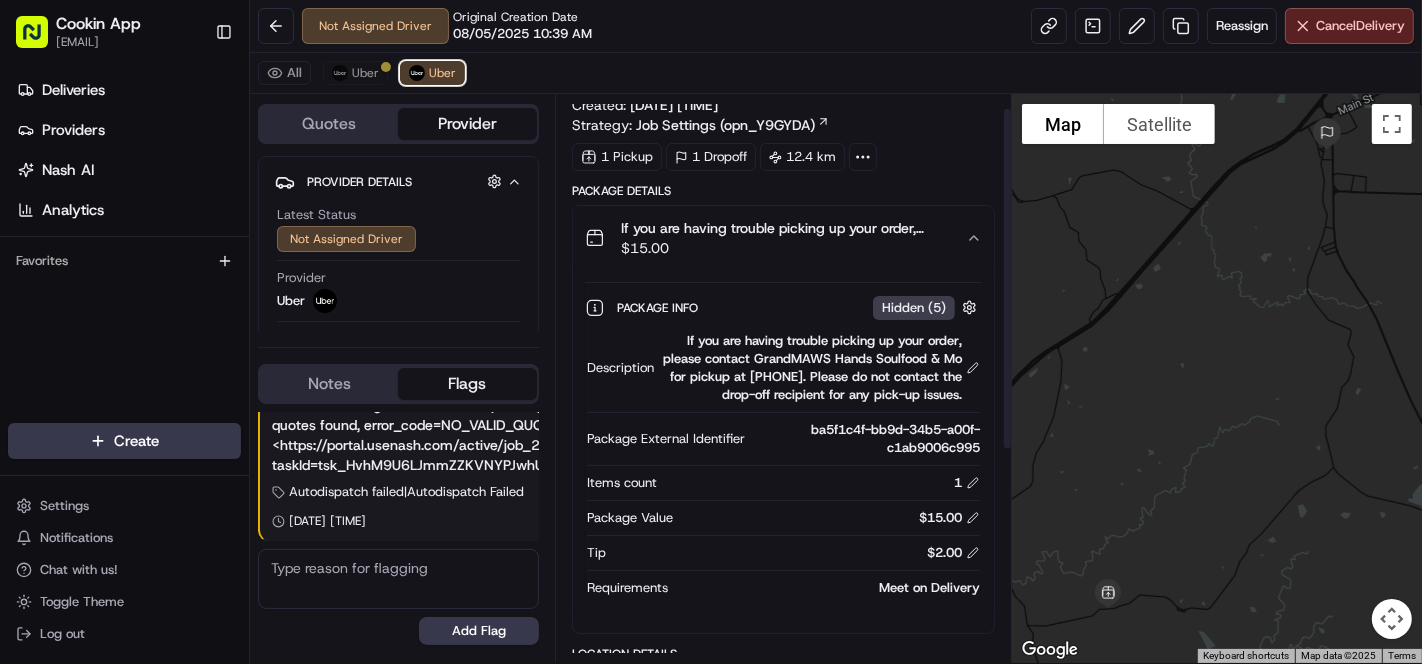 scroll, scrollTop: 0, scrollLeft: 0, axis: both 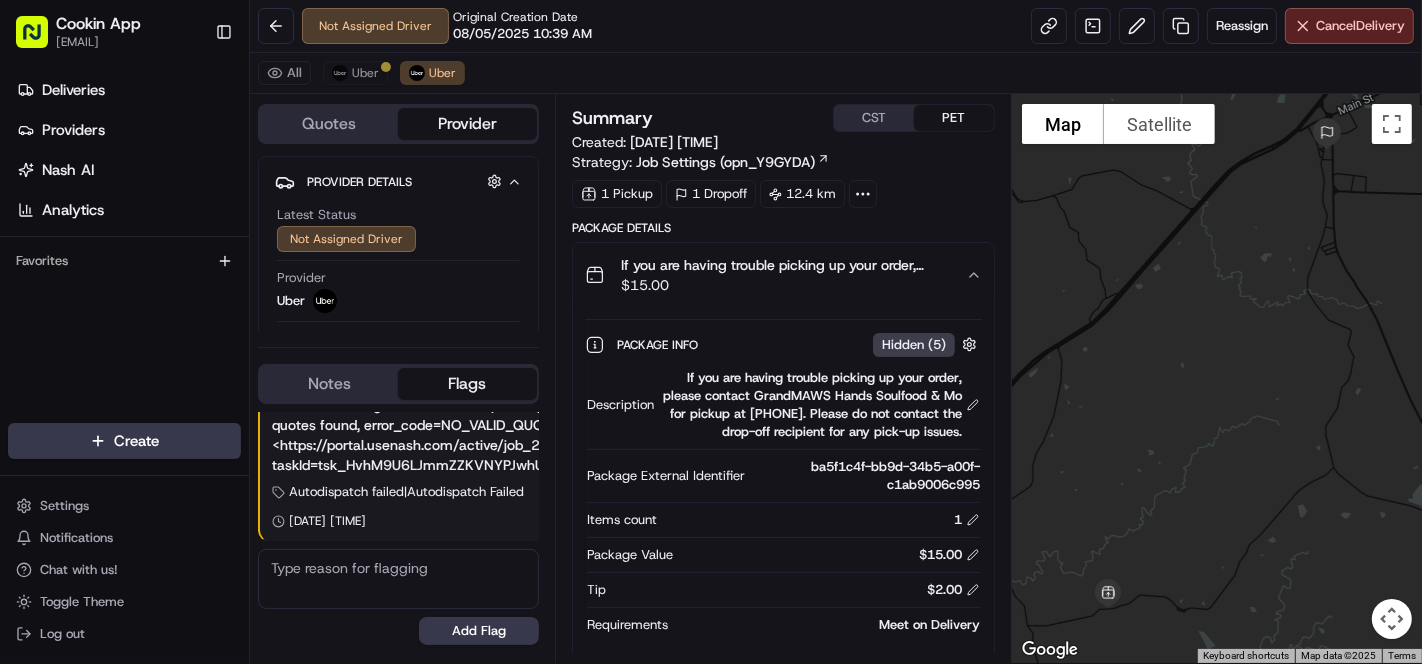 click on "All Uber Uber" at bounding box center (836, 73) 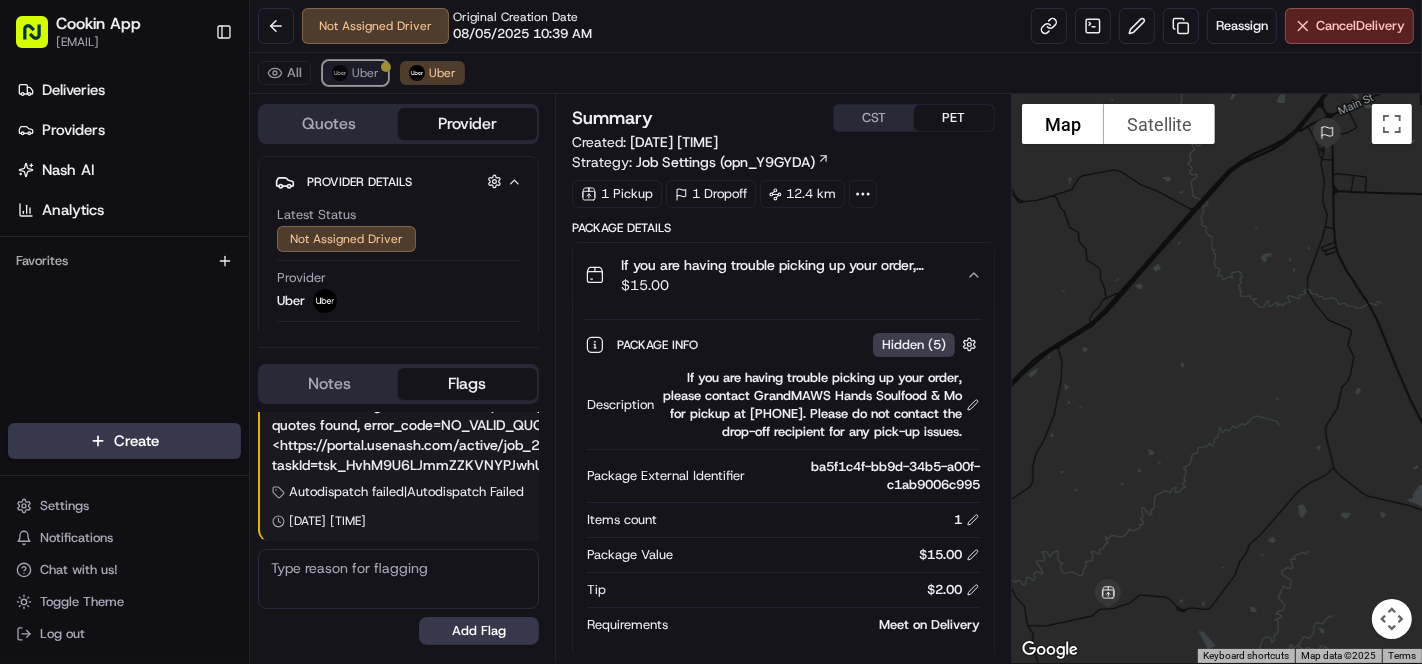 click on "Uber" at bounding box center (365, 73) 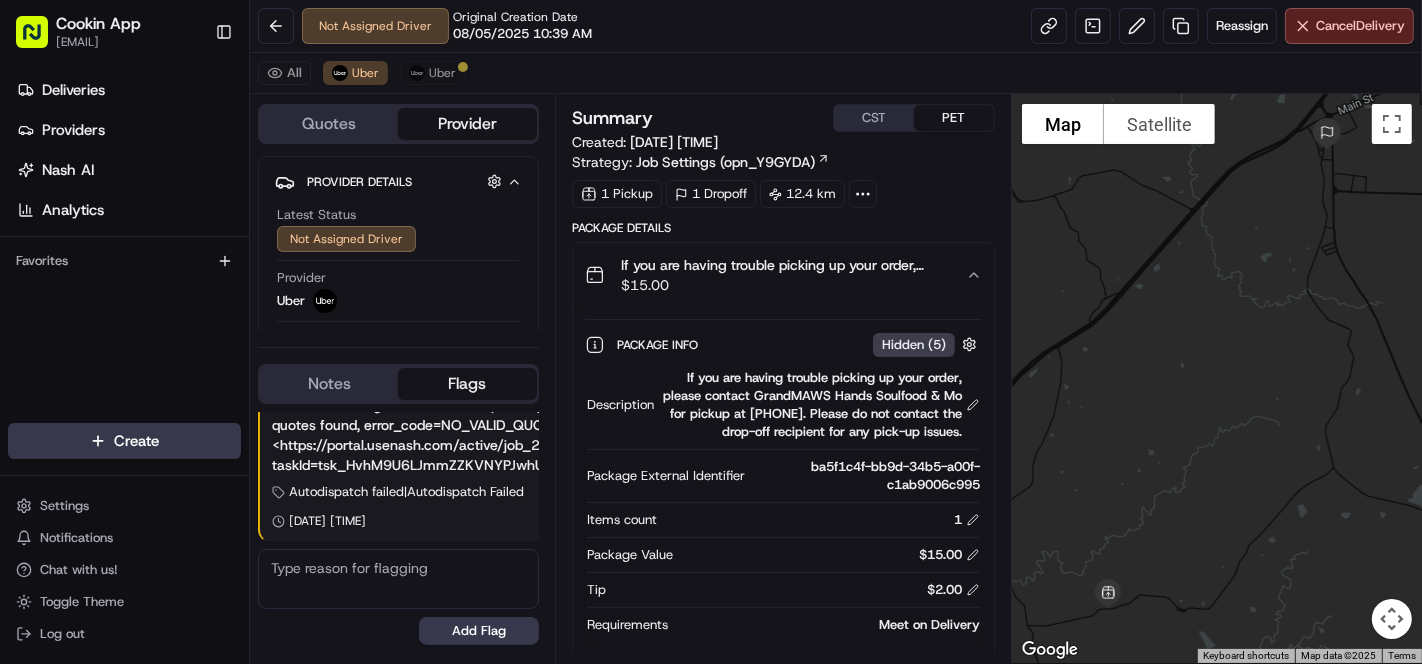 click on "Not Assigned Driver Original Creation Date 08/05/2025 10:39 AM Reassign Cancel  Delivery" at bounding box center (836, 26) 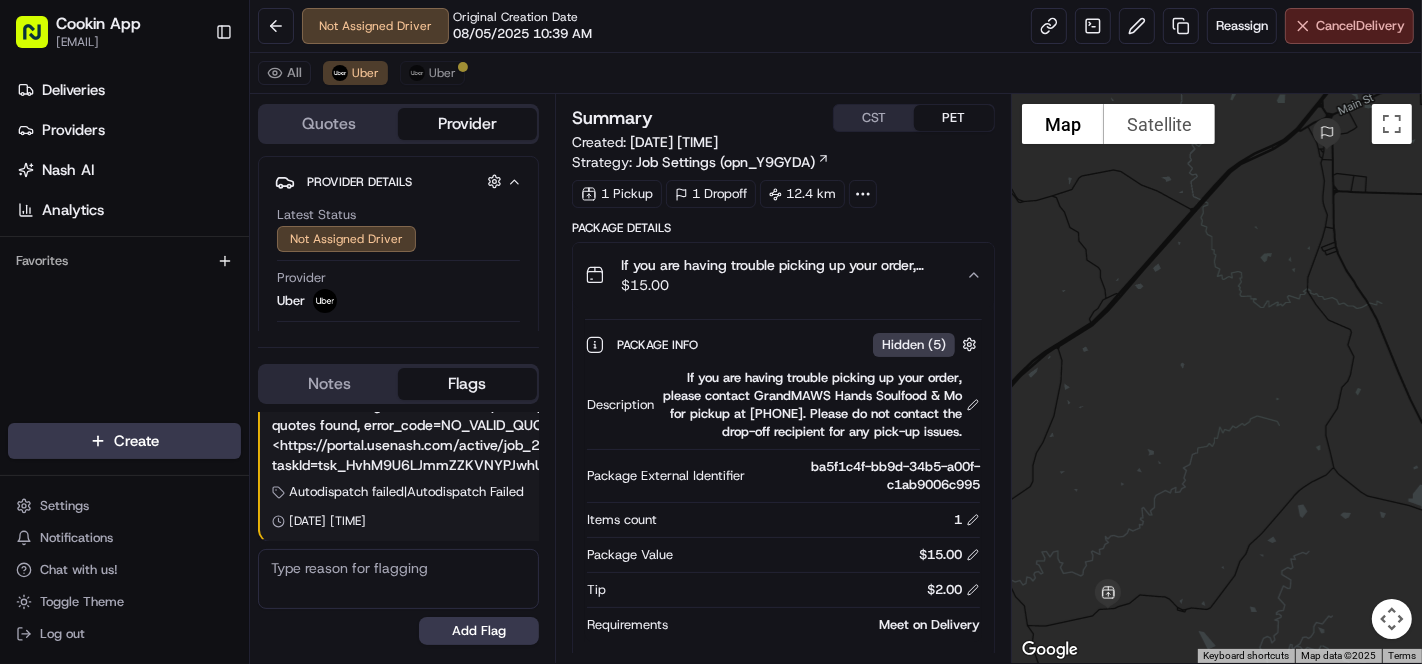 click on "Cancel  Delivery" at bounding box center [1360, 26] 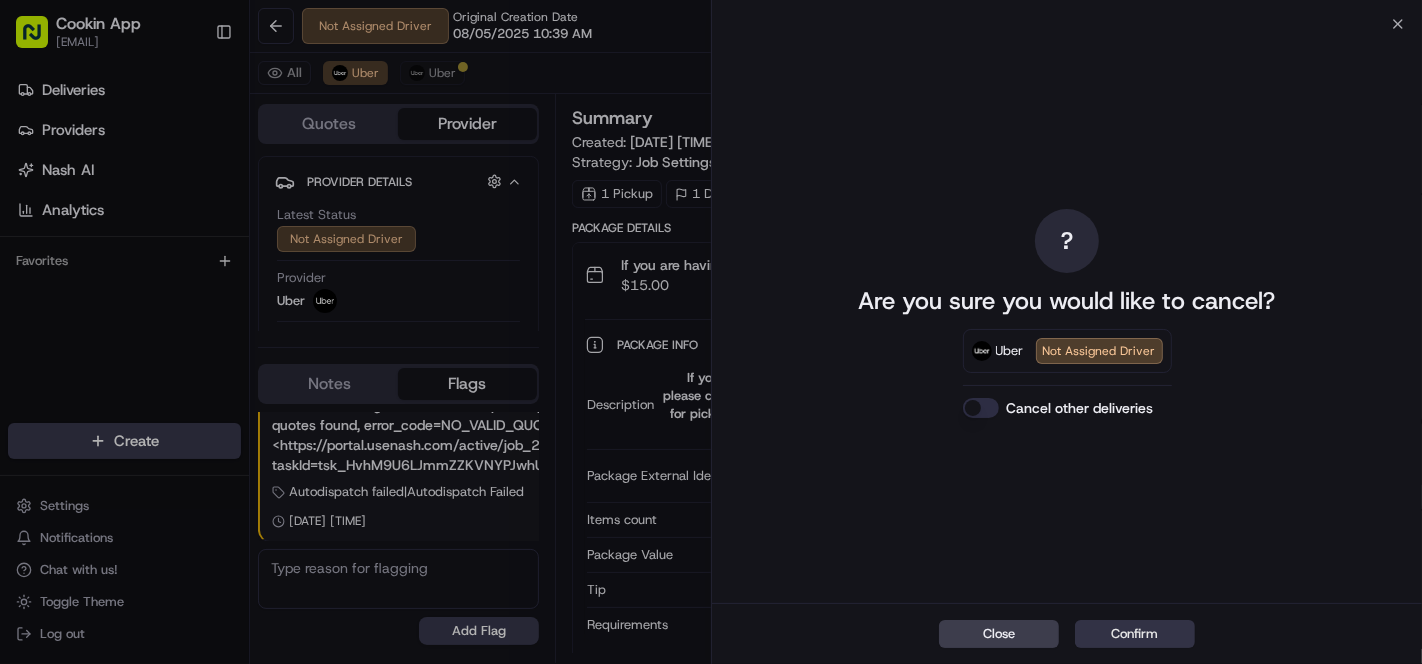 click on "Confirm" at bounding box center (1135, 634) 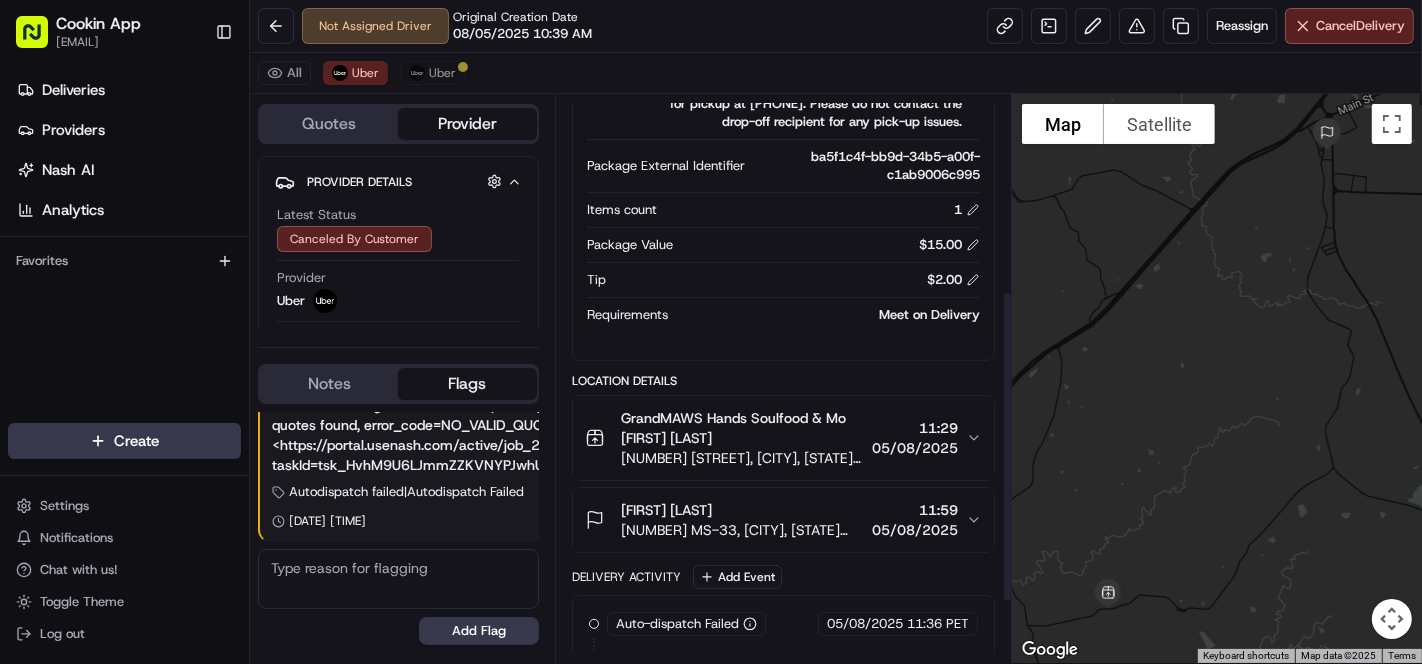 scroll, scrollTop: 354, scrollLeft: 0, axis: vertical 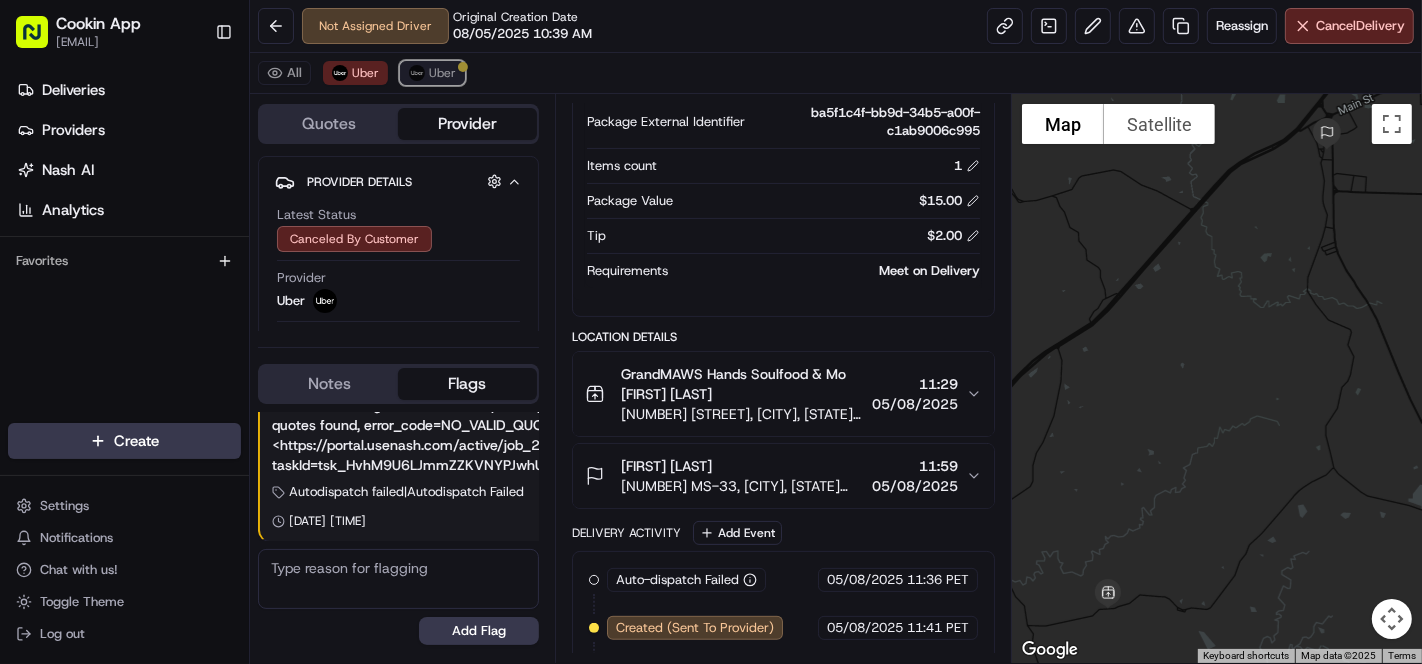 click on "Uber" at bounding box center (442, 73) 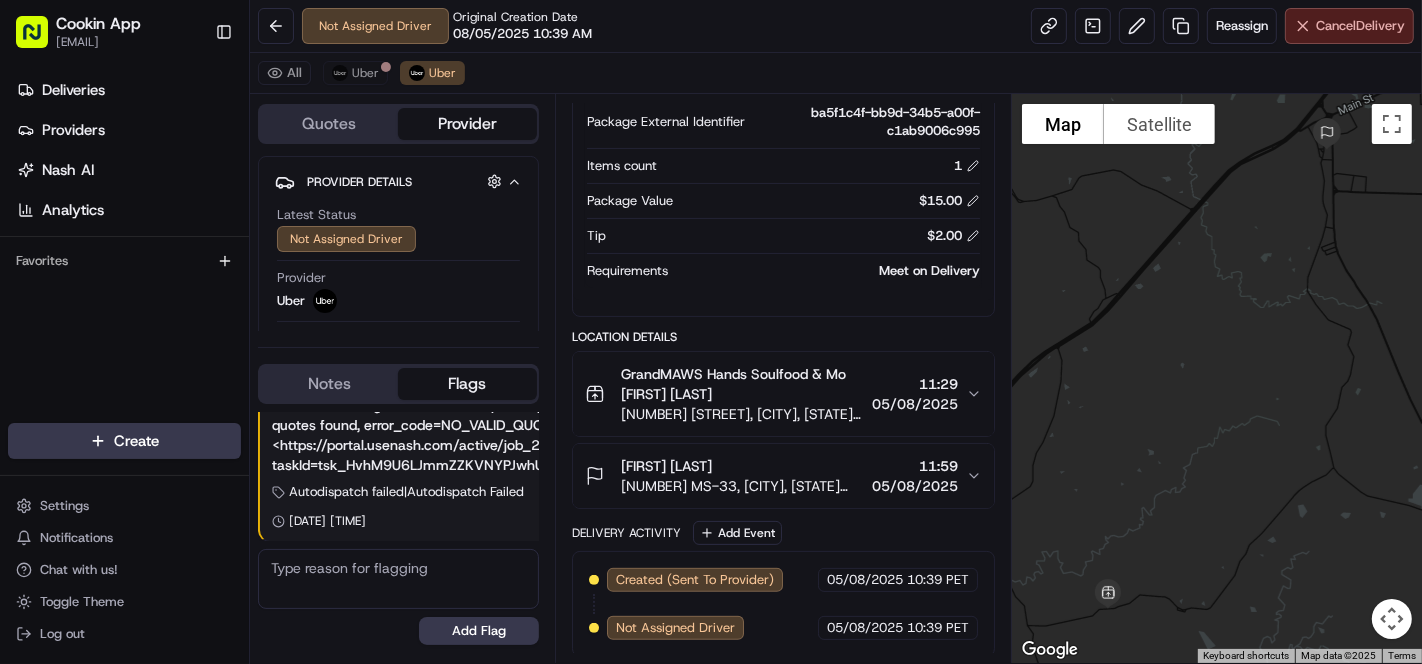 click on "Cancel  Delivery" at bounding box center (1349, 26) 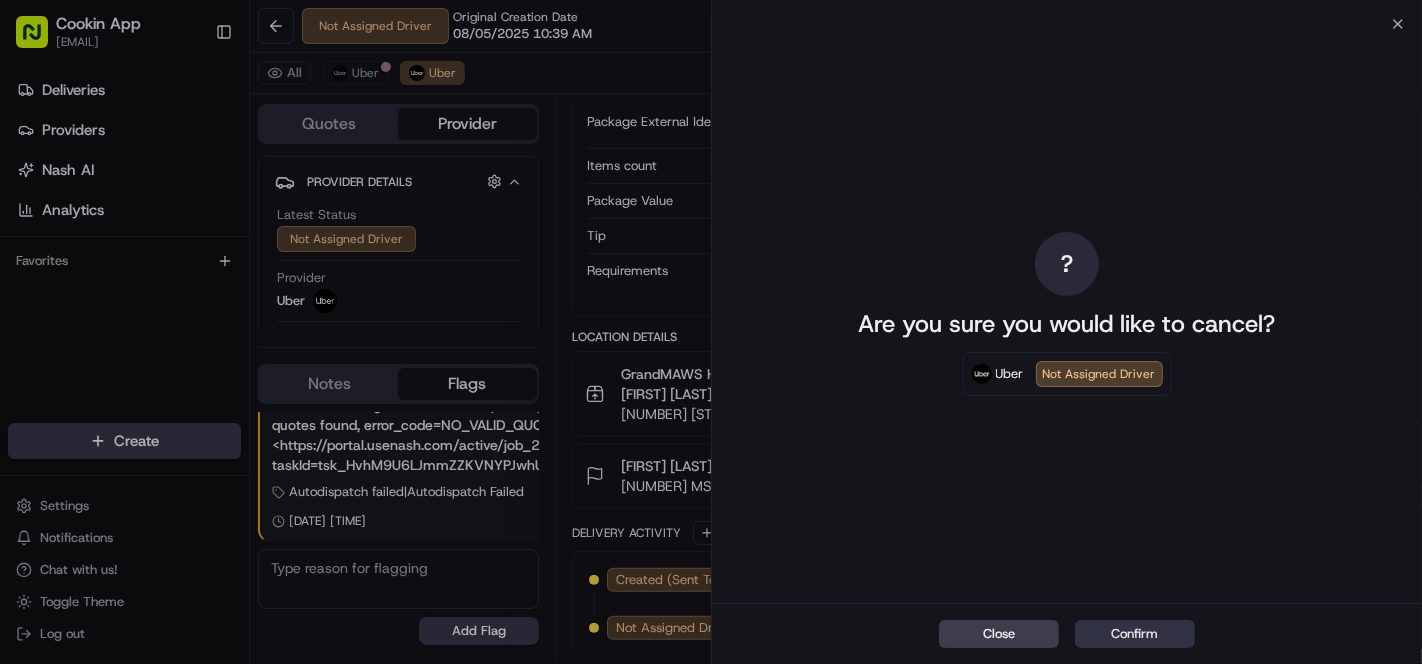 click on "Confirm" at bounding box center (1135, 634) 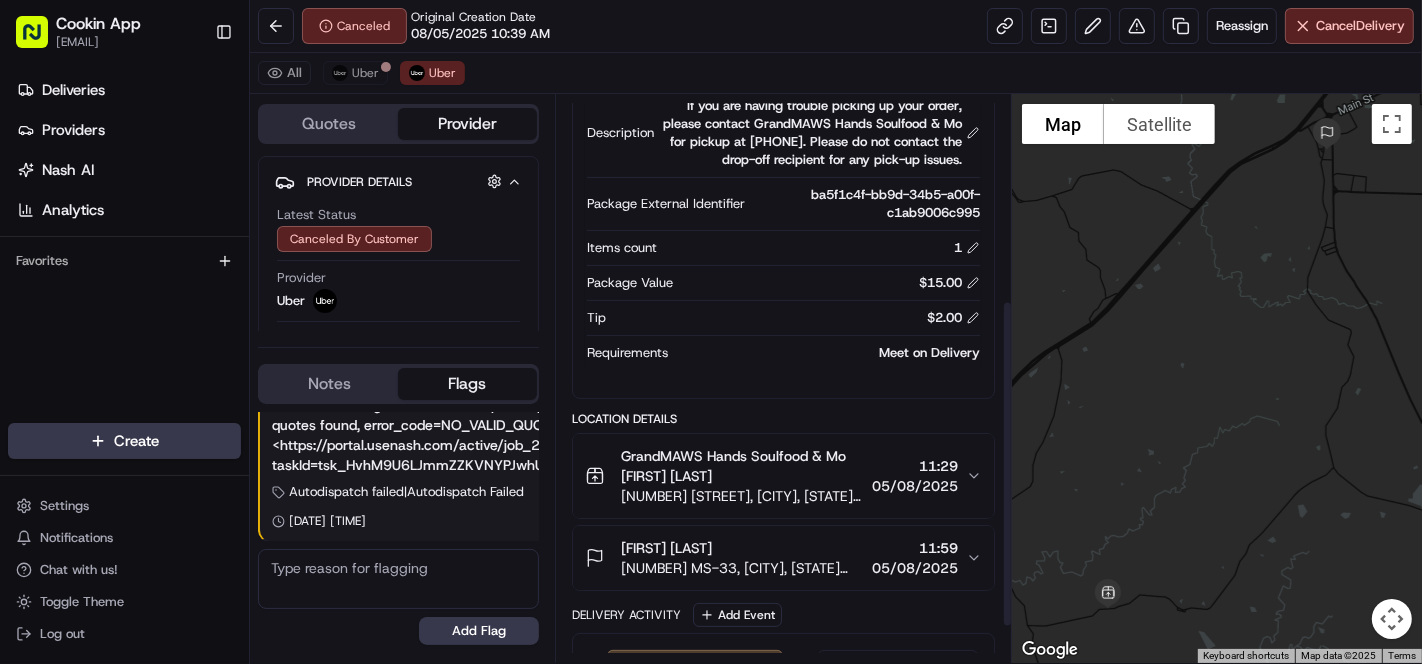 scroll, scrollTop: 354, scrollLeft: 0, axis: vertical 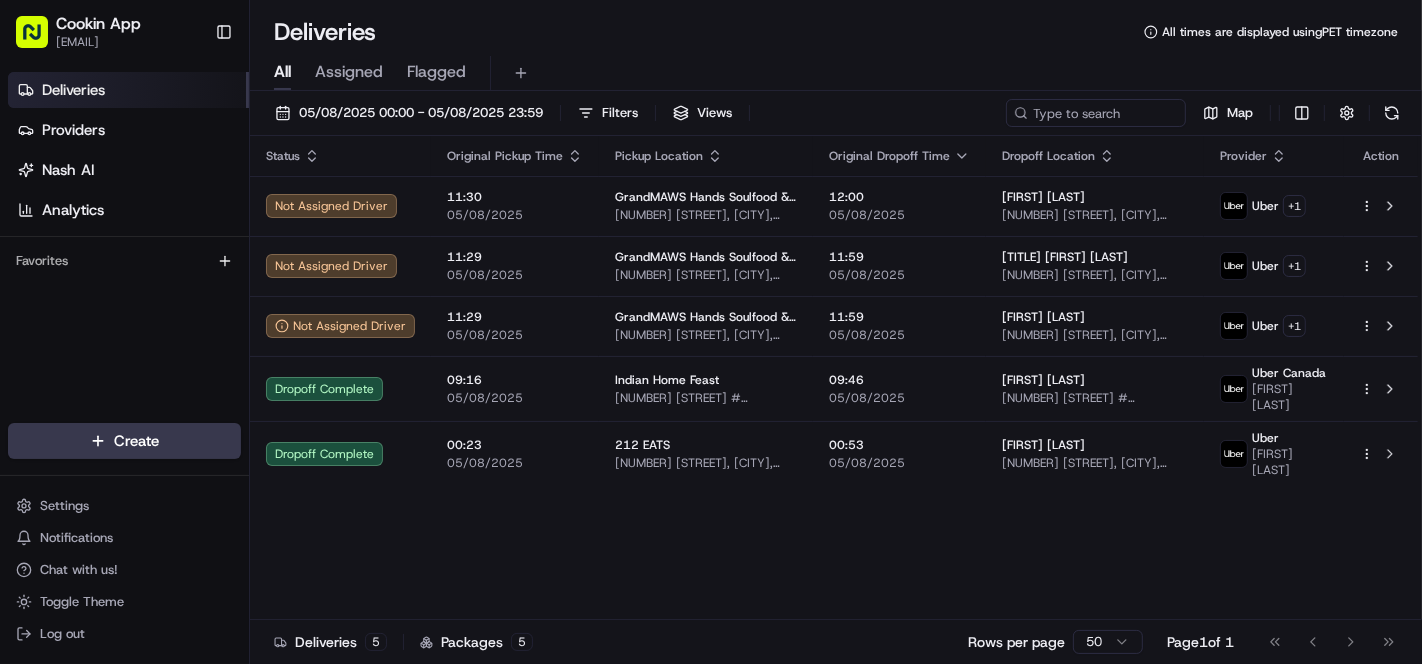 click on "All Assigned Flagged" at bounding box center [836, 73] 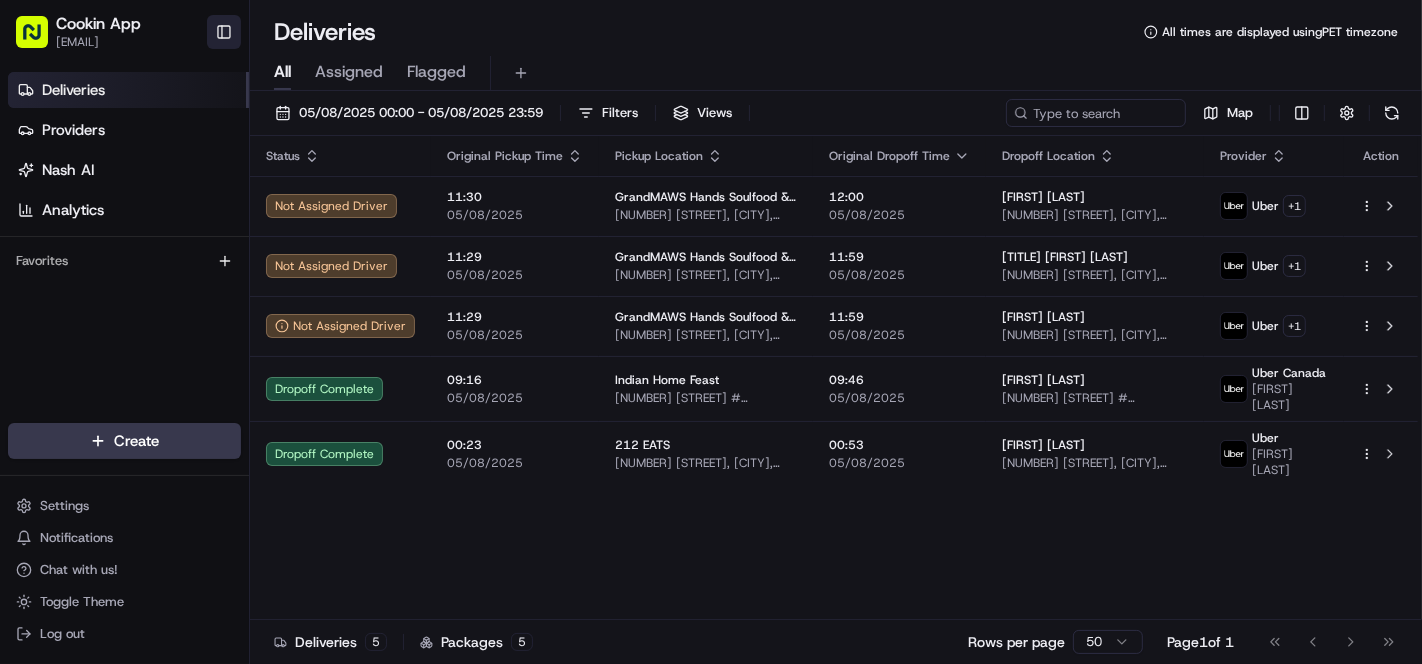 click on "Toggle Sidebar" at bounding box center [224, 32] 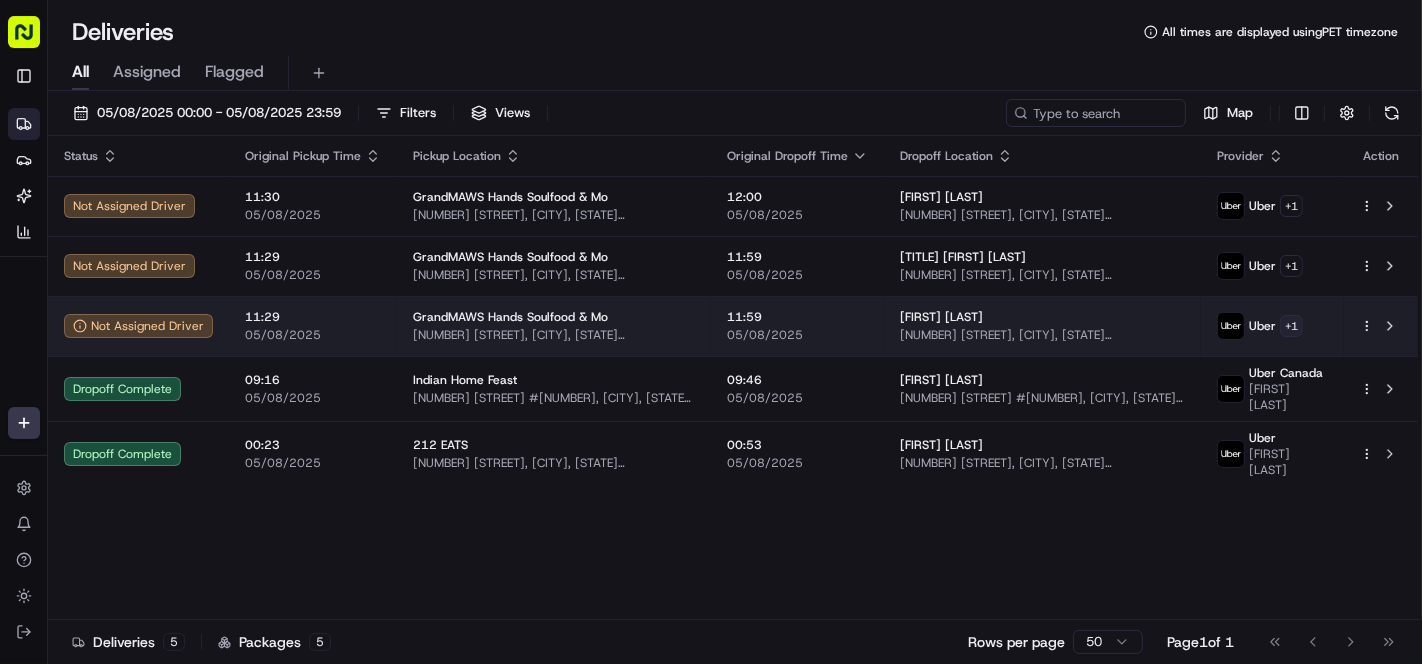 click on "Cookin App renata@cookin.com Toggle Sidebar Deliveries Providers Nash AI Analytics Favorites Main Menu Members & Organization Organization Users Roles Preferences Customization Tracking Orchestration Automations Locations Pickup Locations Dropoff Locations Billing Billing Refund Requests Integrations Notification Triggers Webhooks API Keys Request Logs Create Settings Notifications Chat with us! Toggle Theme Log out Deliveries All times are displayed using  PET   timezone All Assigned Flagged 05/08/2025 00:00 - 05/08/2025 23:59 Filters Views Map Status Original Pickup Time Pickup Location Original Dropoff Time Dropoff Location Provider Action Not Assigned Driver 11:30 05/08/2025 GrandMAWS Hands Soulfood & Mo 3984 Stampley Rd, Fayette, MS 39069, USA 12:00 05/08/2025 Tamika Starks 430 MS-33, Fayette, MS 39069, USA Uber + 1 Not Assigned Driver 11:29 05/08/2025 GrandMAWS Hands Soulfood & Mo 3984 Stampley Rd, Fayette, MS 39069, USA 11:59 05/08/2025 Dr. Timothy Queen Uber + 1 Not Assigned Driver + 1" at bounding box center (711, 332) 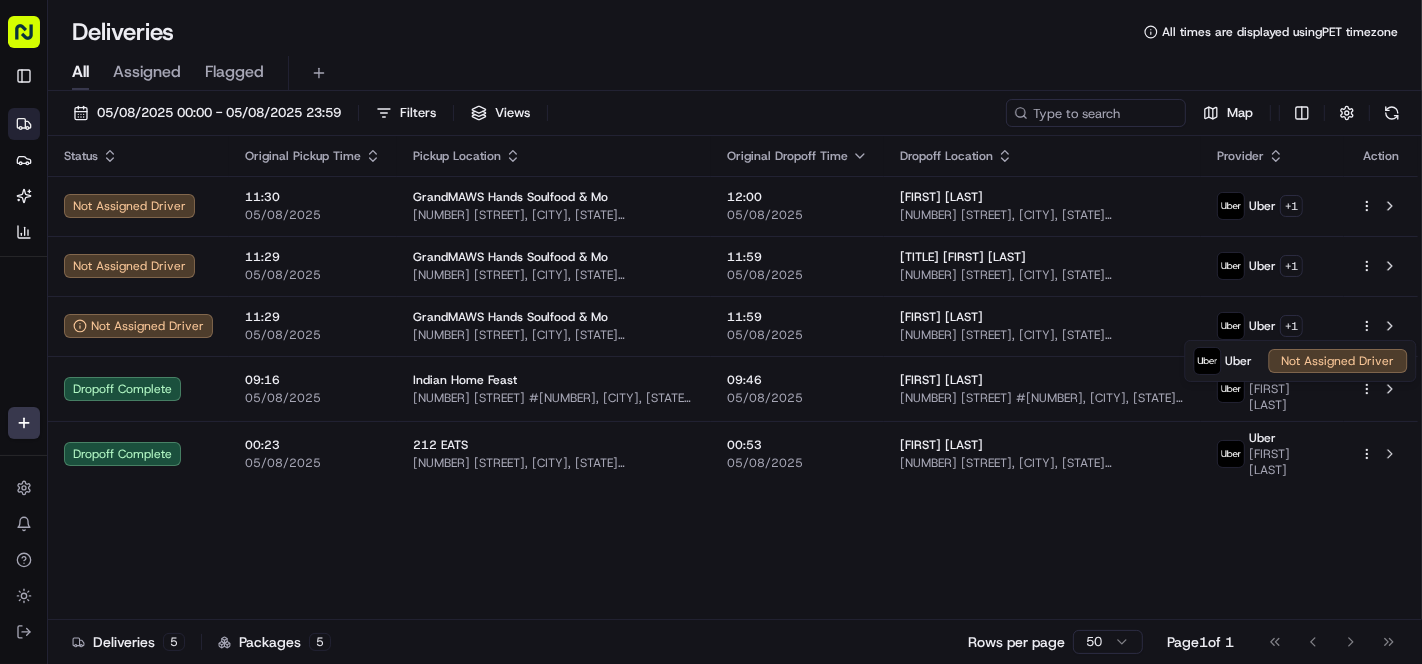 click on "Cookin App renata@cookin.com Toggle Sidebar Deliveries Providers Nash AI Analytics Favorites Main Menu Members & Organization Organization Users Roles Preferences Customization Tracking Orchestration Automations Locations Pickup Locations Dropoff Locations Billing Billing Refund Requests Integrations Notification Triggers Webhooks API Keys Request Logs Create Settings Notifications Chat with us! Toggle Theme Log out Deliveries All times are displayed using  PET   timezone All Assigned Flagged 05/08/2025 00:00 - 05/08/2025 23:59 Filters Views Map Status Original Pickup Time Pickup Location Original Dropoff Time Dropoff Location Provider Action Not Assigned Driver 11:30 05/08/2025 GrandMAWS Hands Soulfood & Mo 3984 Stampley Rd, Fayette, MS 39069, USA 12:00 05/08/2025 Tamika Starks 430 MS-33, Fayette, MS 39069, USA Uber + 1 Not Assigned Driver 11:29 05/08/2025 GrandMAWS Hands Soulfood & Mo 3984 Stampley Rd, Fayette, MS 39069, USA 11:59 05/08/2025 Dr. Timothy Queen Uber + 1 Not Assigned Driver + 1" at bounding box center (711, 332) 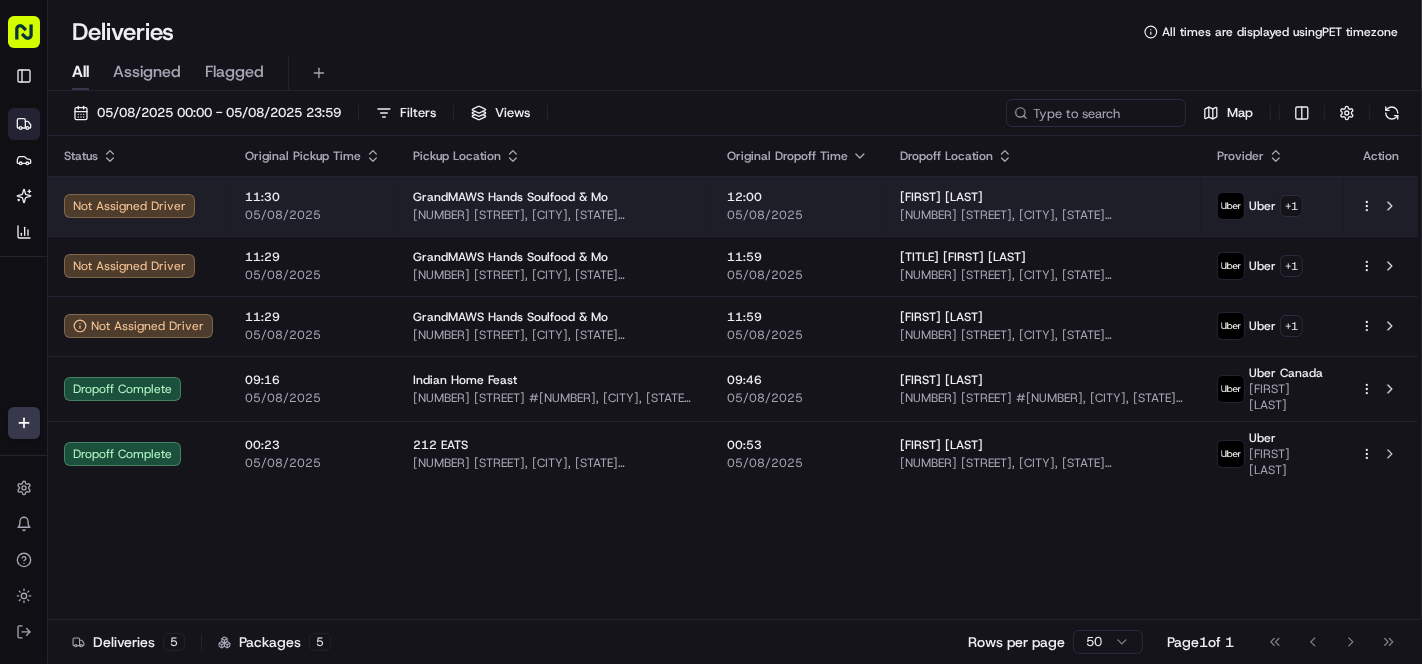 click on "GrandMAWS Hands Soulfood & Mo" at bounding box center [554, 197] 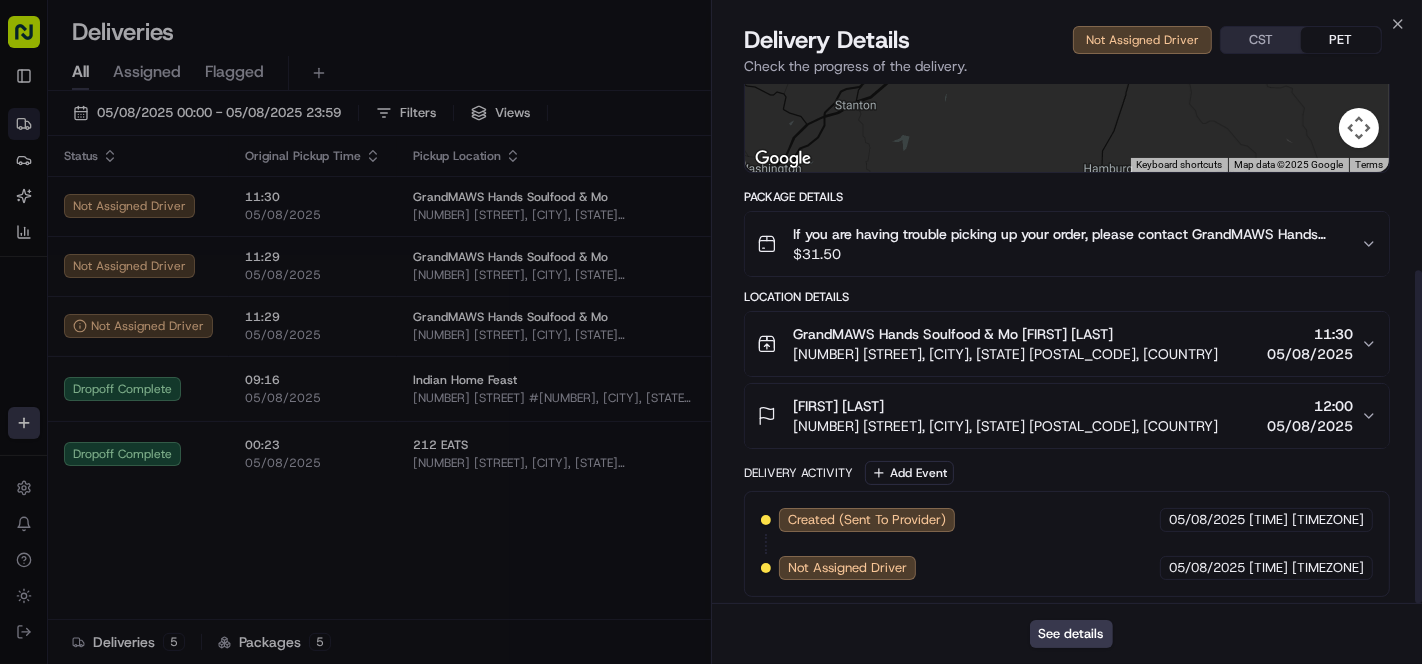 scroll, scrollTop: 290, scrollLeft: 0, axis: vertical 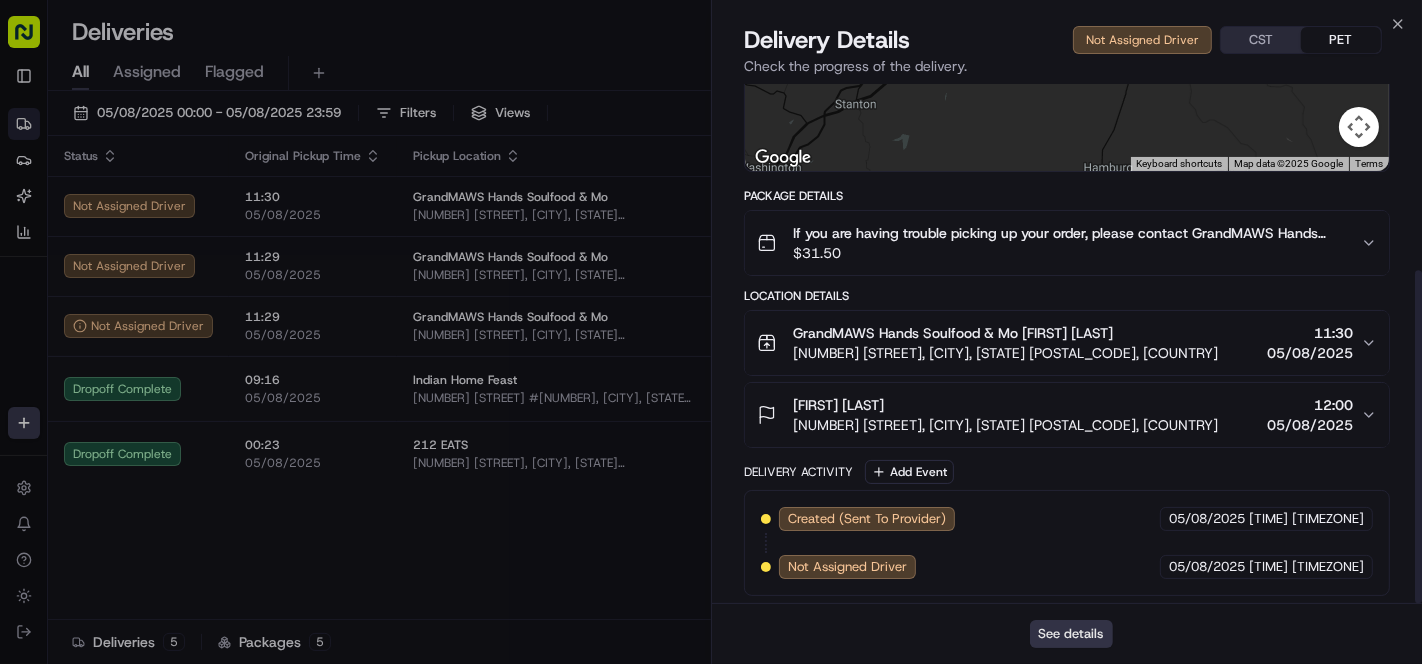 click on "See details" at bounding box center (1071, 634) 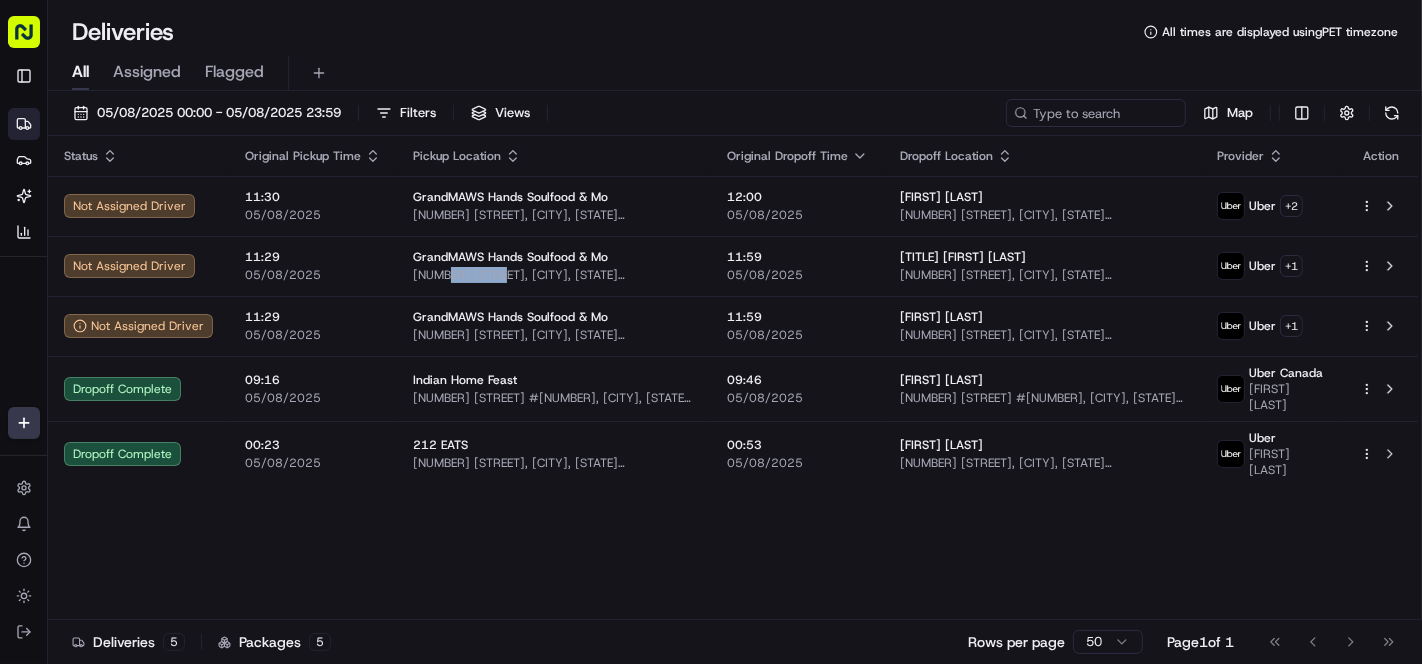 click on "[NUMBER] [STREET], [CITY], [STATE] [POSTAL_CODE], [COUNTRY]" at bounding box center (554, 275) 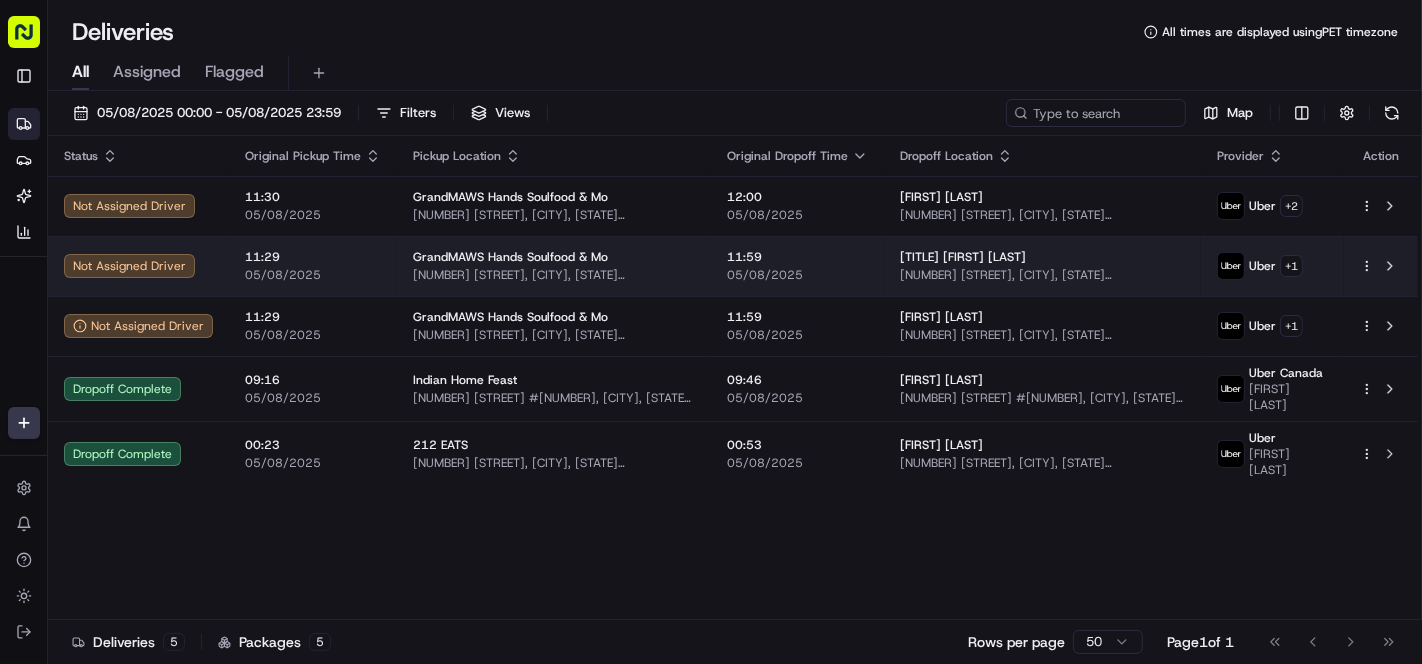 click on "GrandMAWS Hands Soulfood & Mo 3984 Stampley Rd, Fayette, MS 39069, USA" at bounding box center [554, 266] 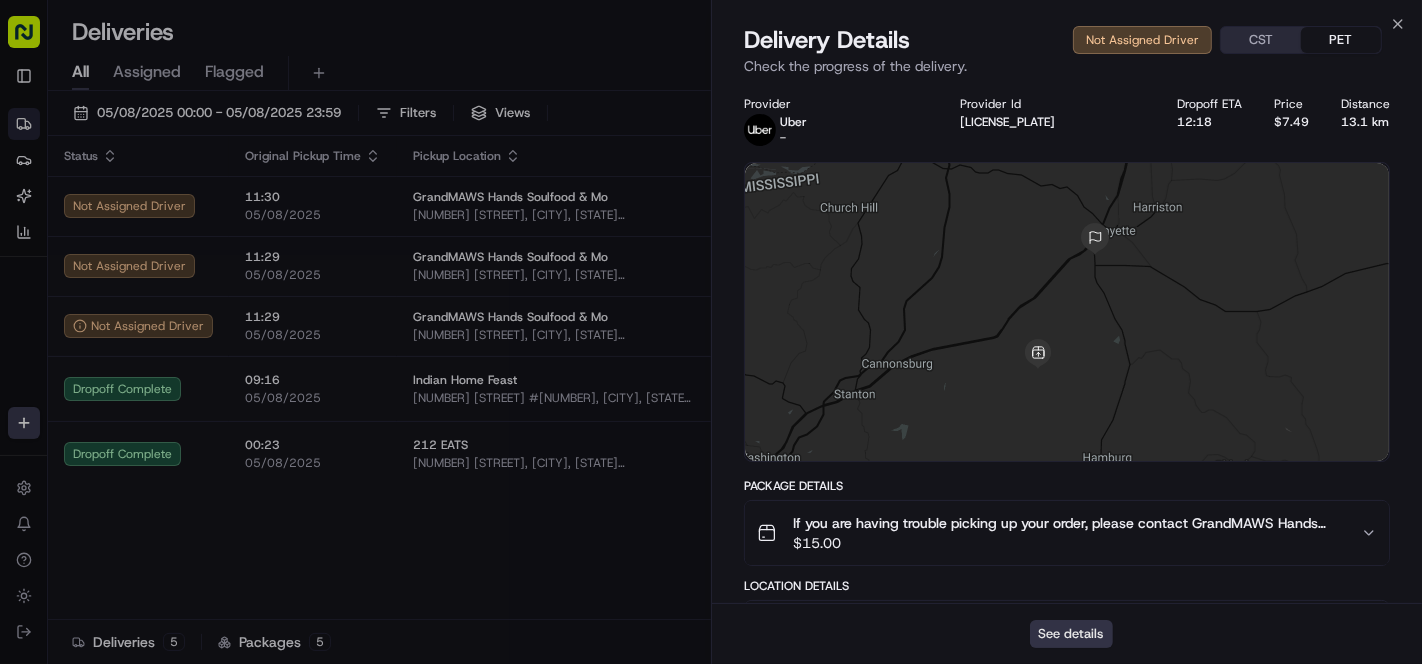click on "See details" at bounding box center (1071, 634) 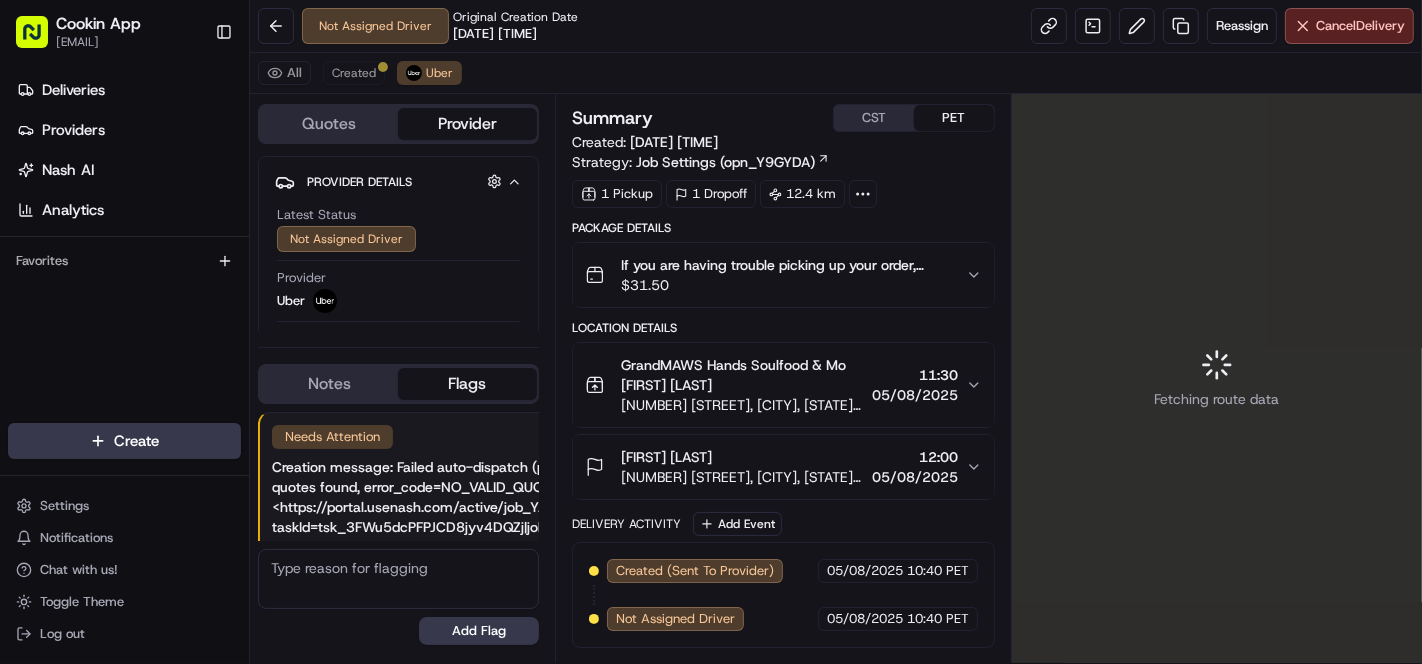 scroll, scrollTop: 0, scrollLeft: 0, axis: both 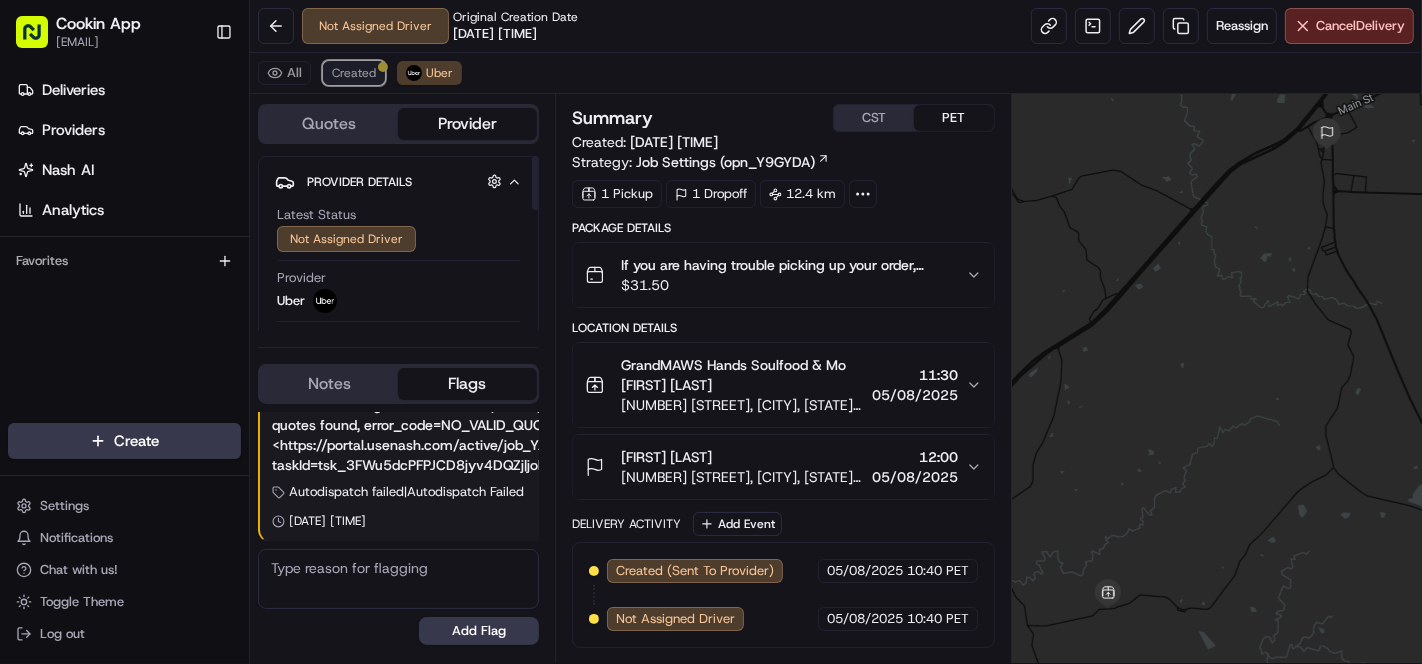 click on "Created" at bounding box center [354, 73] 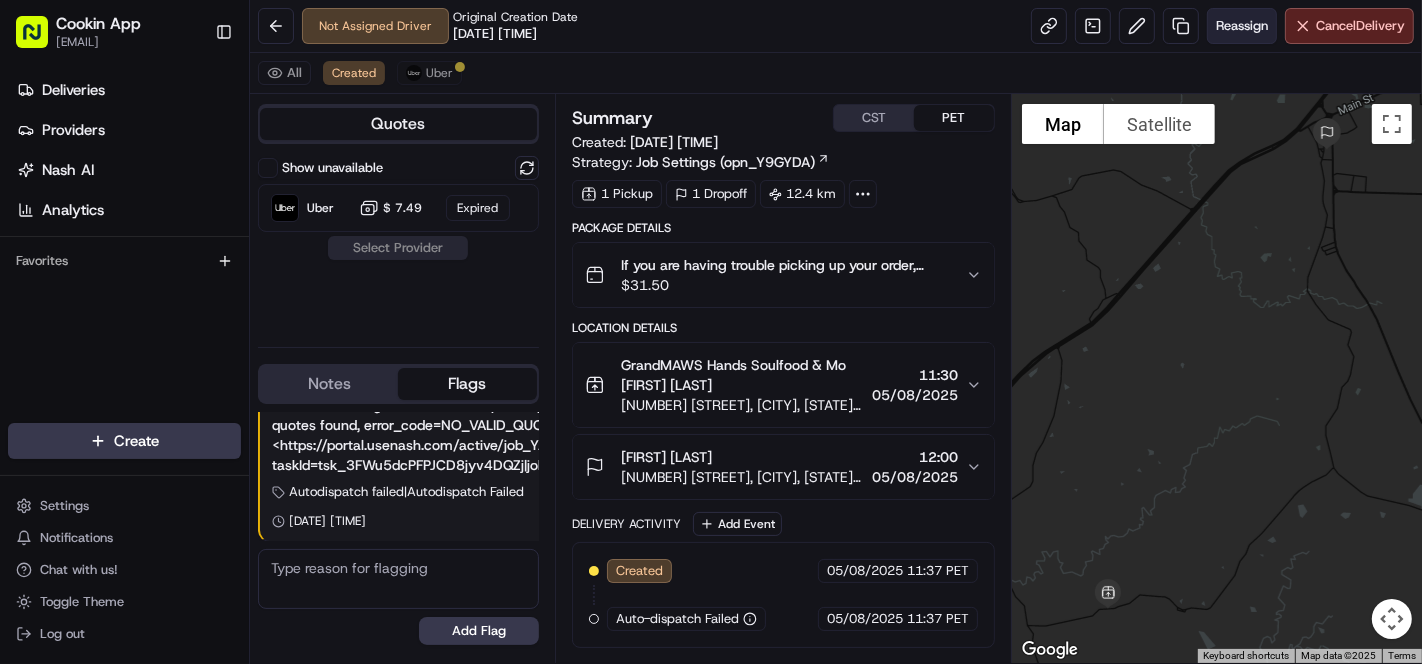 click on "Reassign" at bounding box center (1242, 26) 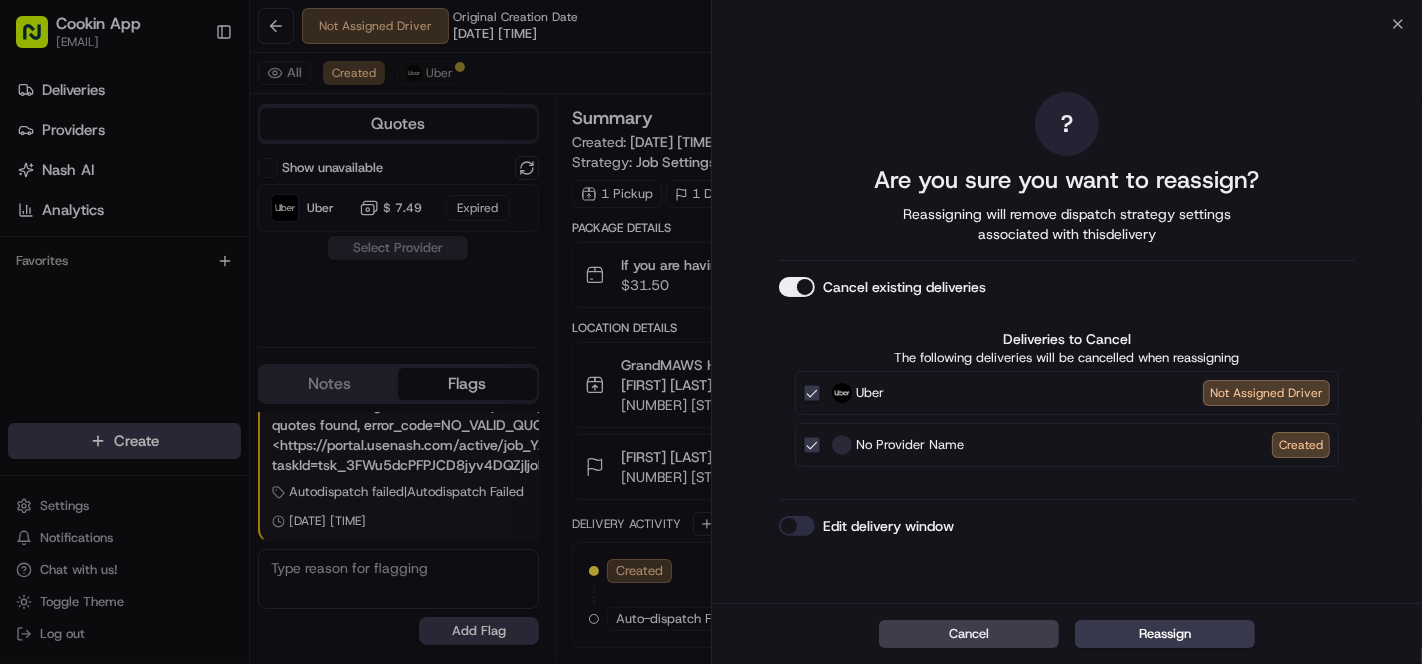 click on "Cancel existing deliveries" at bounding box center [797, 287] 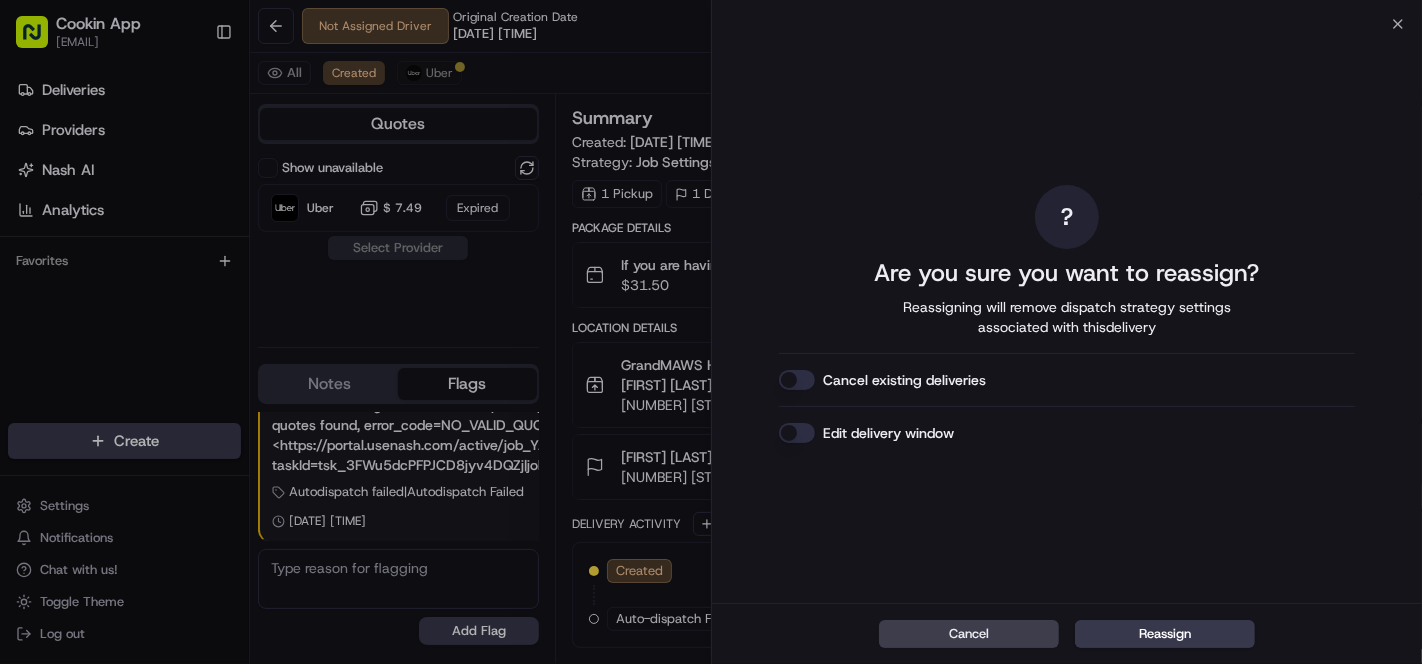 click on "Reassign" at bounding box center [1165, 634] 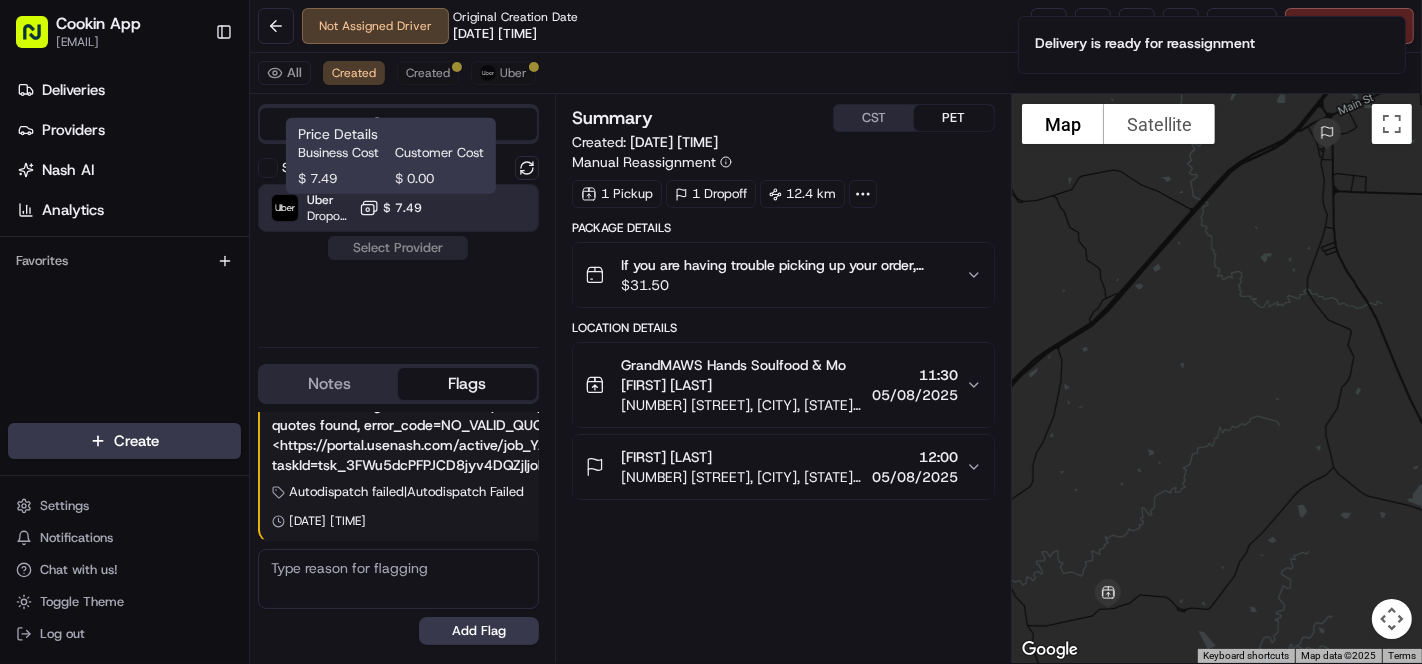 click on "$   7.49" at bounding box center [402, 208] 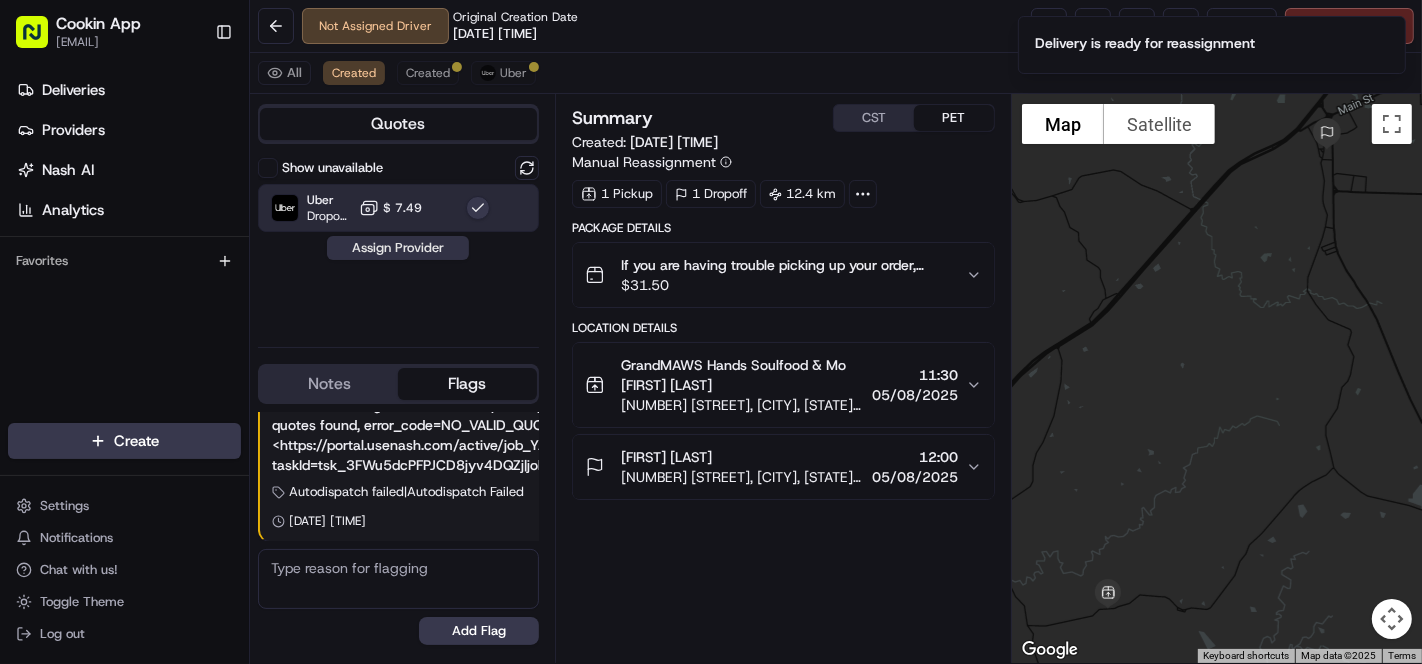 click on "Assign Provider" at bounding box center (398, 248) 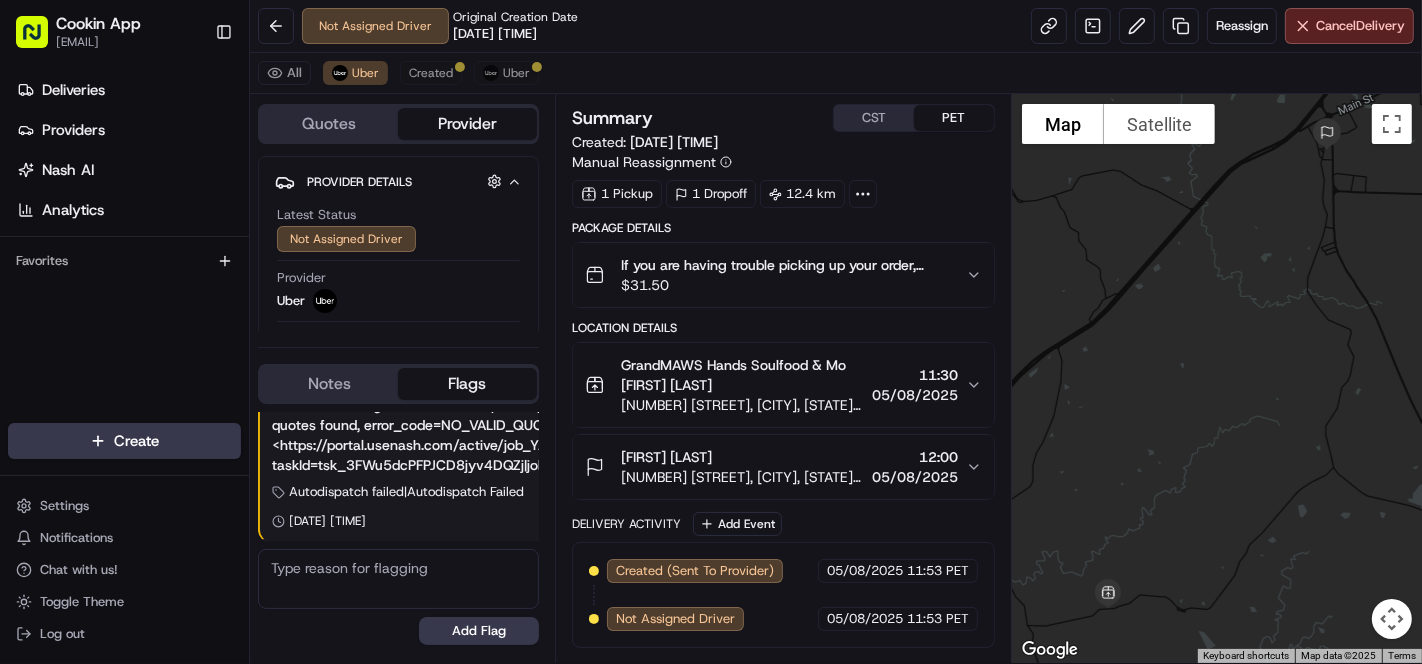 click on "$ 31.50" at bounding box center (785, 285) 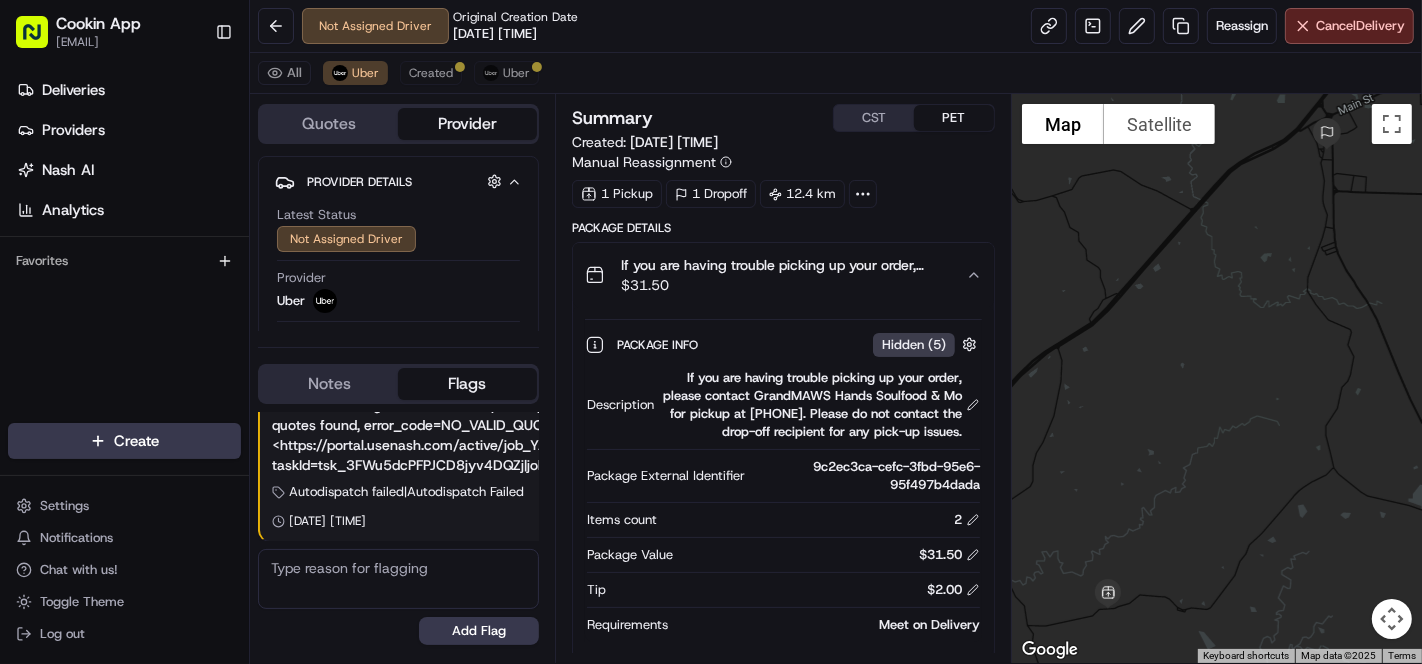 click on "$ 31.50" at bounding box center (785, 285) 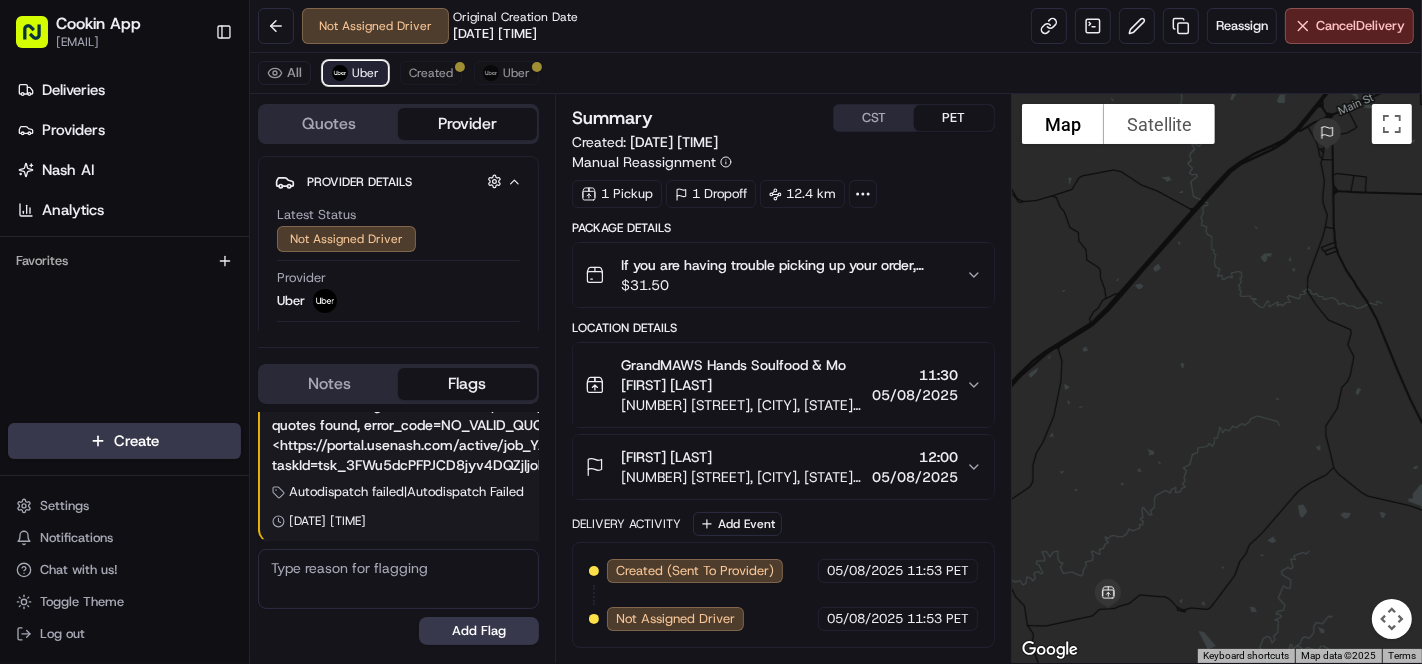 click on "Uber" at bounding box center [365, 73] 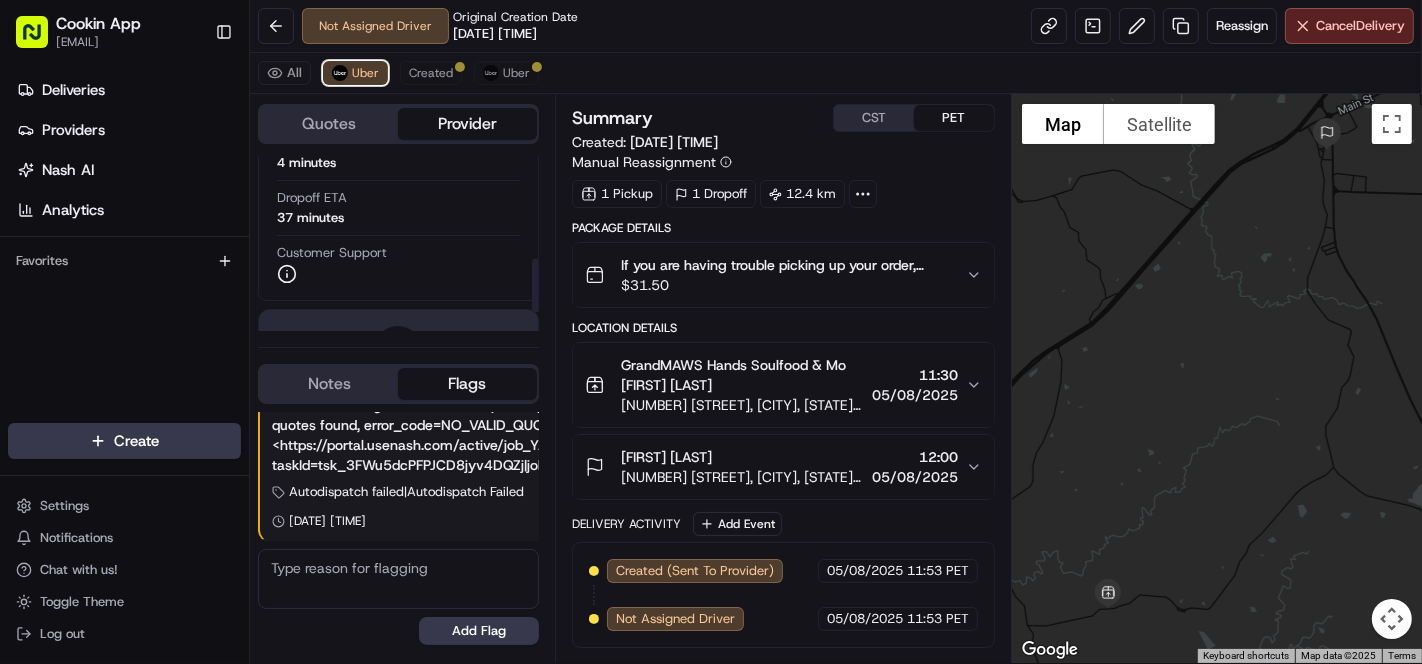 scroll, scrollTop: 333, scrollLeft: 0, axis: vertical 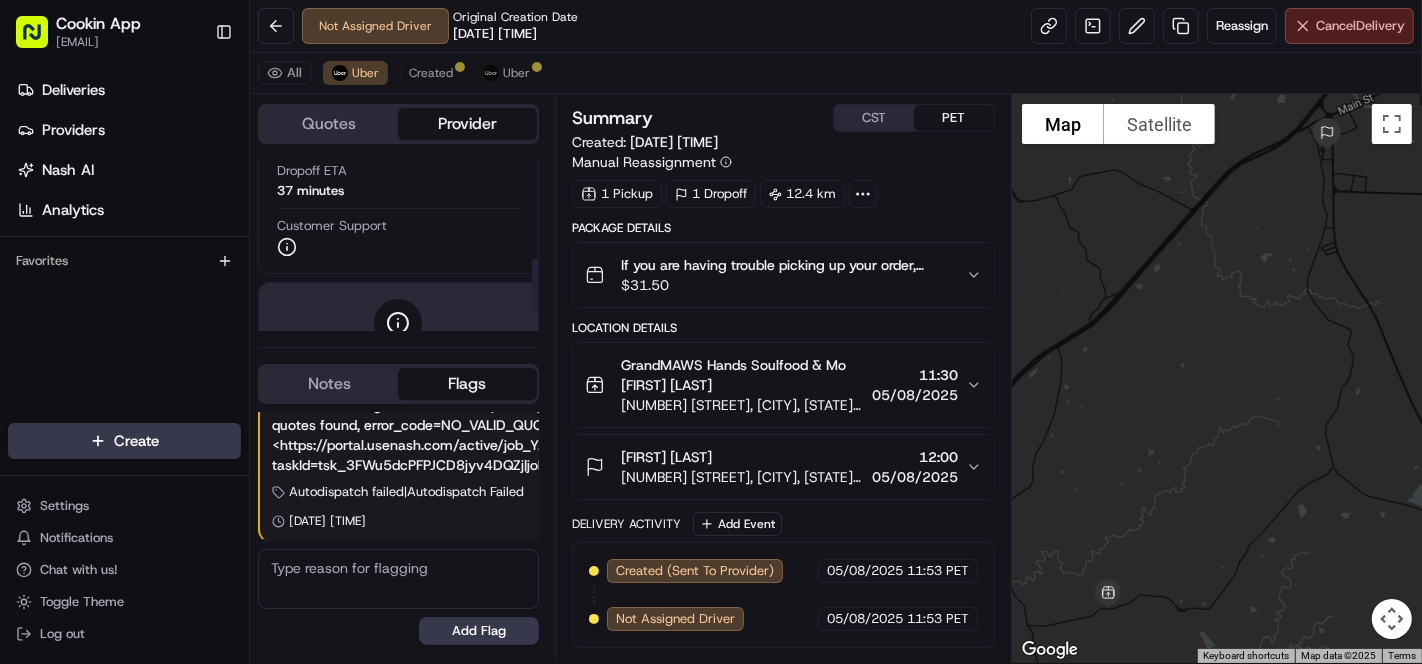 click on "Cancel  Delivery" at bounding box center [1349, 26] 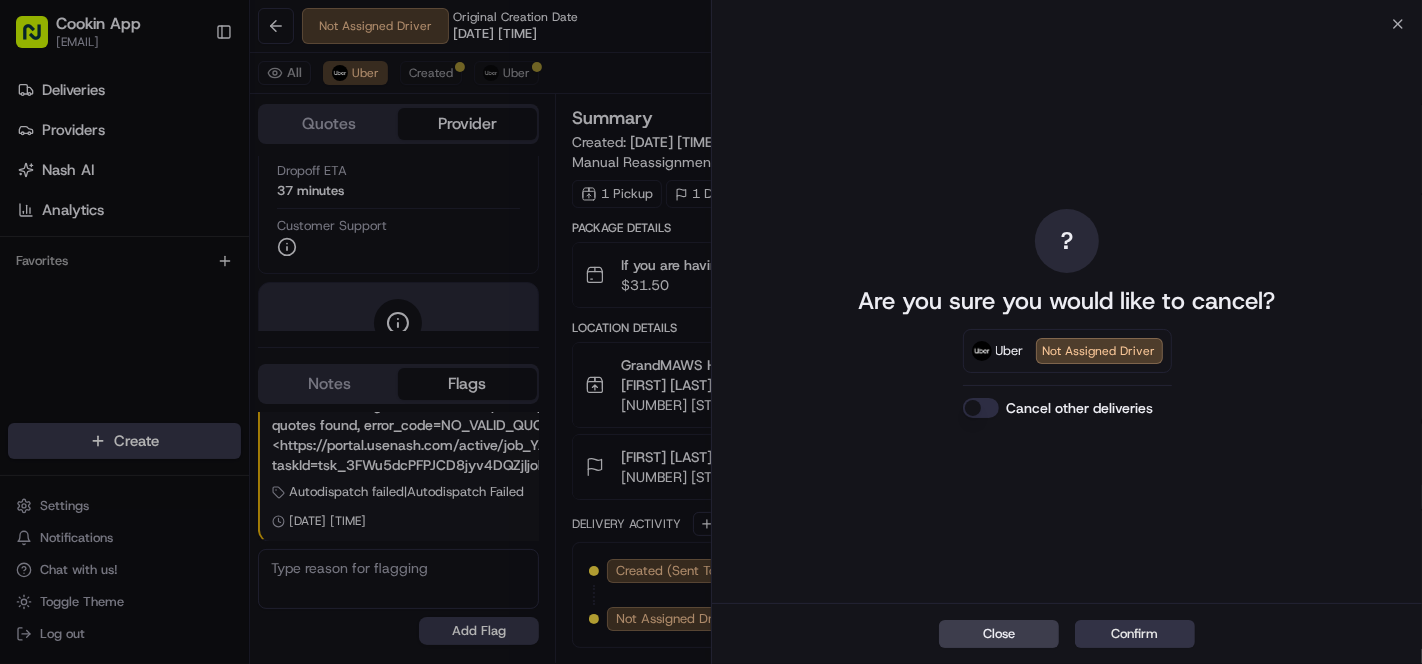 click on "Confirm" at bounding box center [1135, 634] 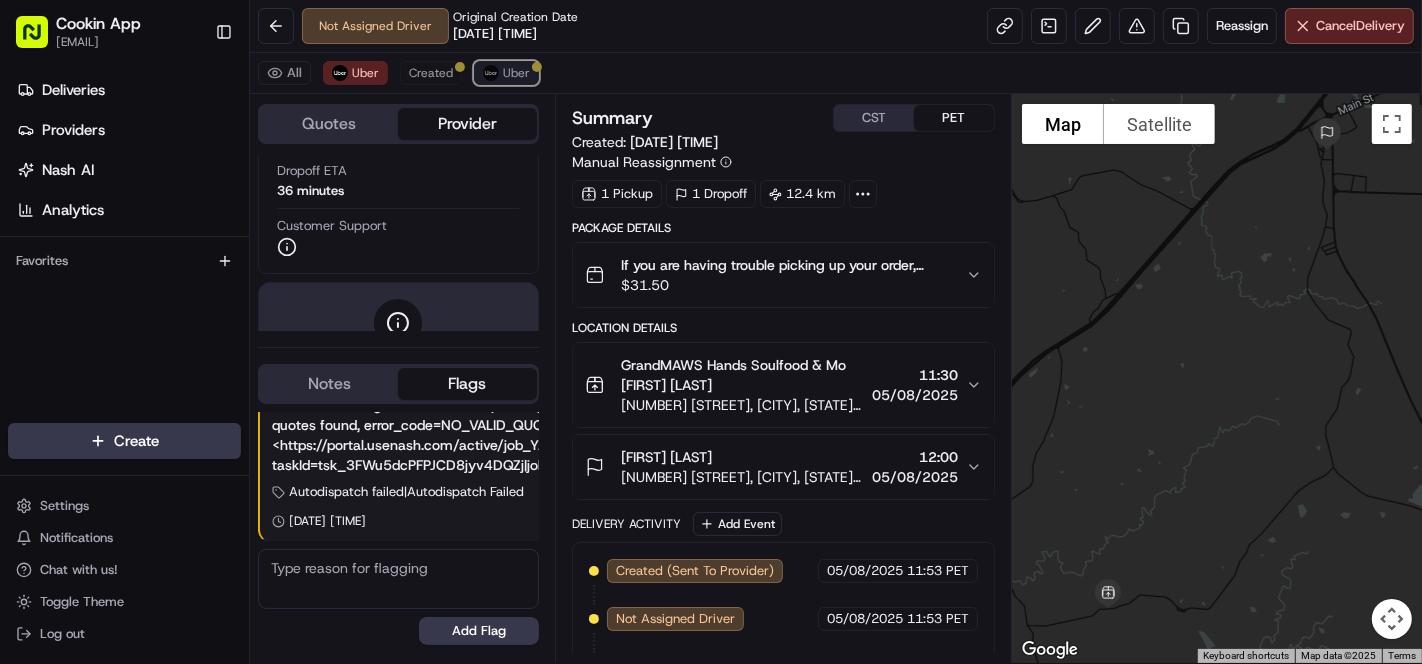 click on "Uber" at bounding box center [506, 73] 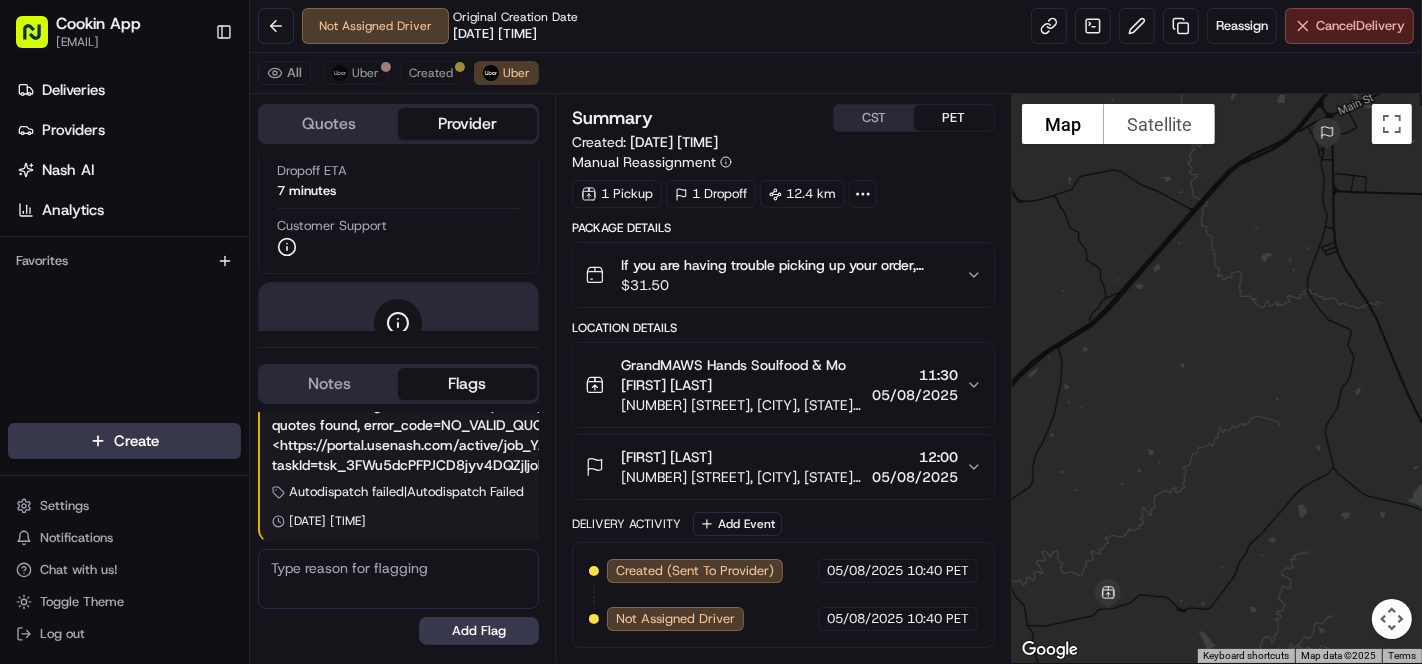 click on "Cancel  Delivery" at bounding box center (1360, 26) 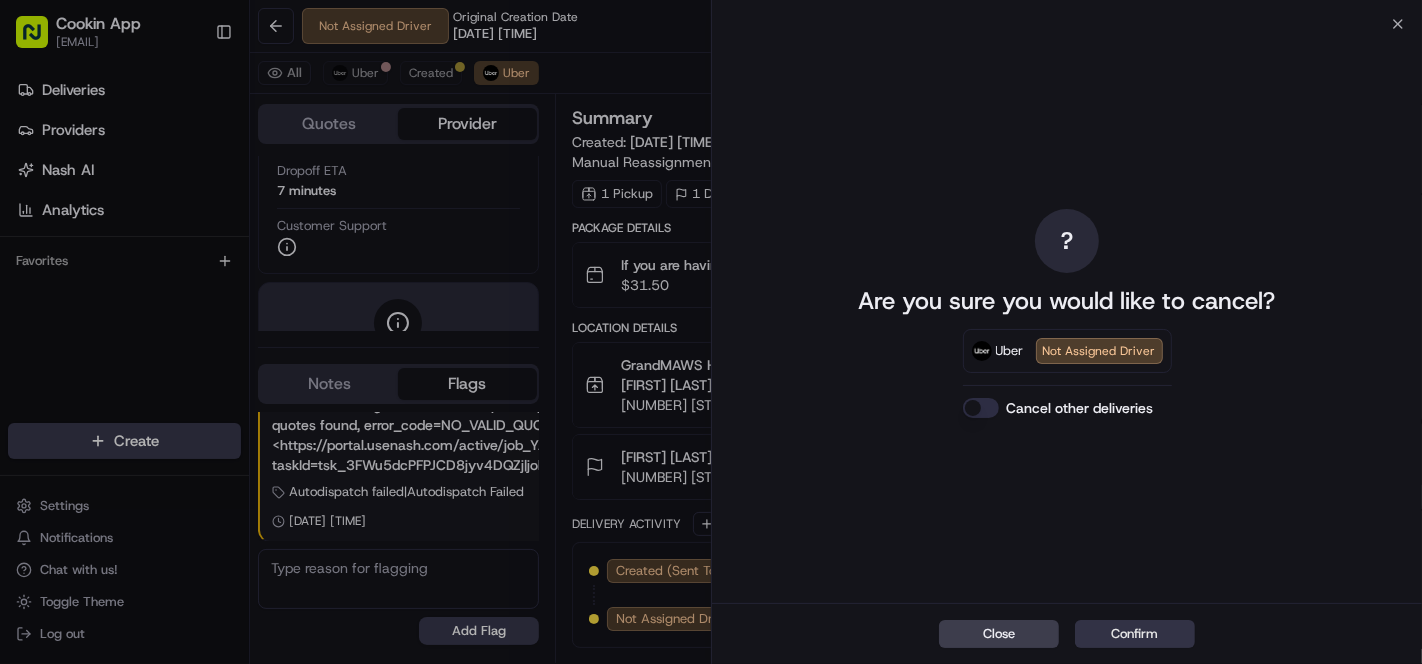 click on "Confirm" at bounding box center (1135, 634) 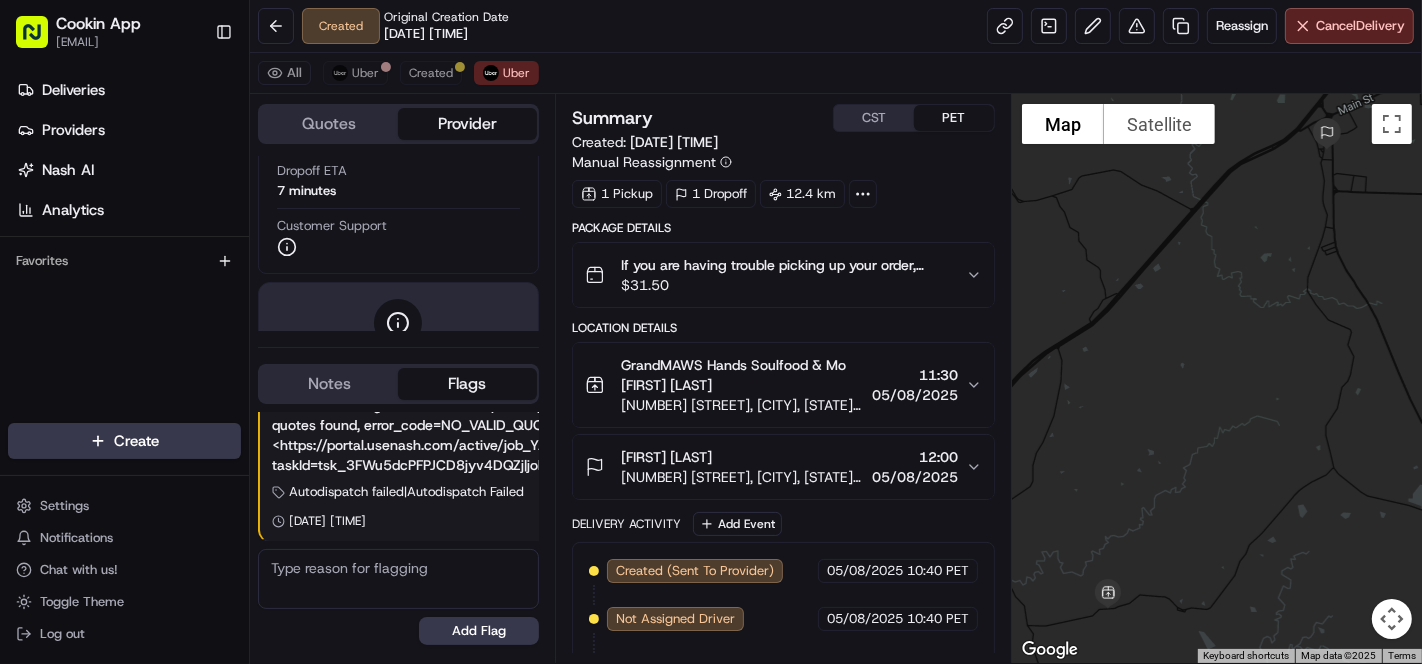 click on "All Uber Created Uber" at bounding box center [836, 73] 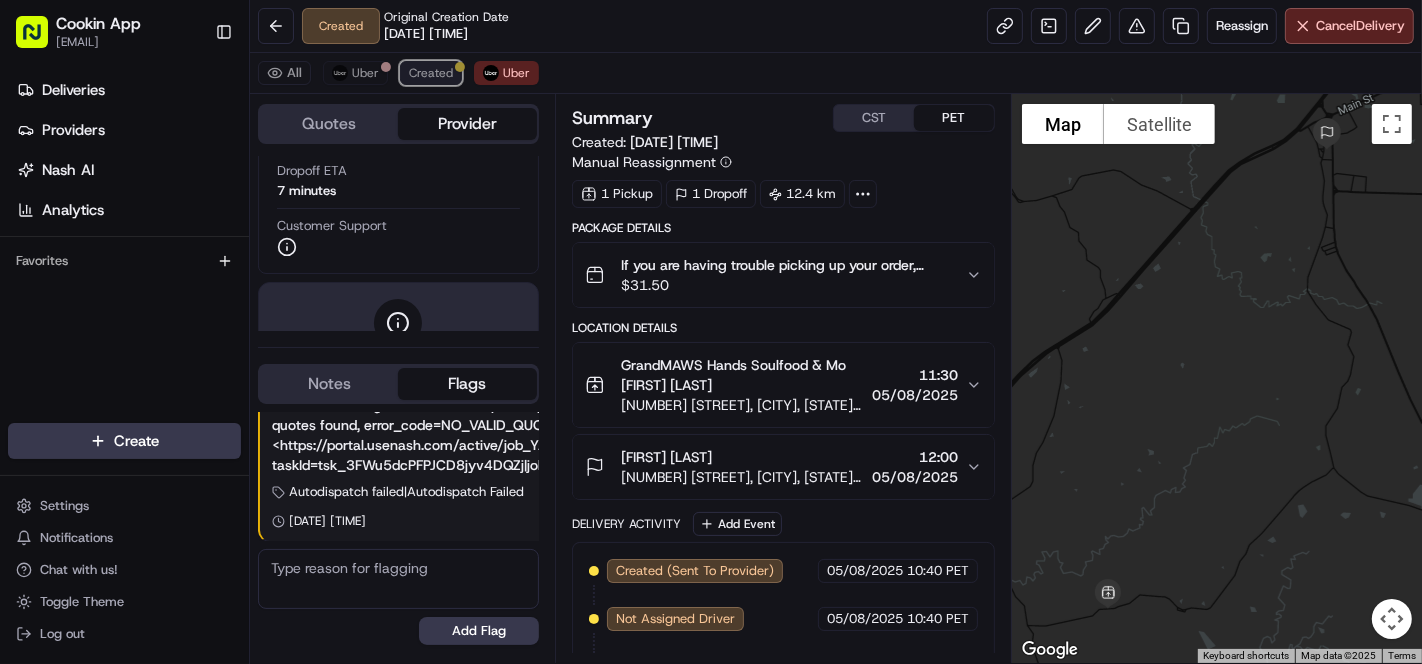 click on "Created" at bounding box center (431, 73) 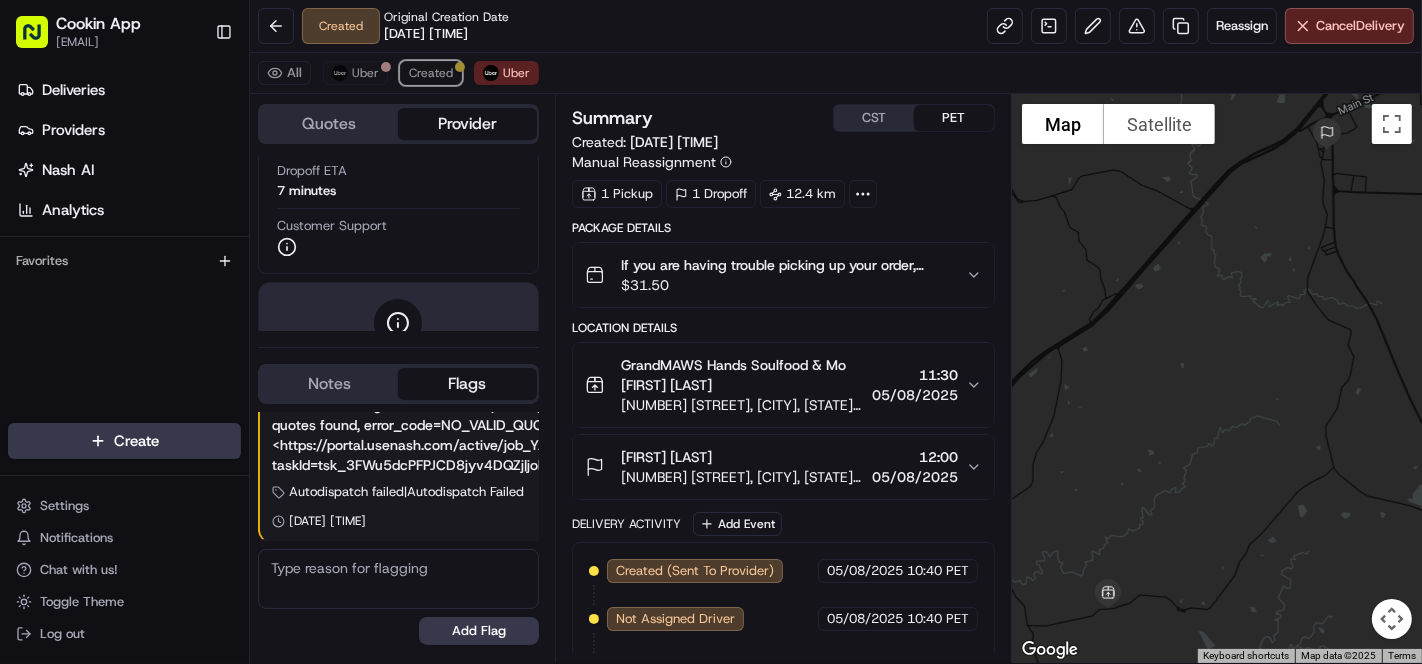 scroll, scrollTop: 0, scrollLeft: 0, axis: both 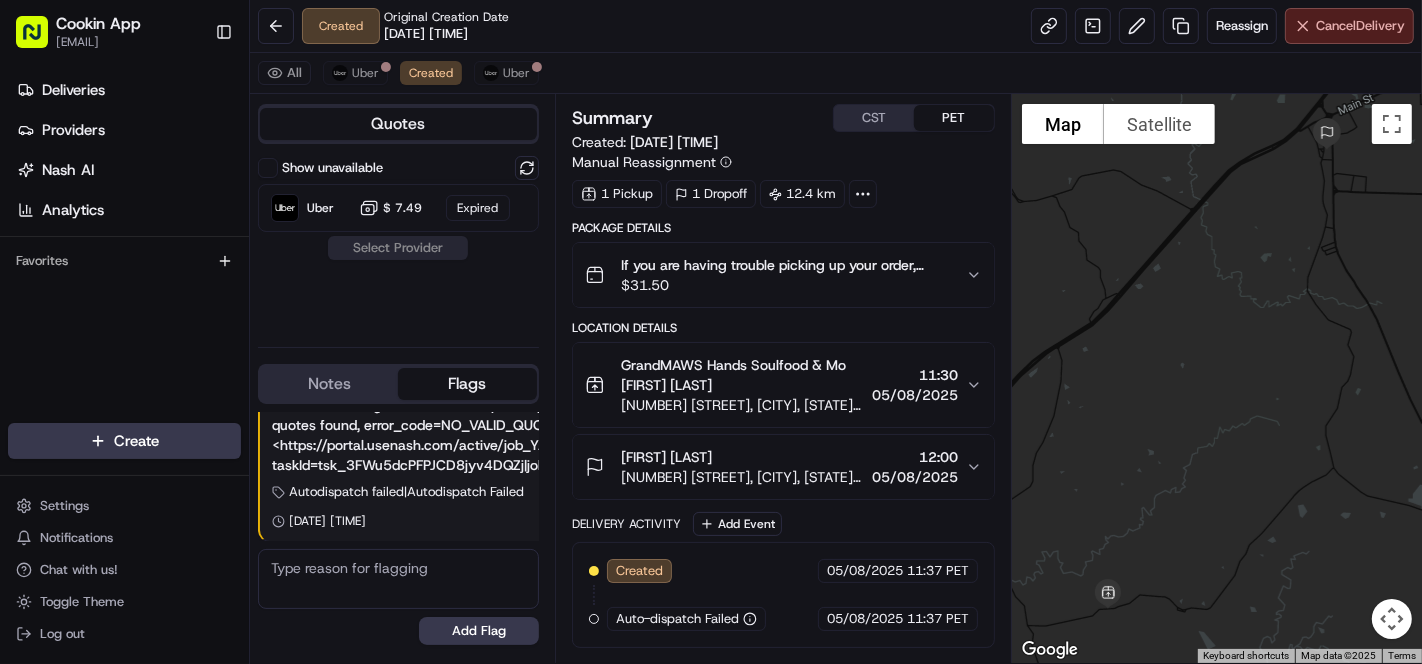 click on "Cancel  Delivery" at bounding box center [1360, 26] 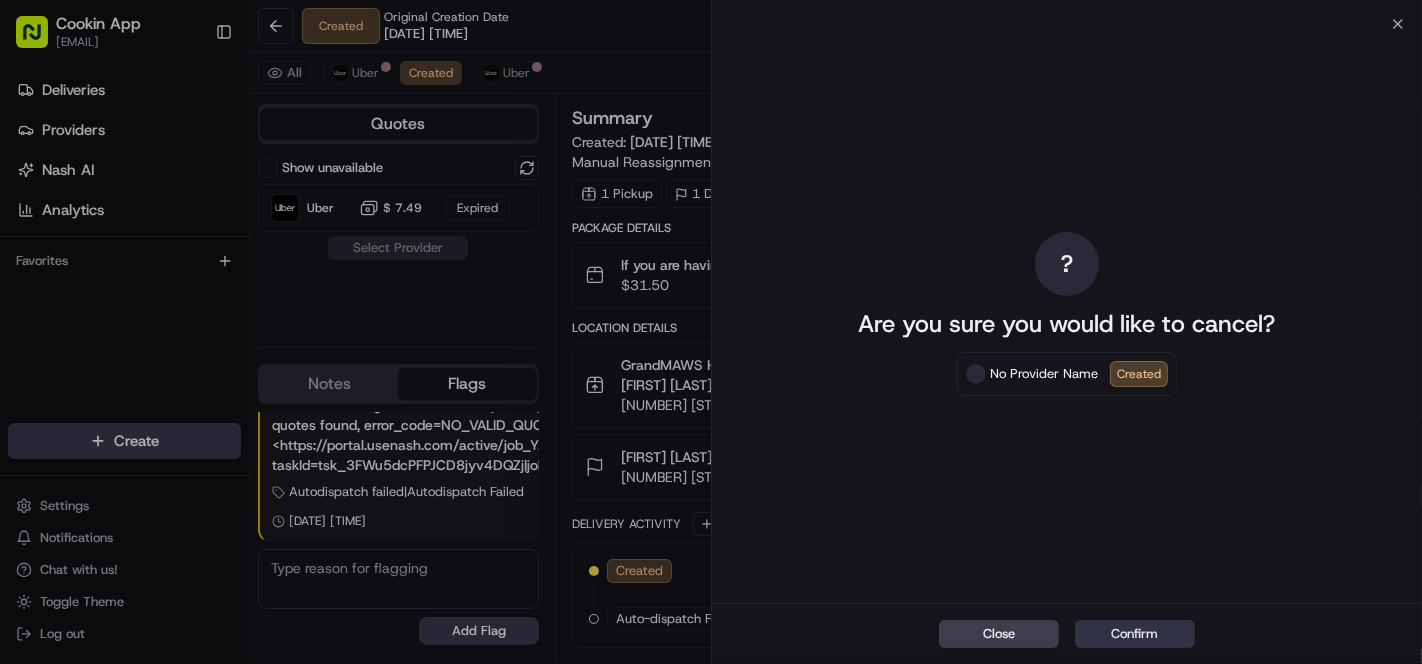 click on "Confirm" at bounding box center (1135, 634) 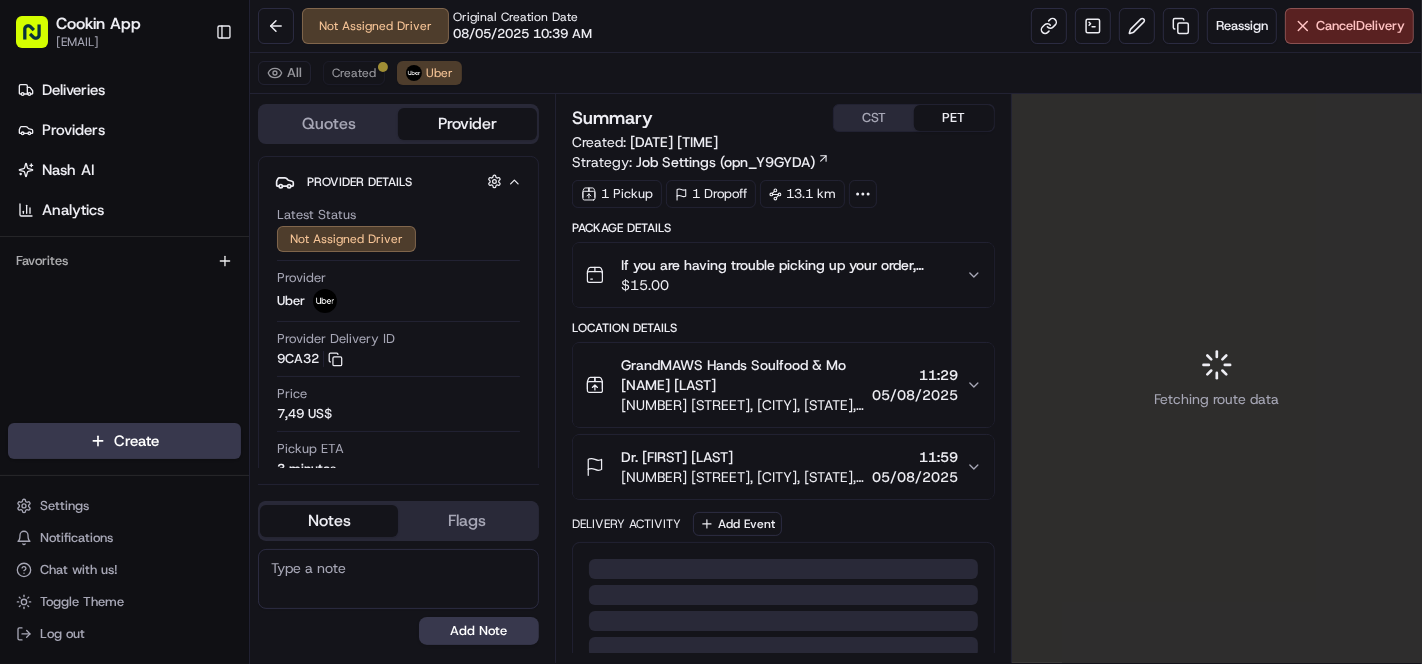 scroll, scrollTop: 0, scrollLeft: 0, axis: both 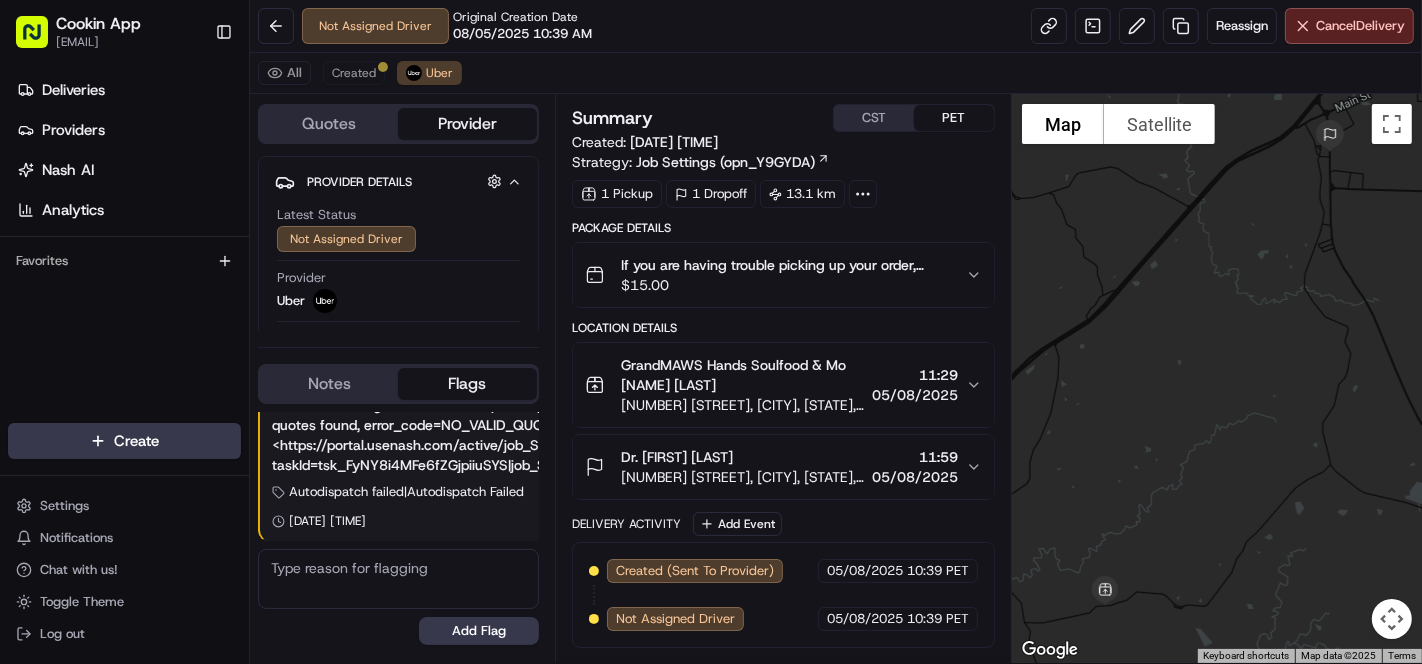 click on "Not Assigned Driver Original Creation Date [DATE] [TIME] Reassign Cancel Delivery" at bounding box center [836, 26] 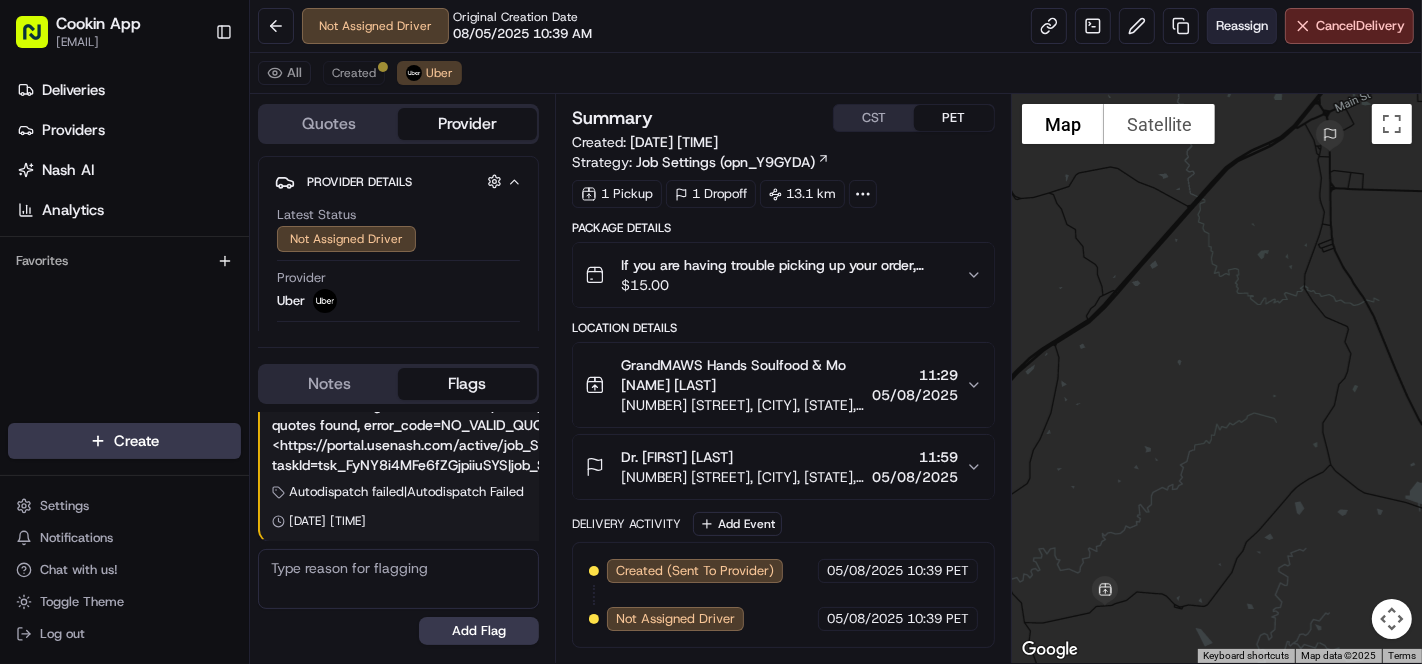 click on "Reassign" at bounding box center (1242, 26) 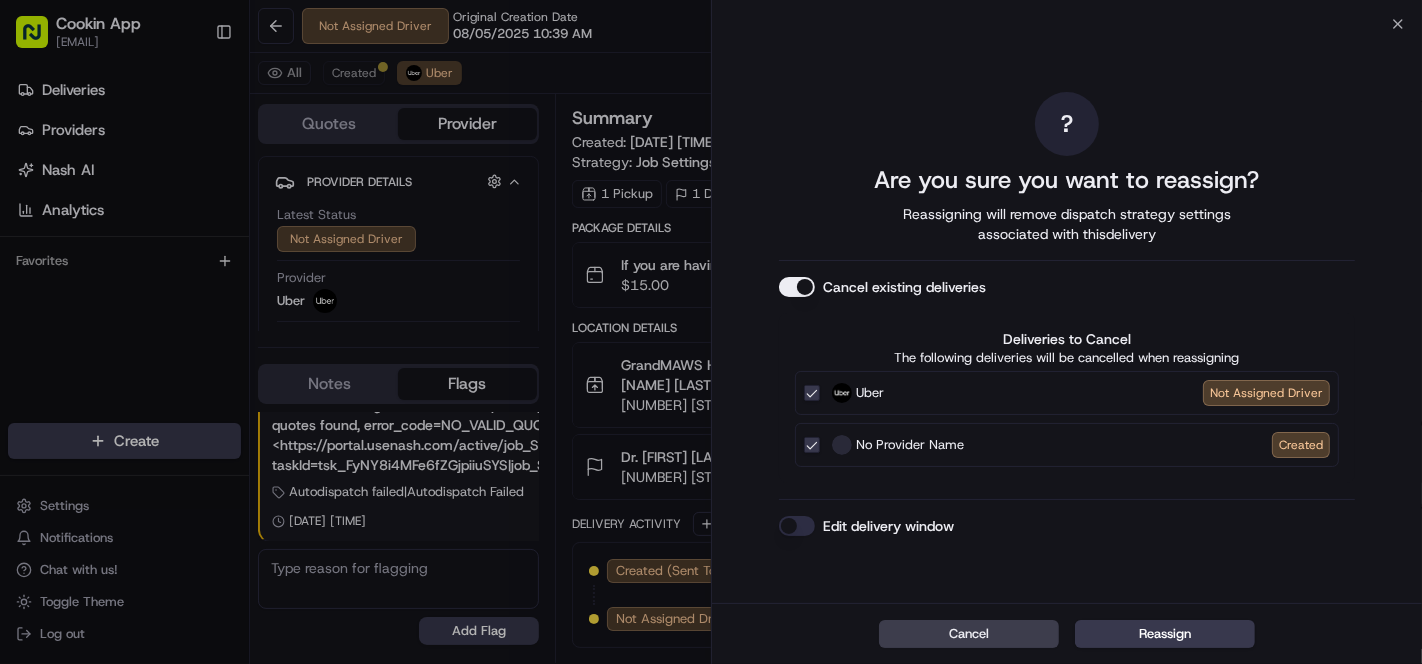 click on "Cancel existing deliveries" at bounding box center (797, 287) 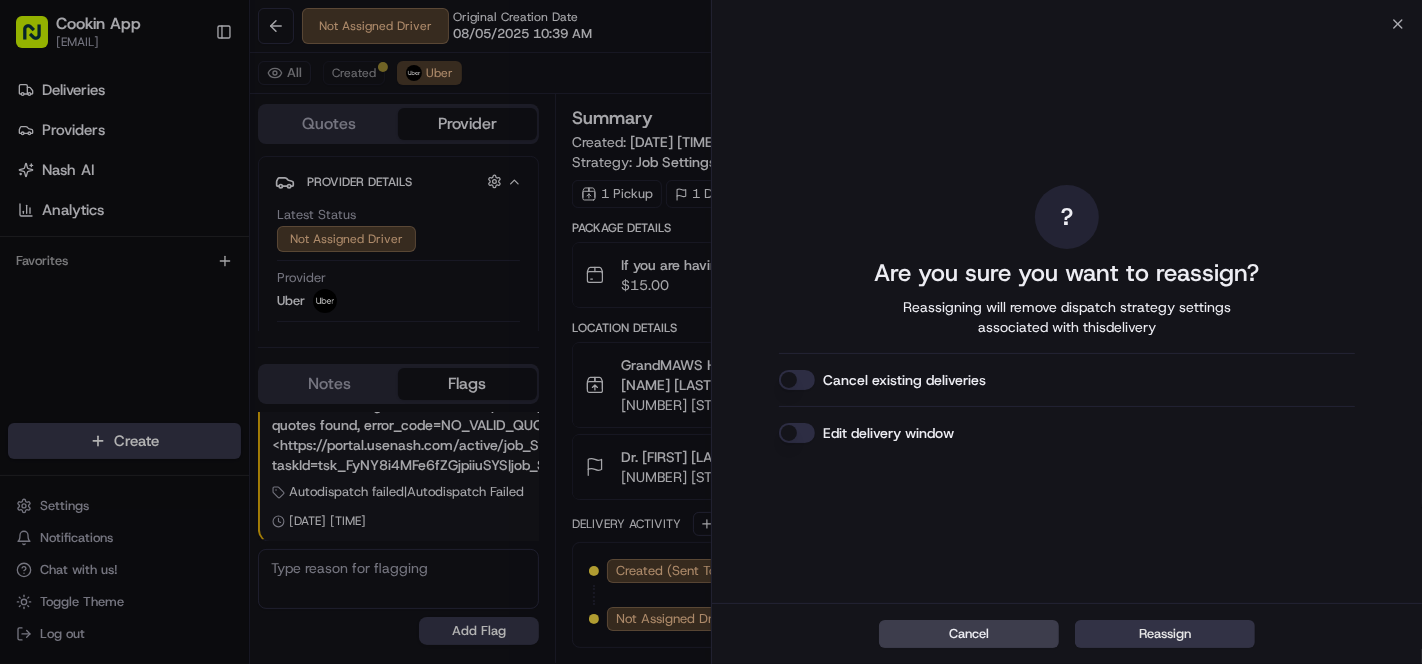 click on "Reassign" at bounding box center [1165, 634] 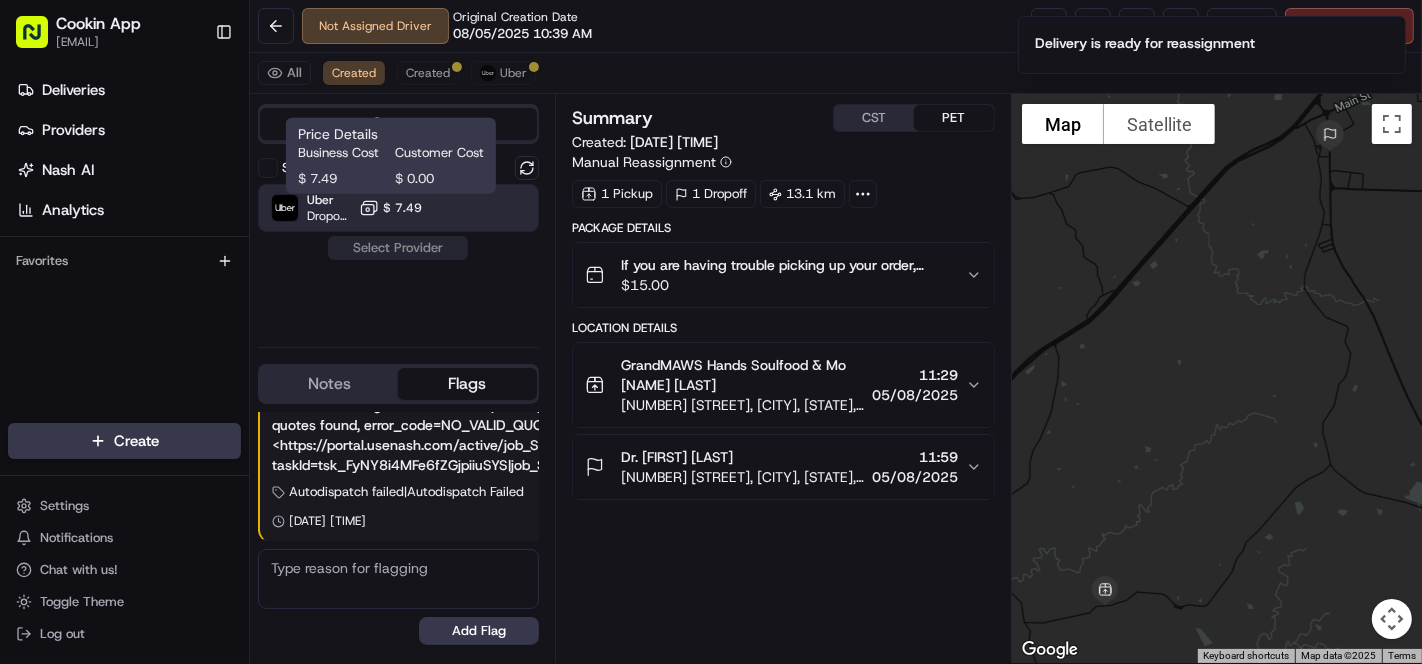click on "$   0.00" at bounding box center (439, 179) 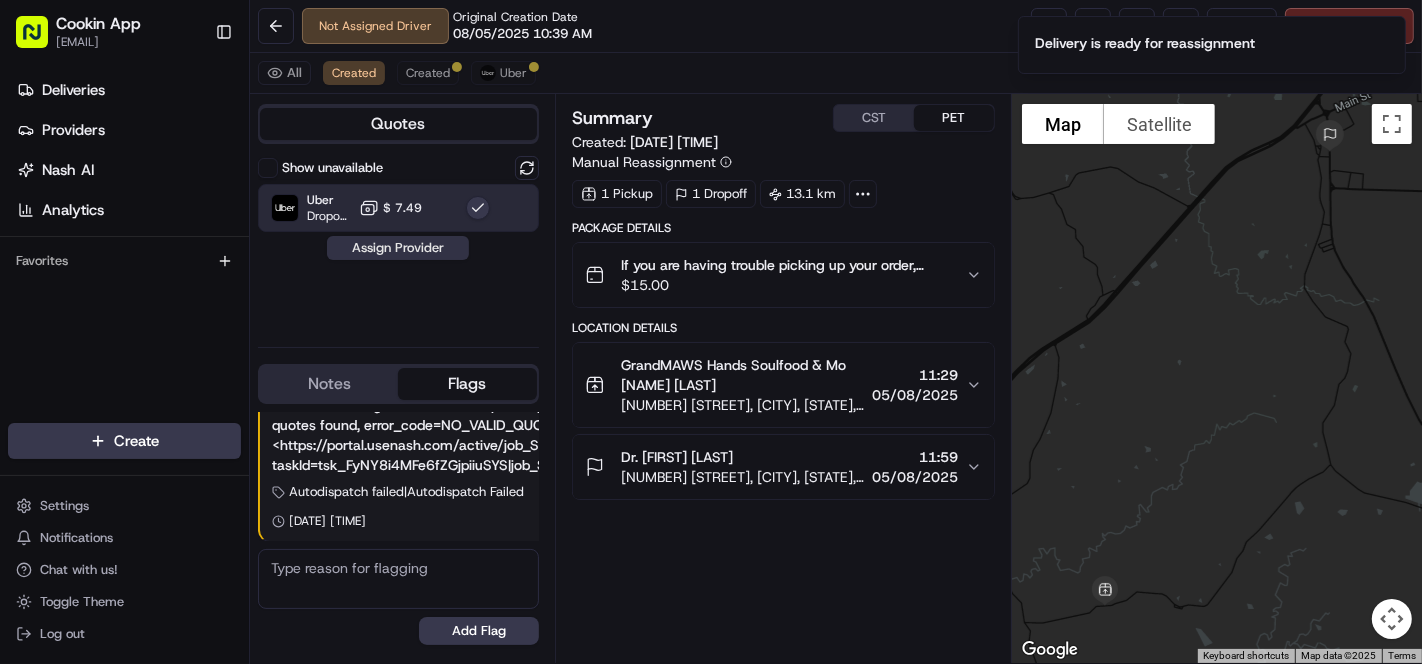 click on "Assign Provider" at bounding box center (398, 248) 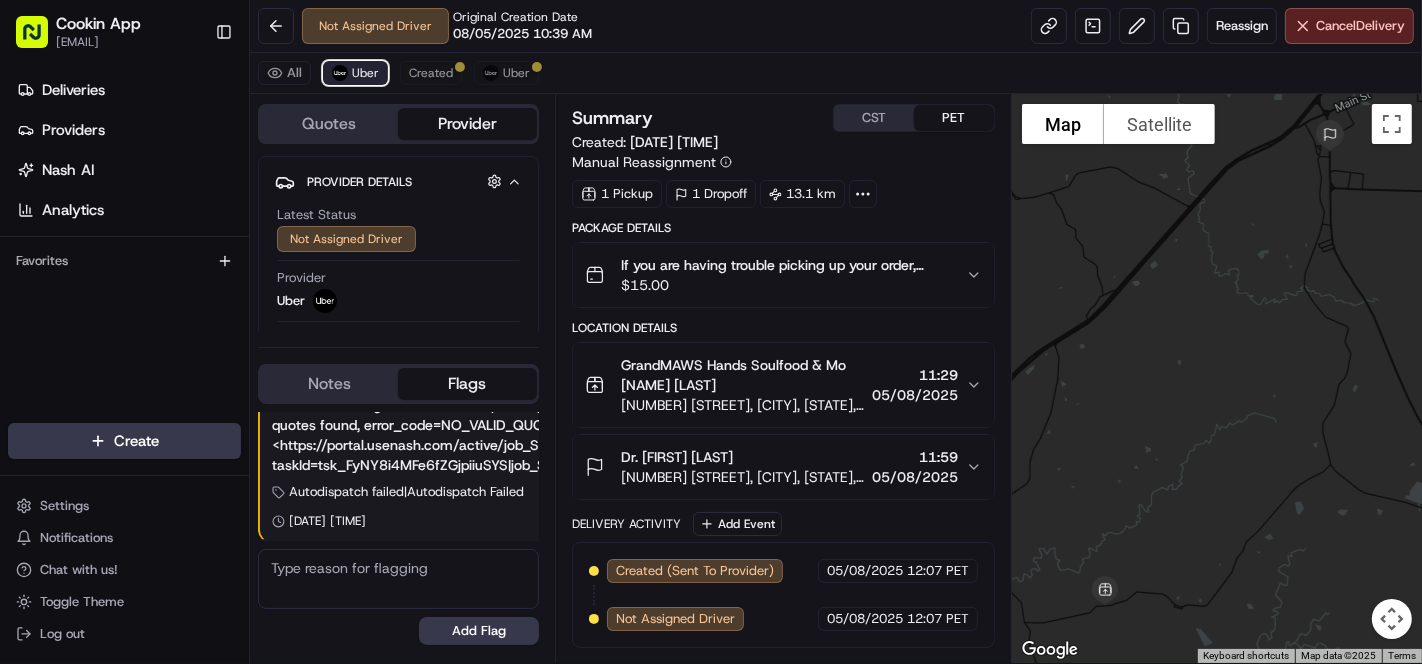 click at bounding box center [340, 73] 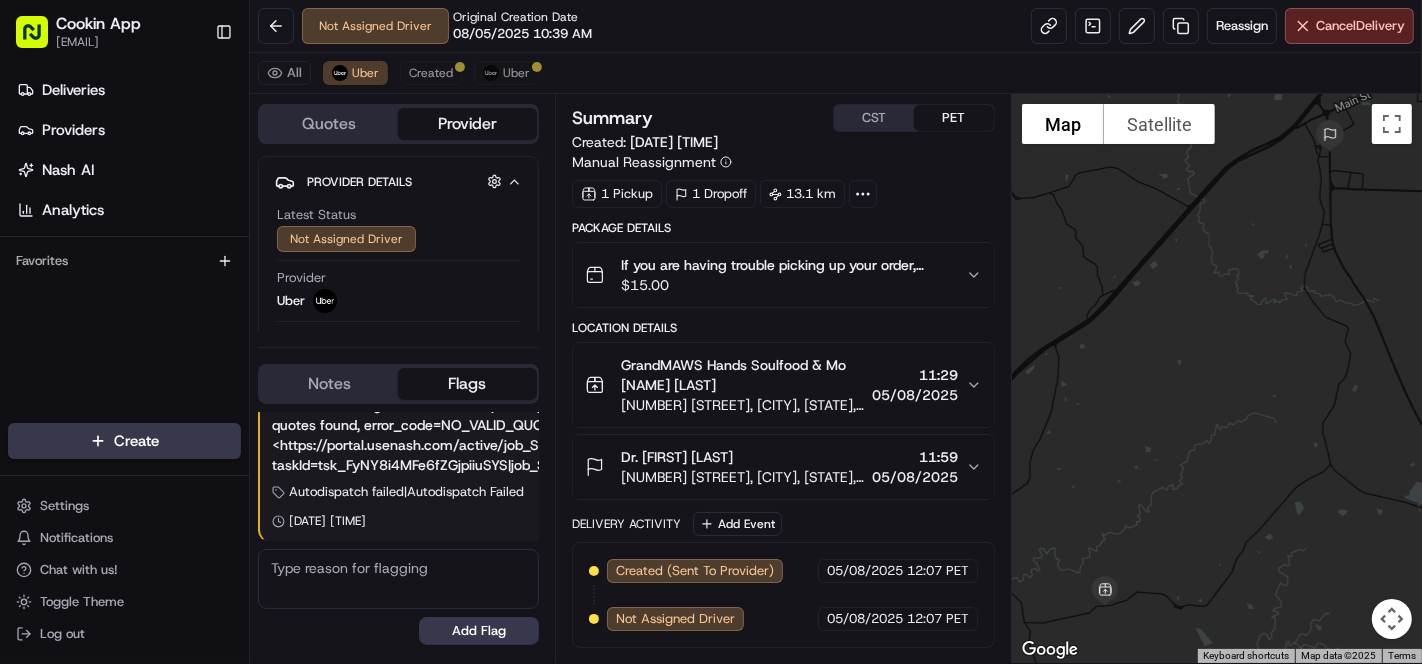 click on "Not Assigned Driver Original Creation Date 08/05/2025 10:39 AM Reassign Cancel  Delivery" at bounding box center (836, 26) 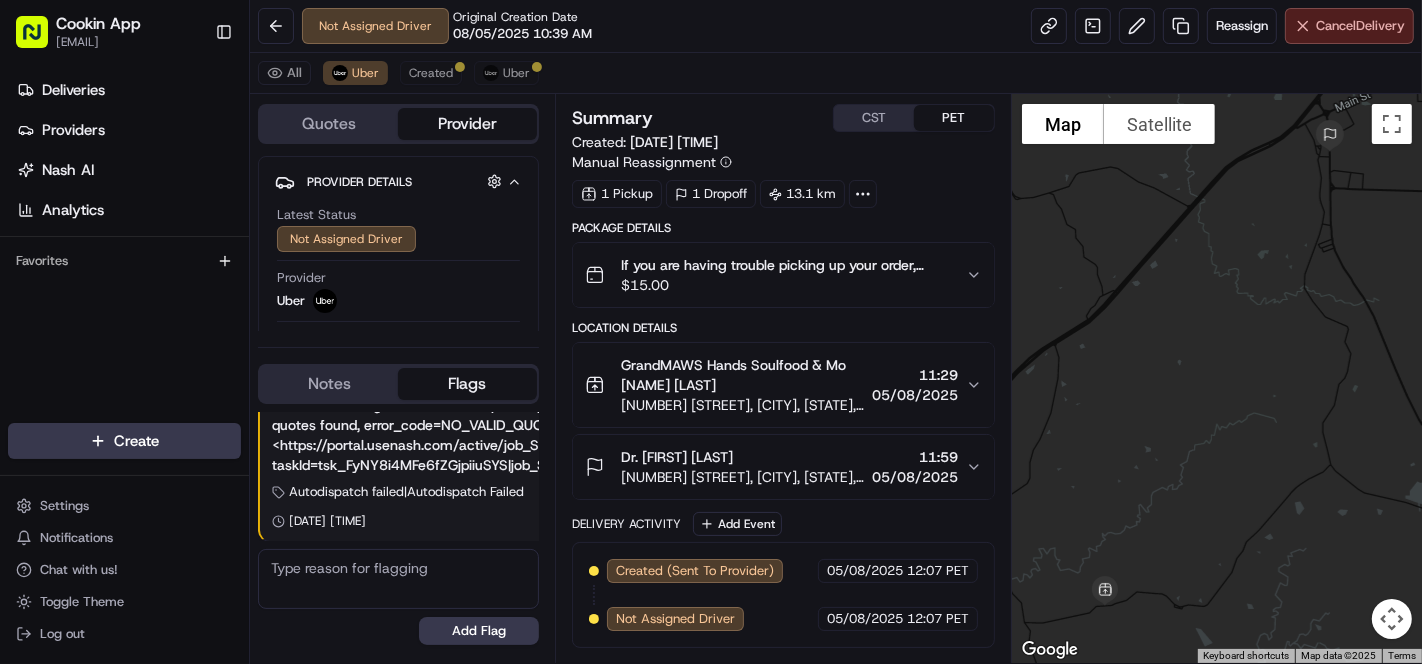 click on "Cancel  Delivery" at bounding box center [1360, 26] 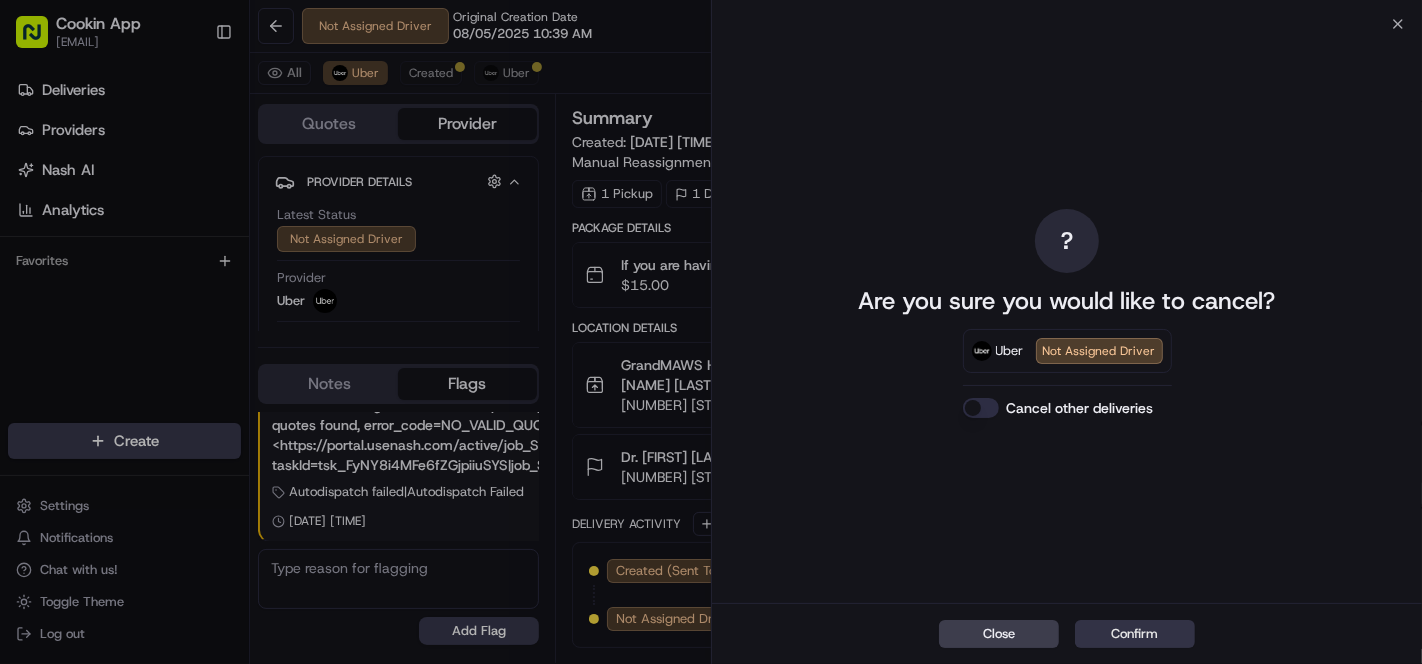 click on "Confirm" at bounding box center [1135, 634] 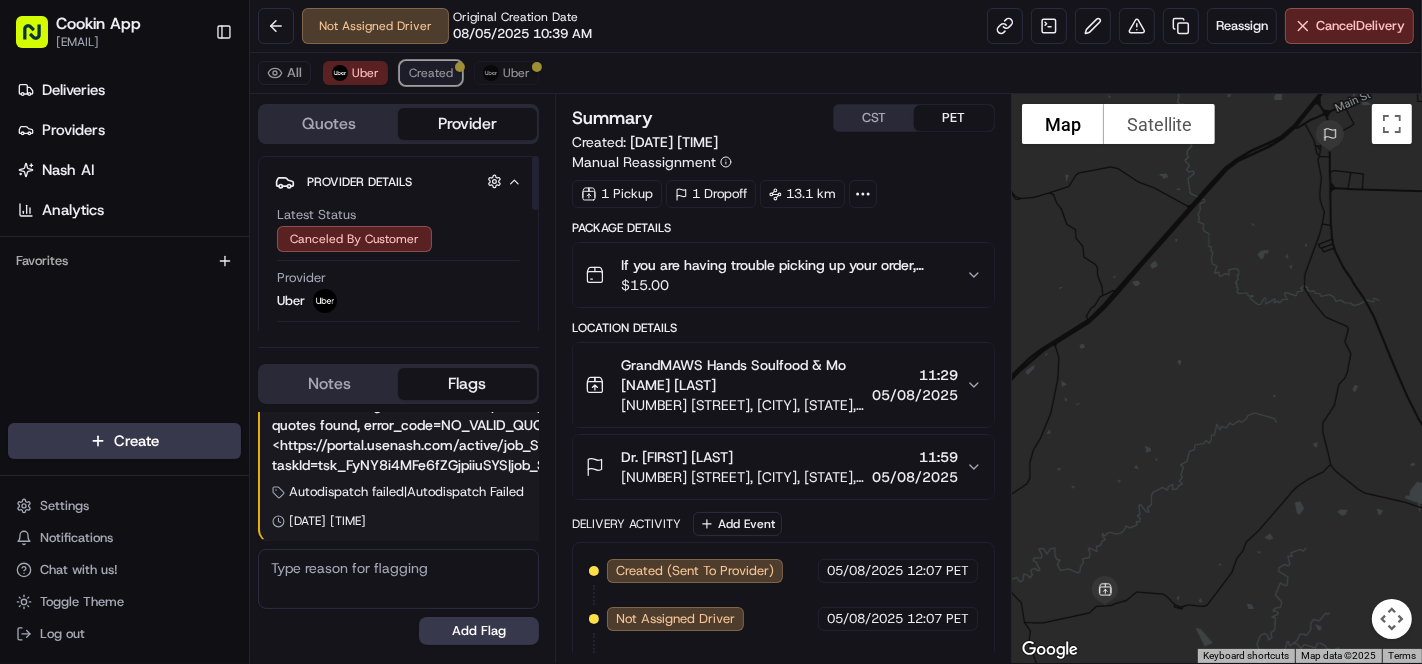 click on "Created" at bounding box center (431, 73) 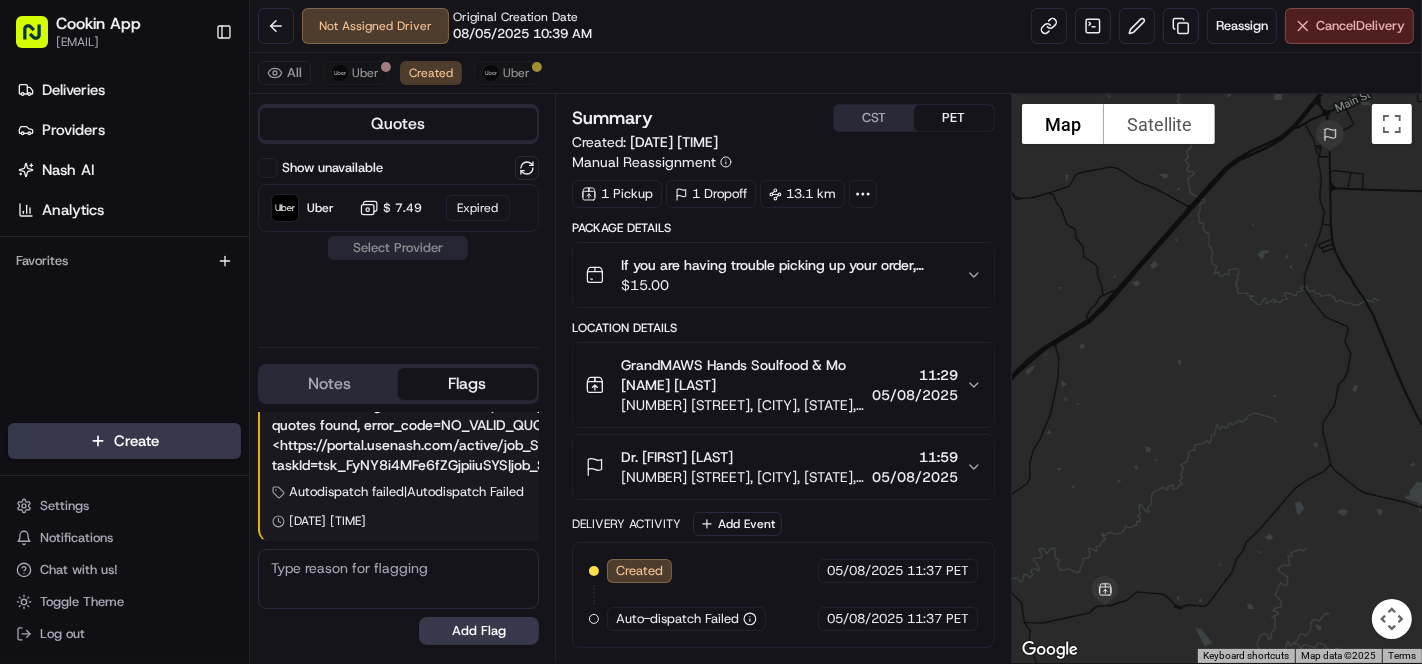 click on "Cancel  Delivery" at bounding box center (1360, 26) 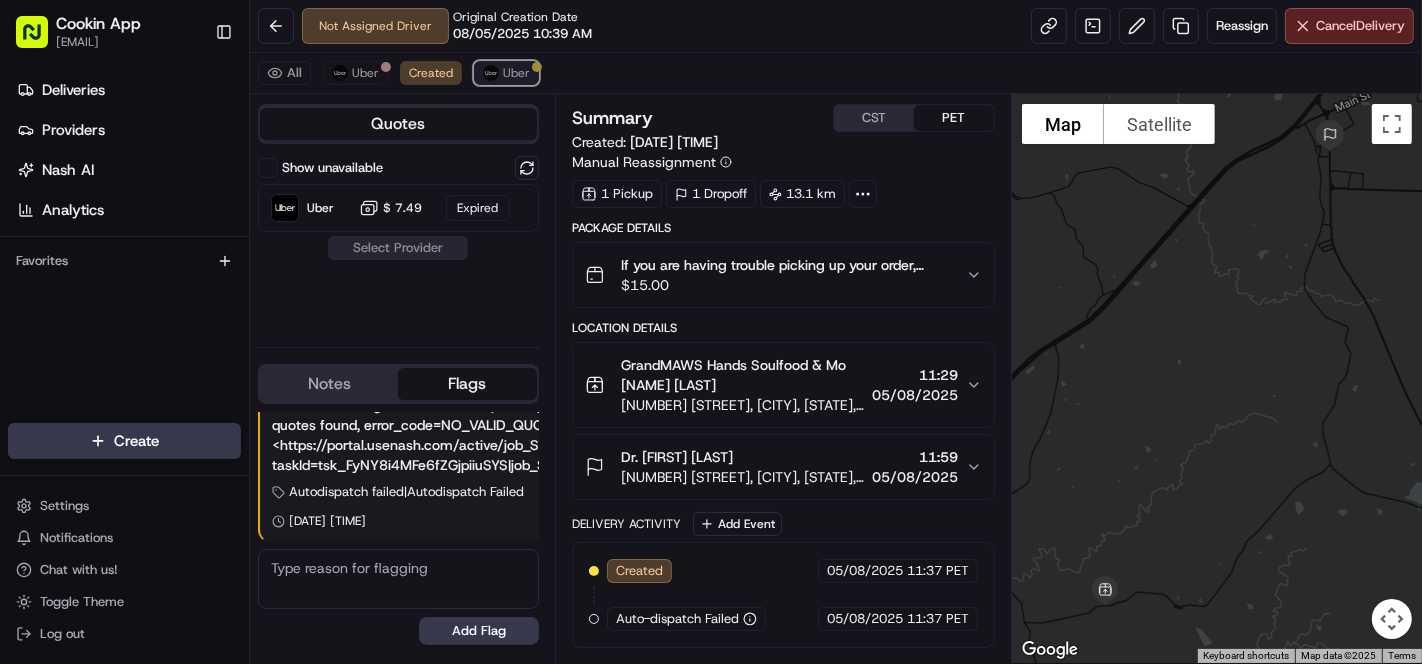 click on "Uber" at bounding box center [516, 73] 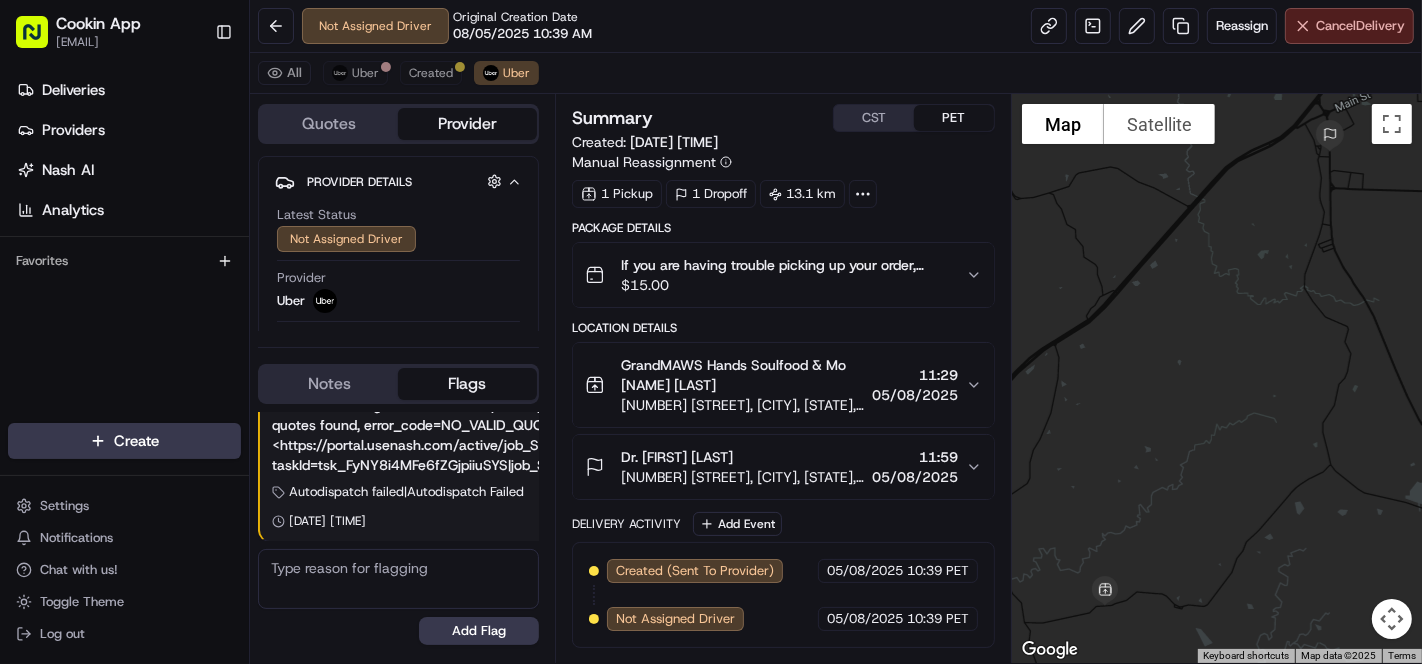 click on "Cancel  Delivery" at bounding box center [1360, 26] 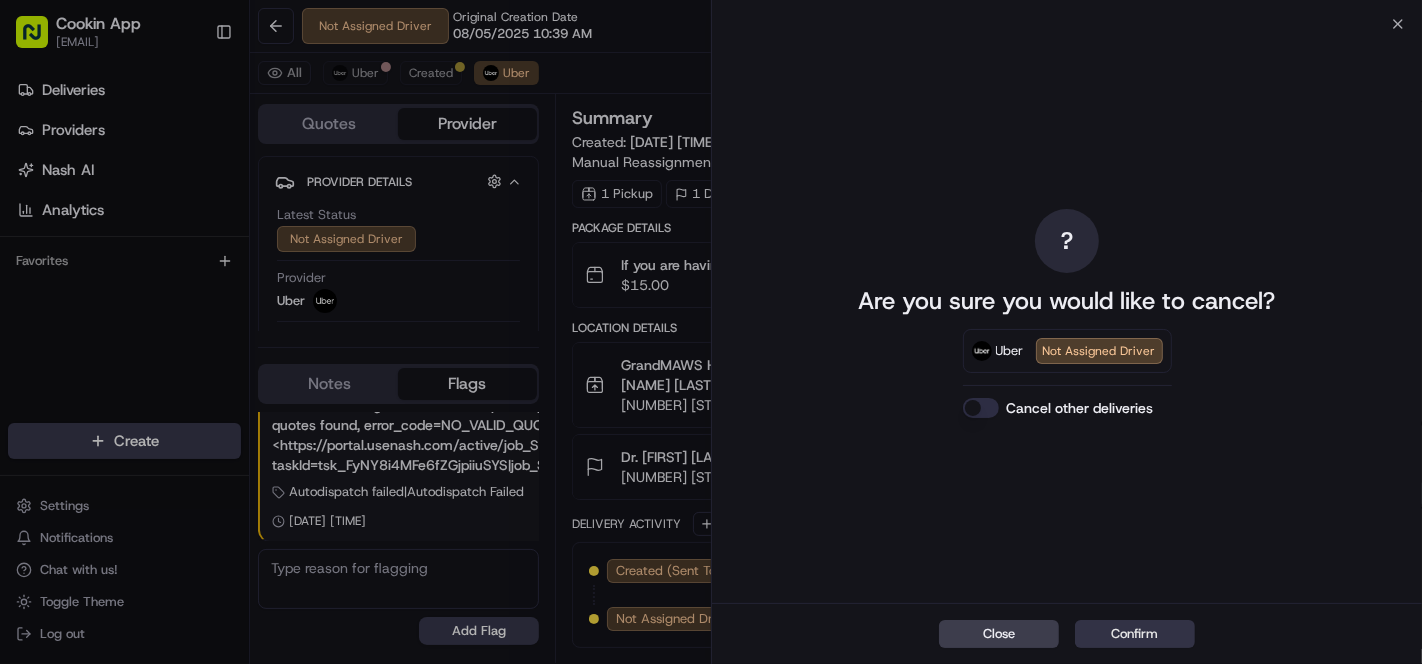 click on "Confirm" at bounding box center [1135, 634] 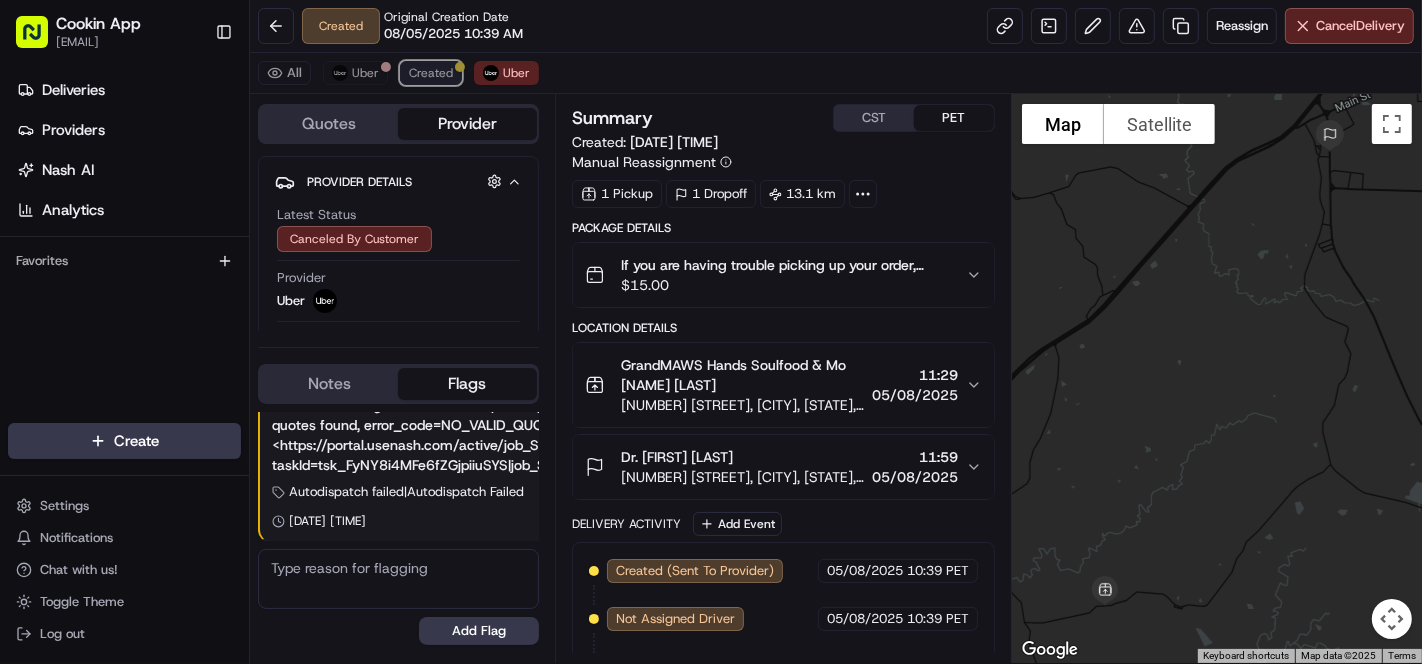 click on "Created" at bounding box center [431, 73] 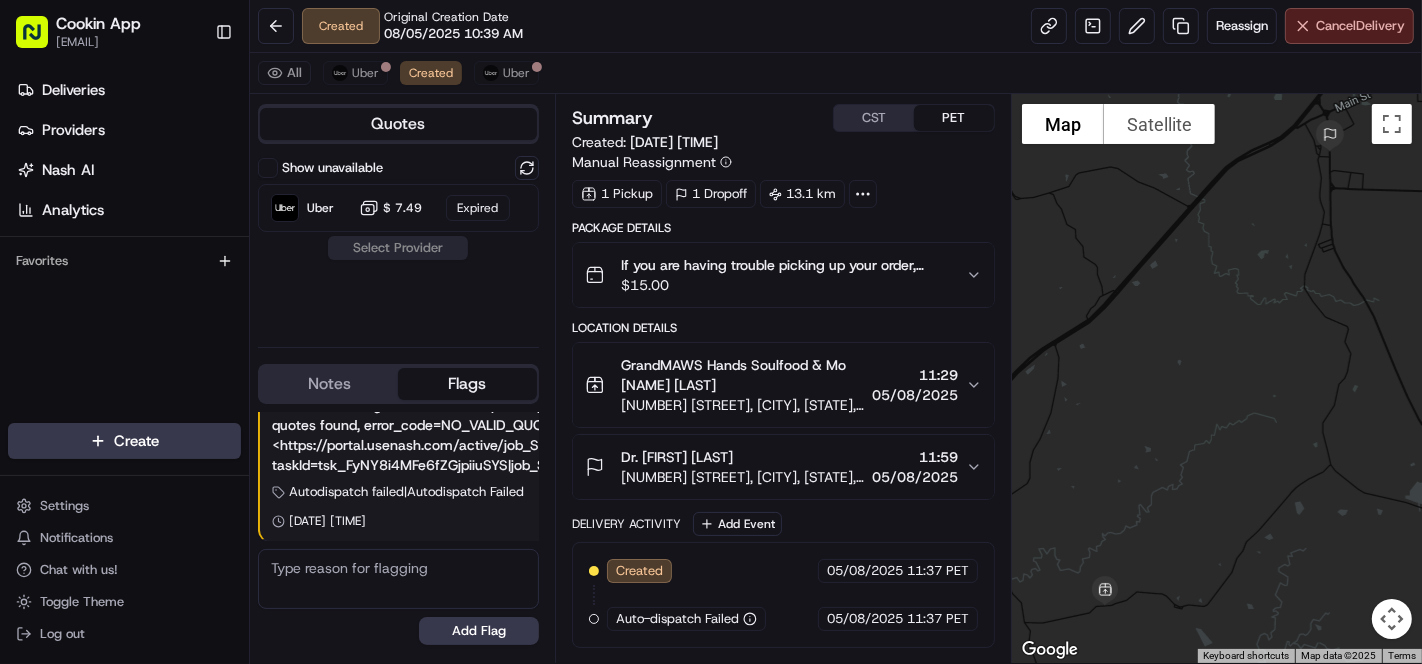 click on "Cancel  Delivery" at bounding box center (1360, 26) 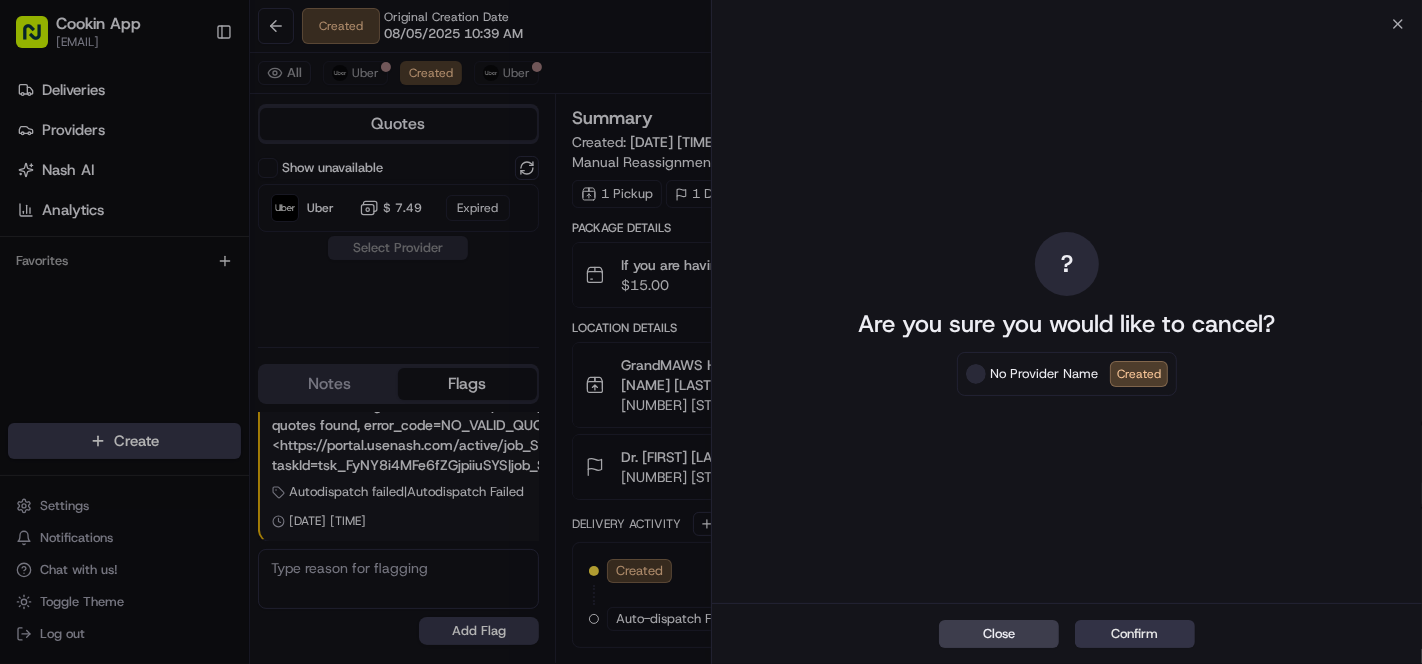 click on "Confirm" at bounding box center (1135, 634) 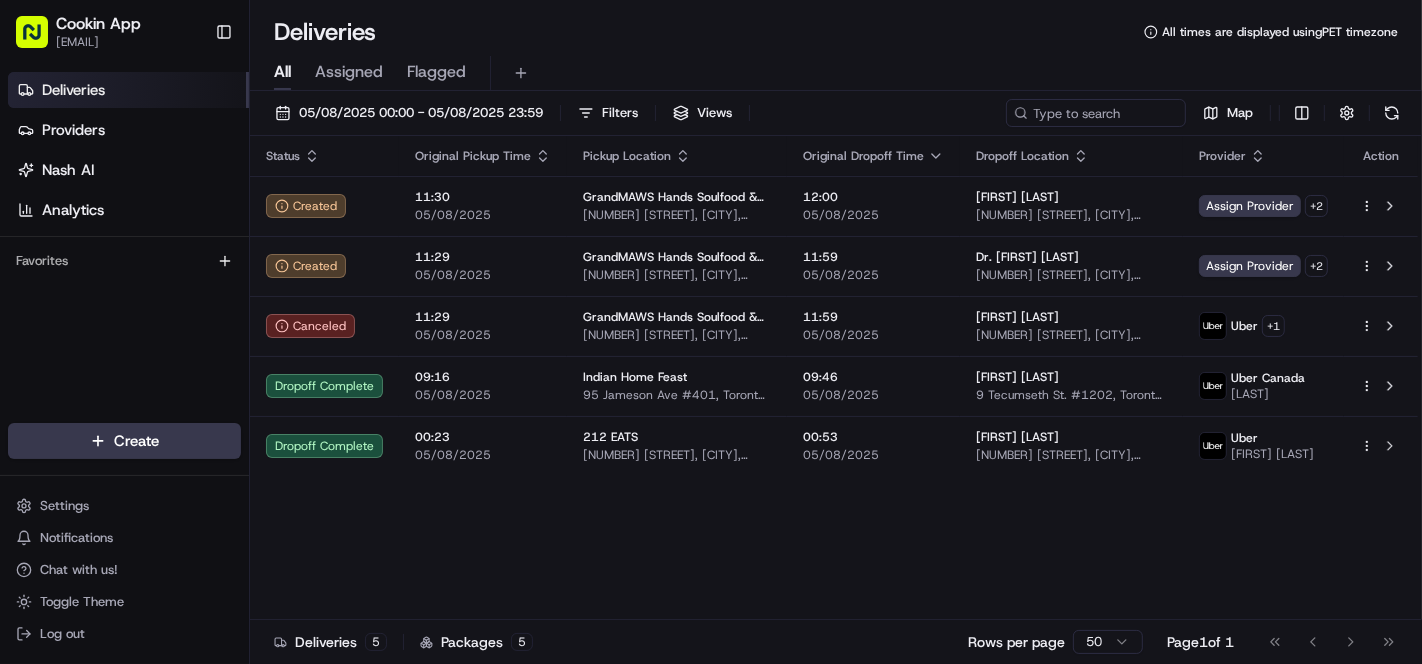 scroll, scrollTop: 0, scrollLeft: 0, axis: both 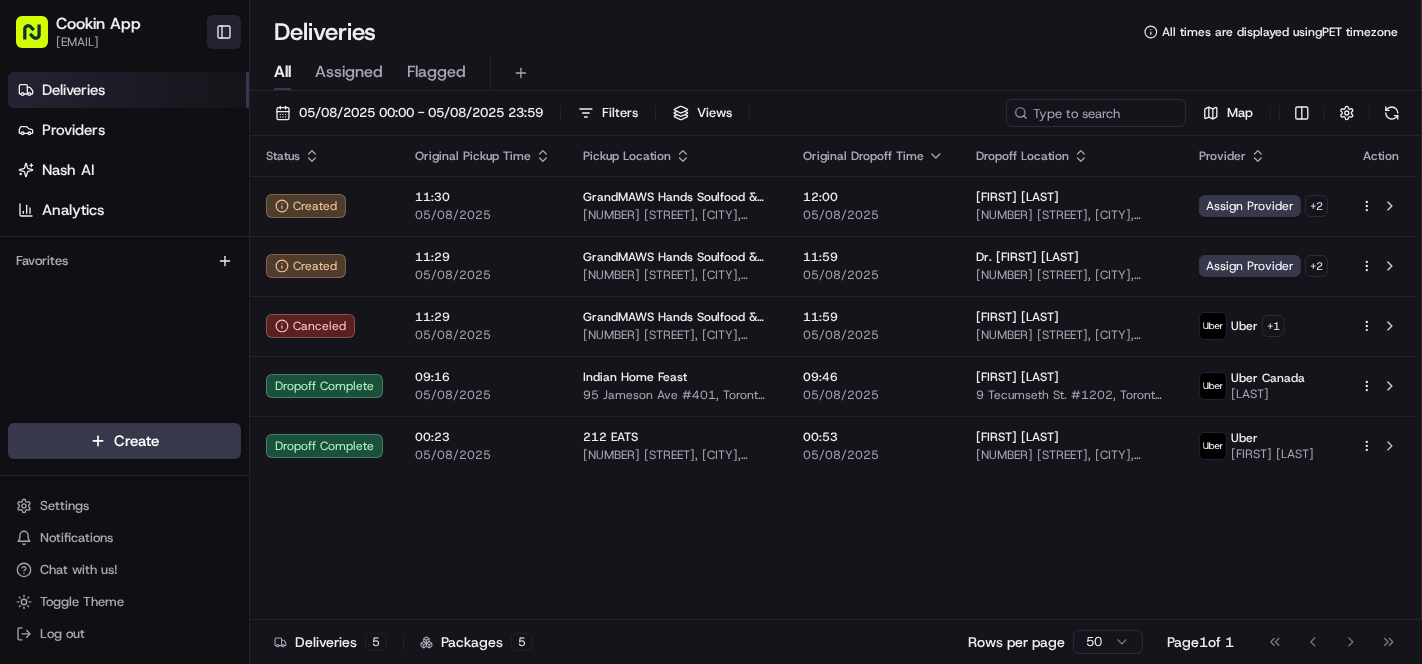 click on "Toggle Sidebar" at bounding box center (224, 32) 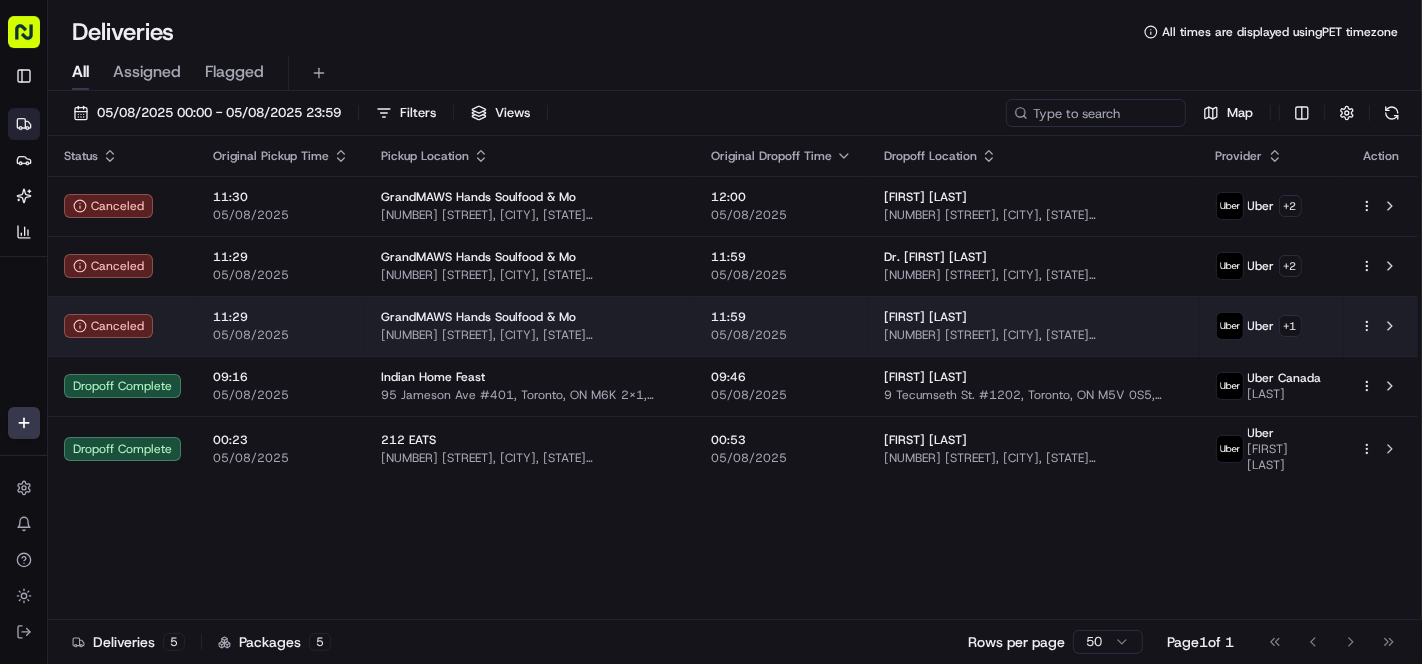 click on "11:59" at bounding box center (781, 317) 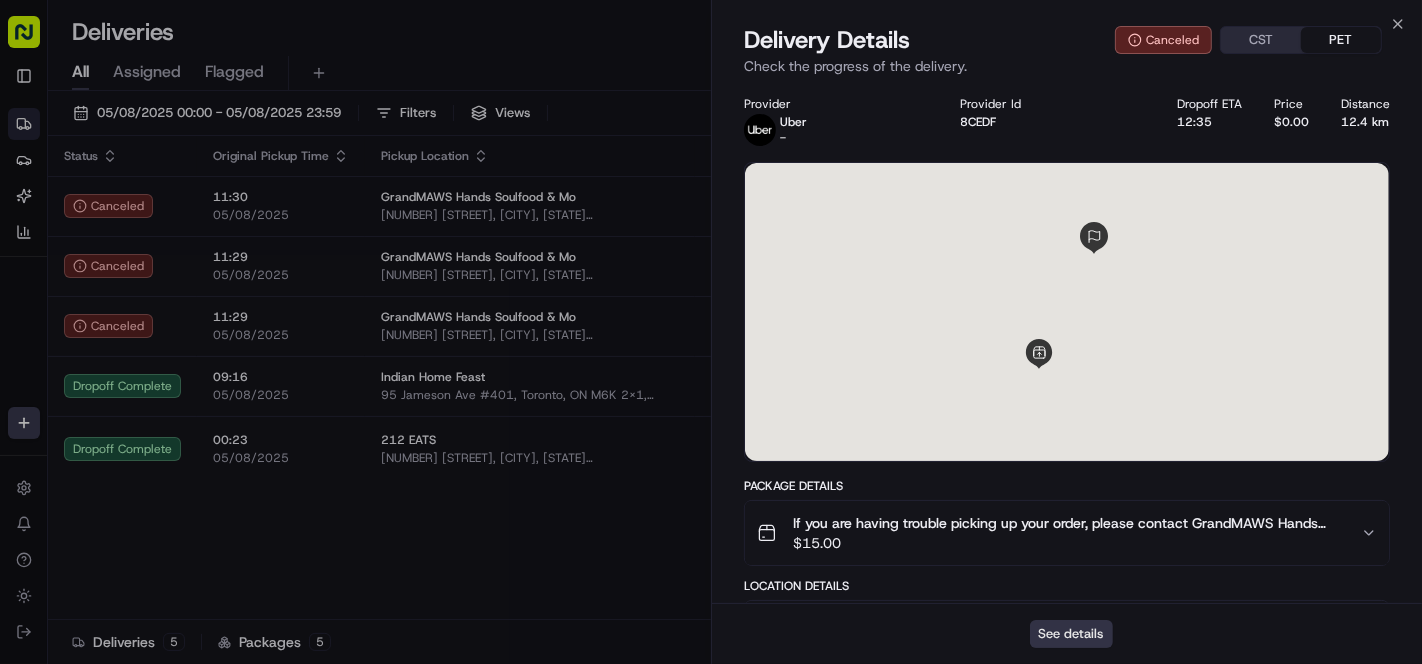click on "See details" at bounding box center (1071, 634) 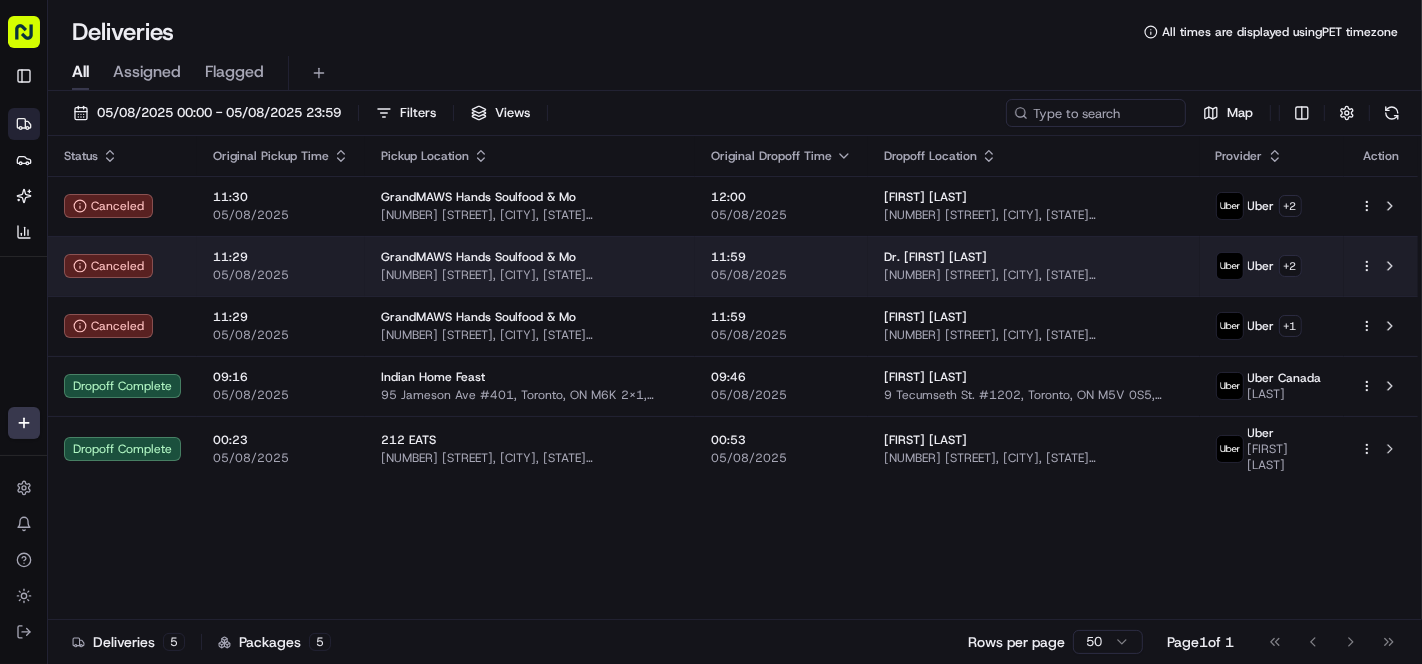 click on "11:59" at bounding box center [781, 257] 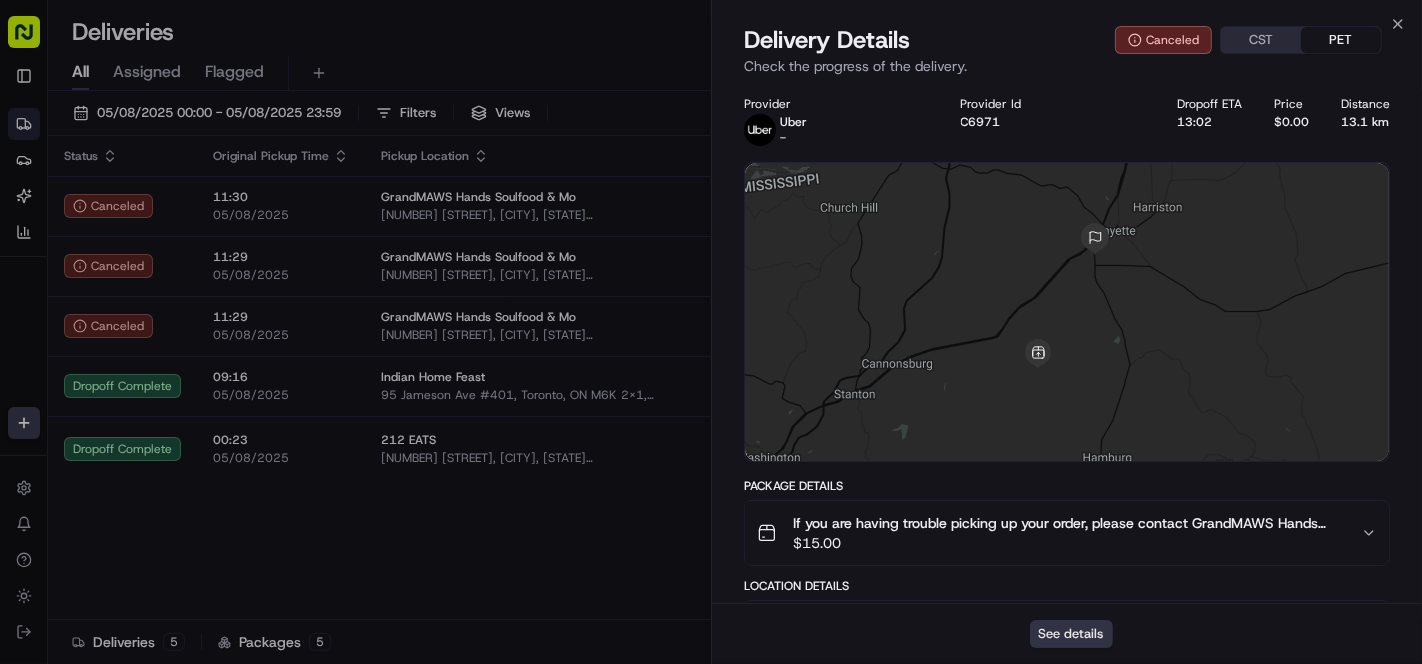 click on "See details" at bounding box center [1071, 634] 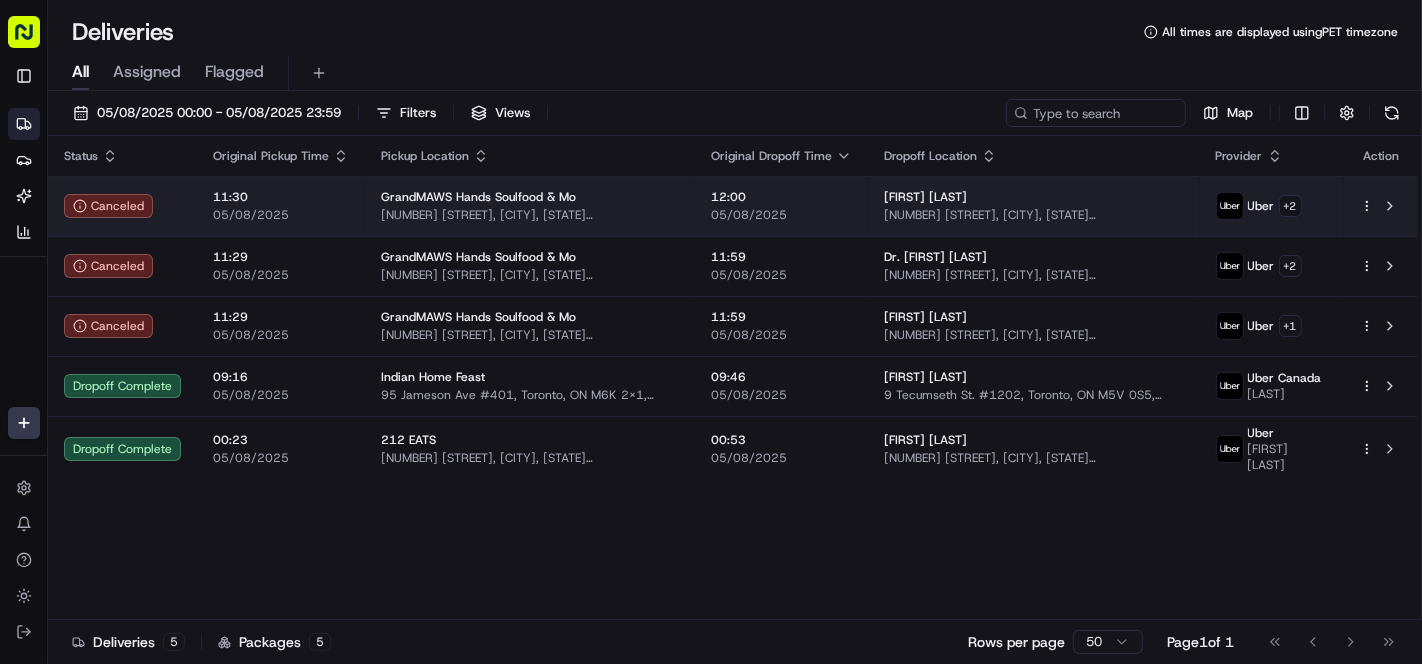 click on "Tamika Starks" at bounding box center [925, 197] 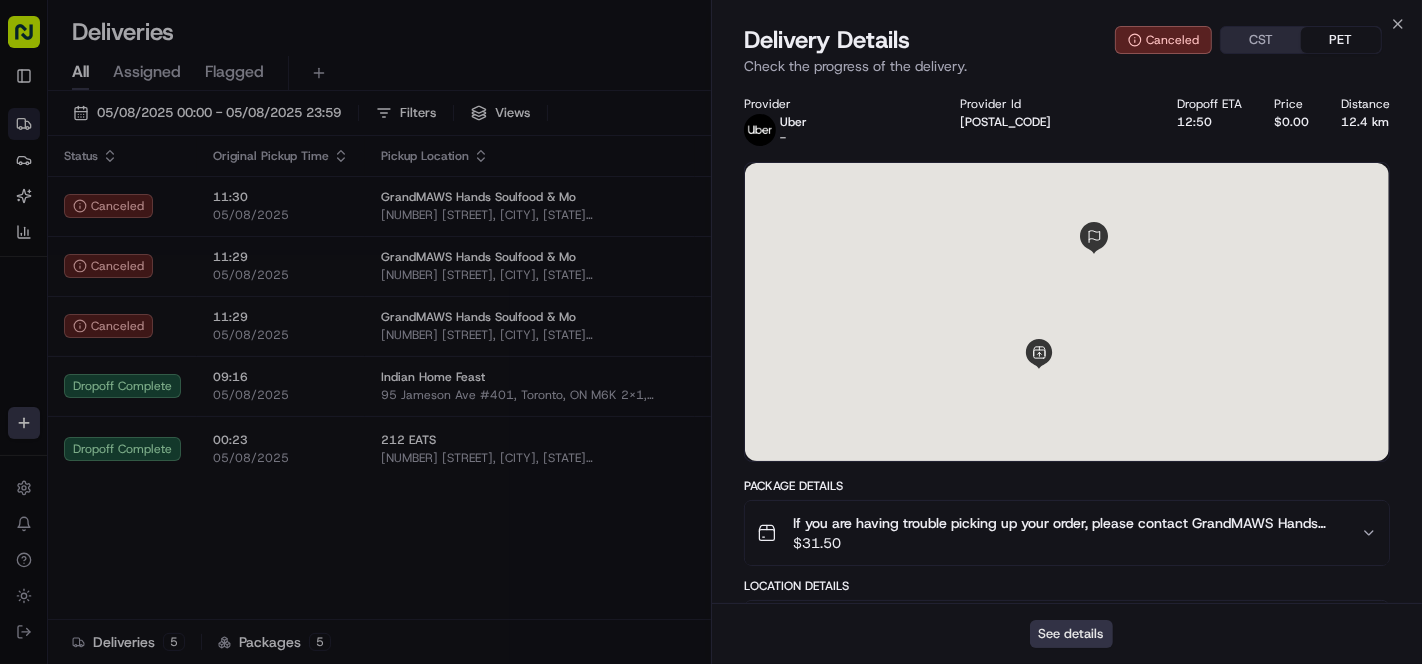 click on "See details" at bounding box center [1071, 634] 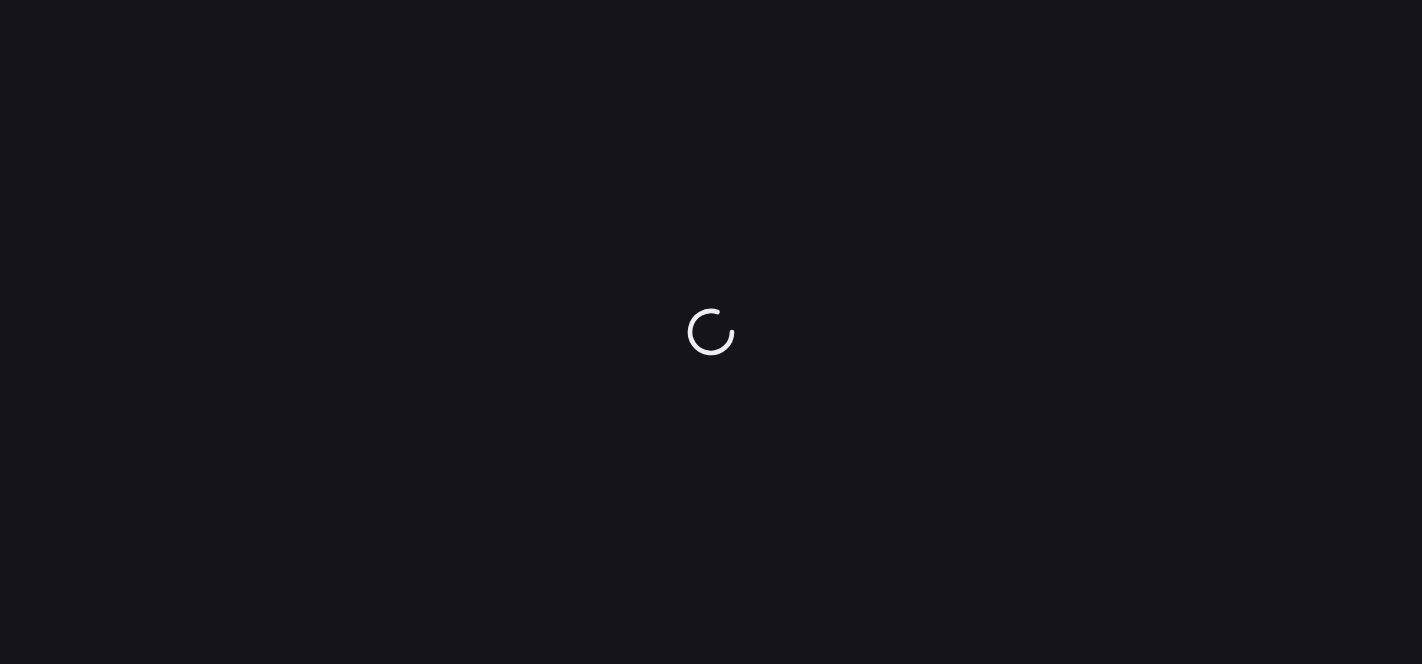 scroll, scrollTop: 0, scrollLeft: 0, axis: both 